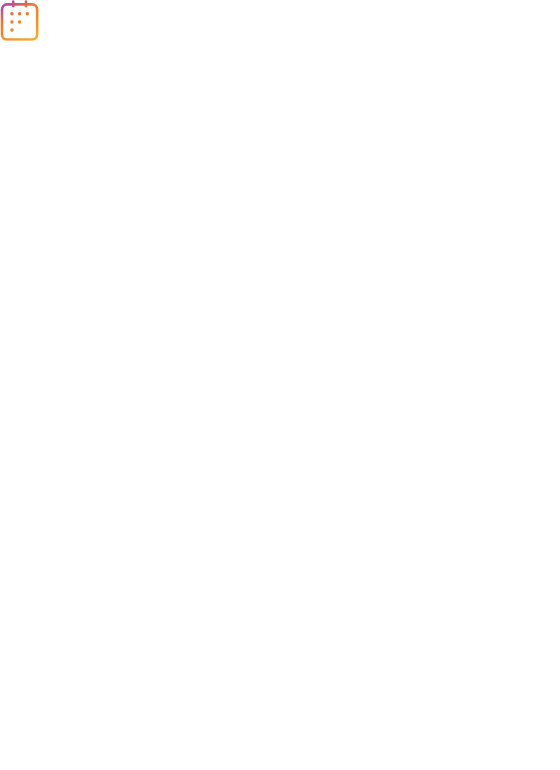 scroll, scrollTop: 0, scrollLeft: 0, axis: both 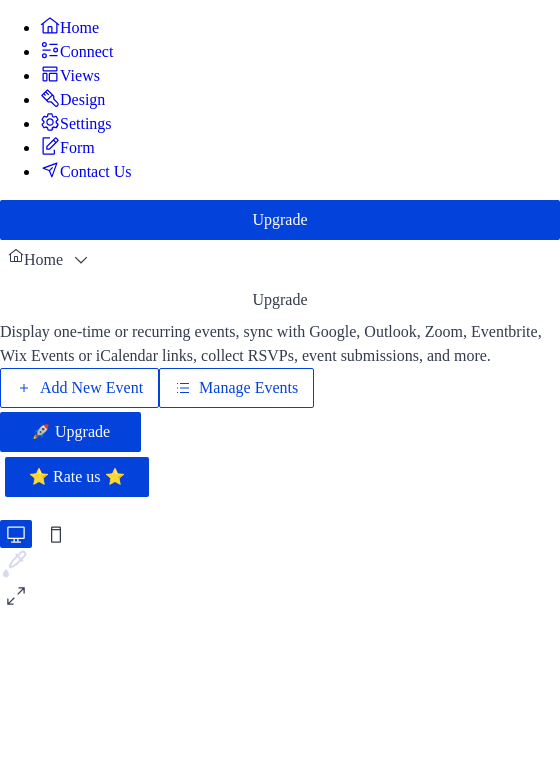 click on "Manage Events" at bounding box center [248, 388] 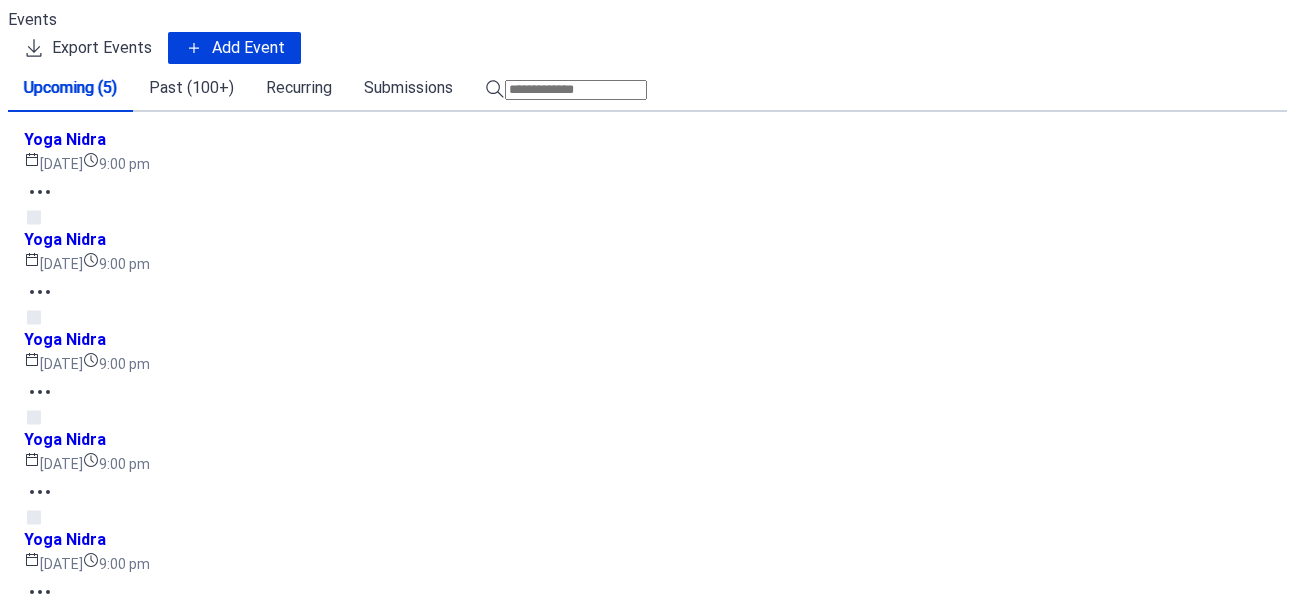 scroll, scrollTop: 0, scrollLeft: 0, axis: both 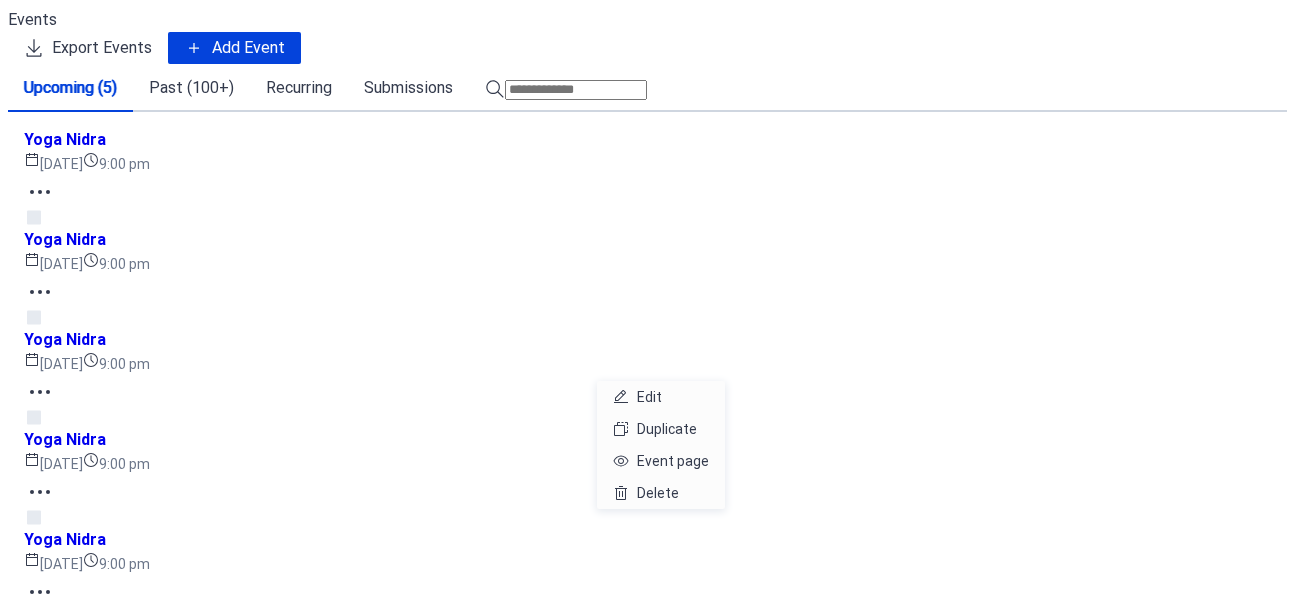 click 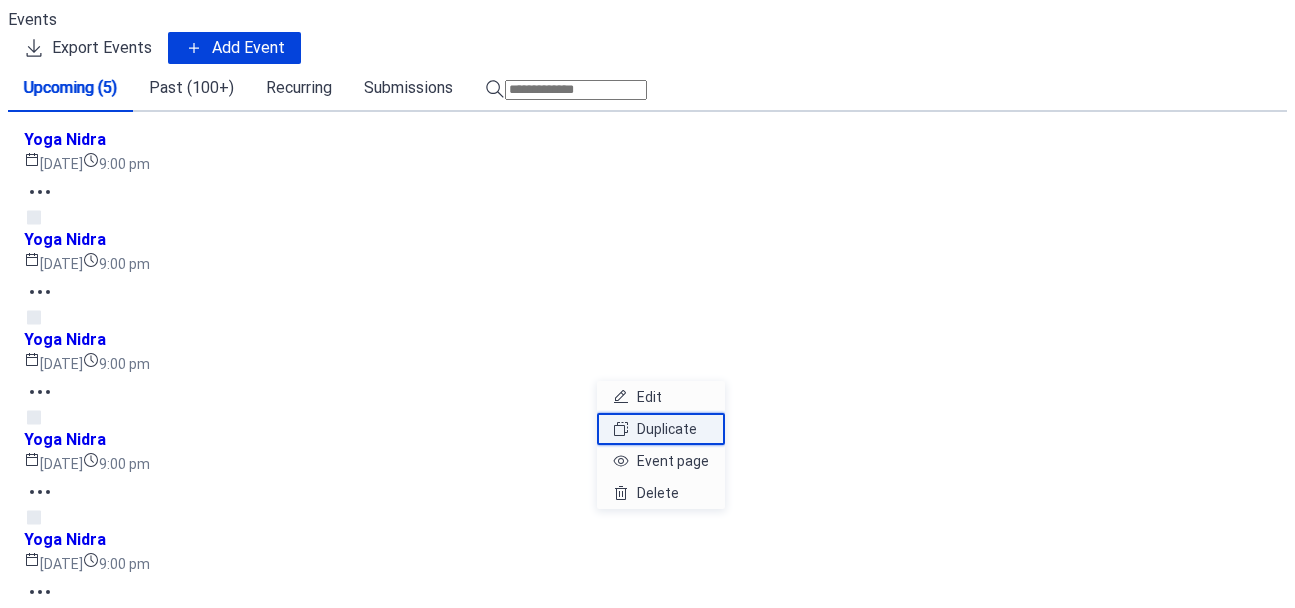 click on "Duplicate" at bounding box center (667, 429) 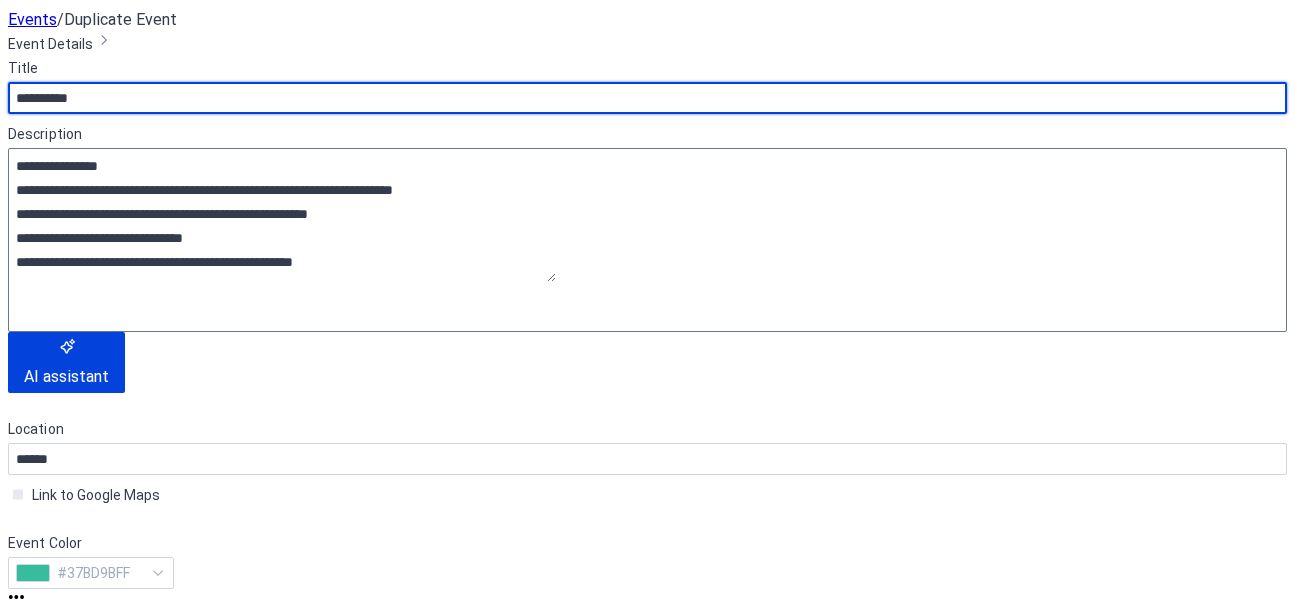 scroll, scrollTop: 105, scrollLeft: 0, axis: vertical 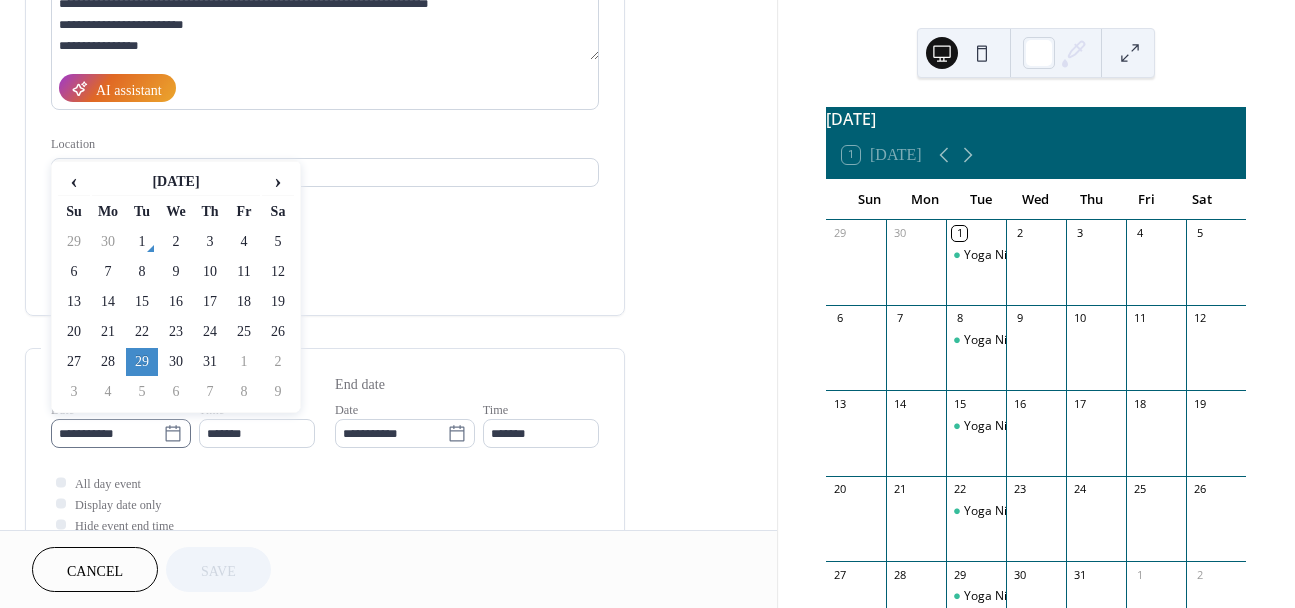 click 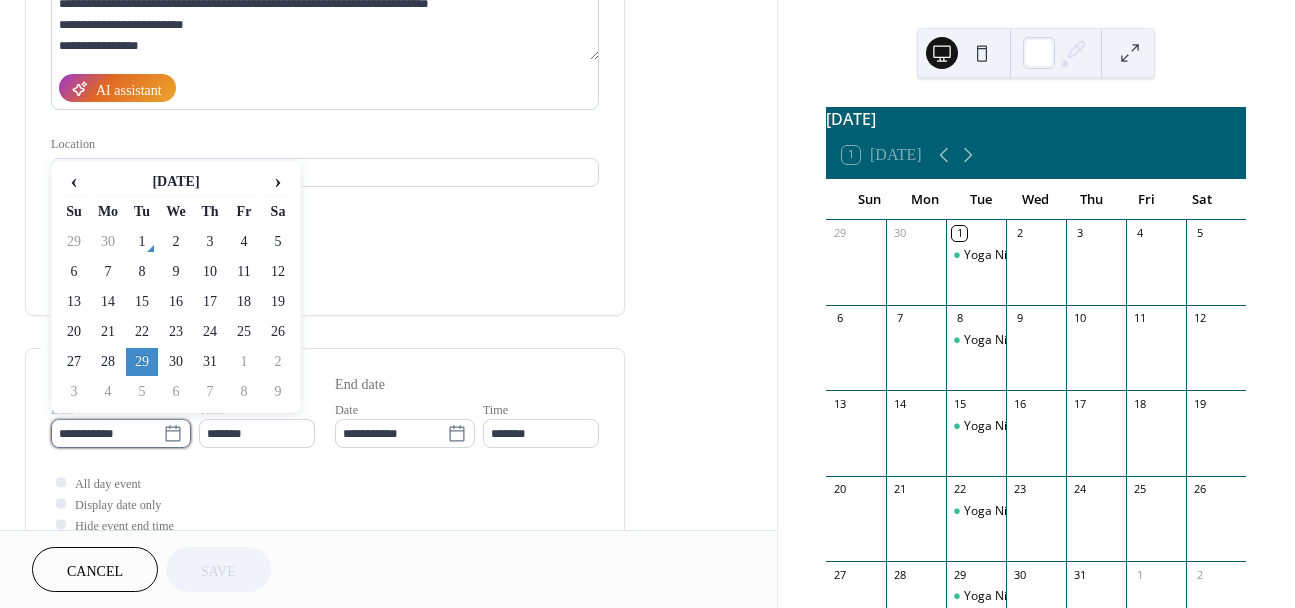 click on "**********" at bounding box center [107, 433] 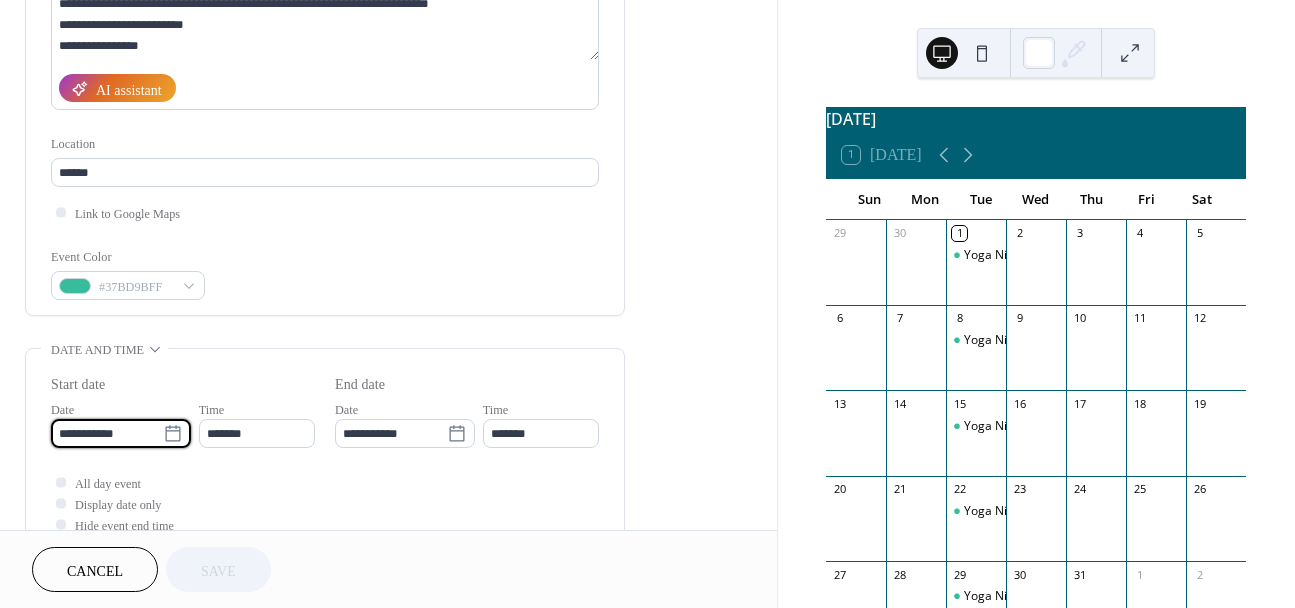 scroll, scrollTop: 307, scrollLeft: 0, axis: vertical 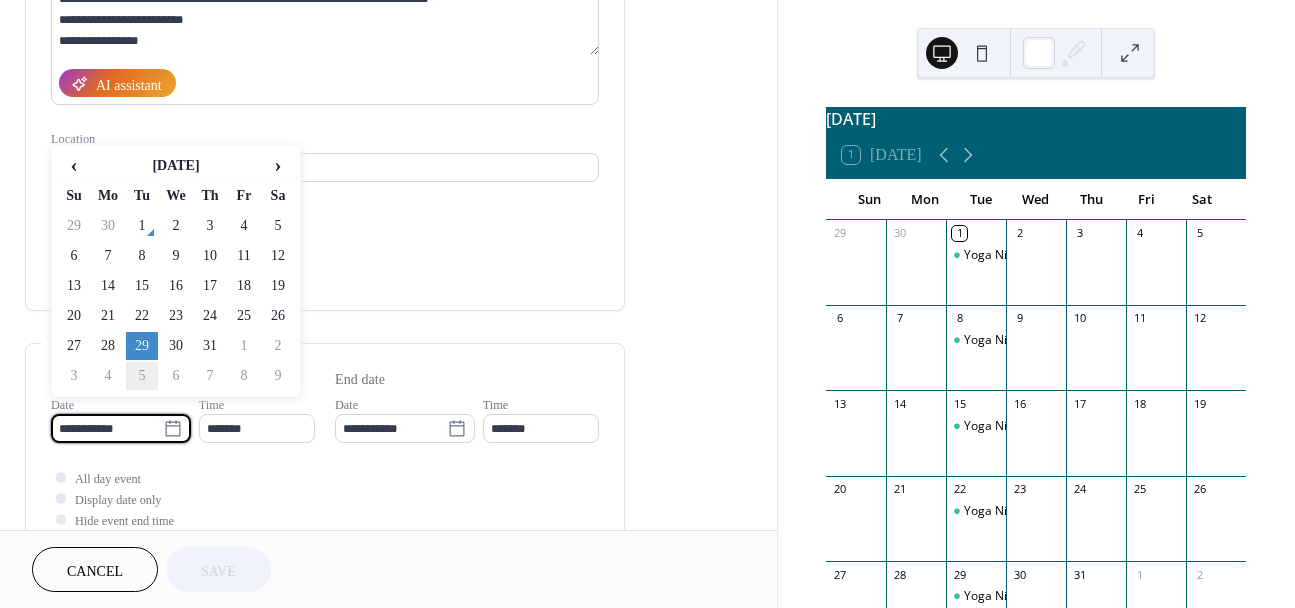 click on "5" at bounding box center [142, 376] 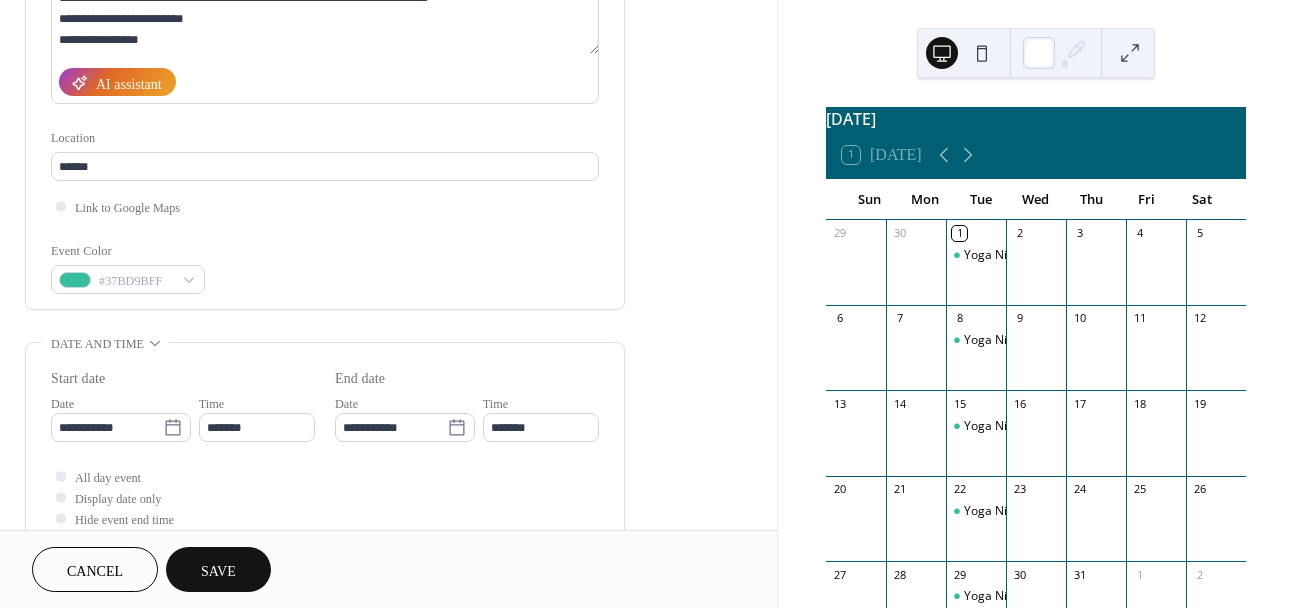 scroll, scrollTop: 310, scrollLeft: 0, axis: vertical 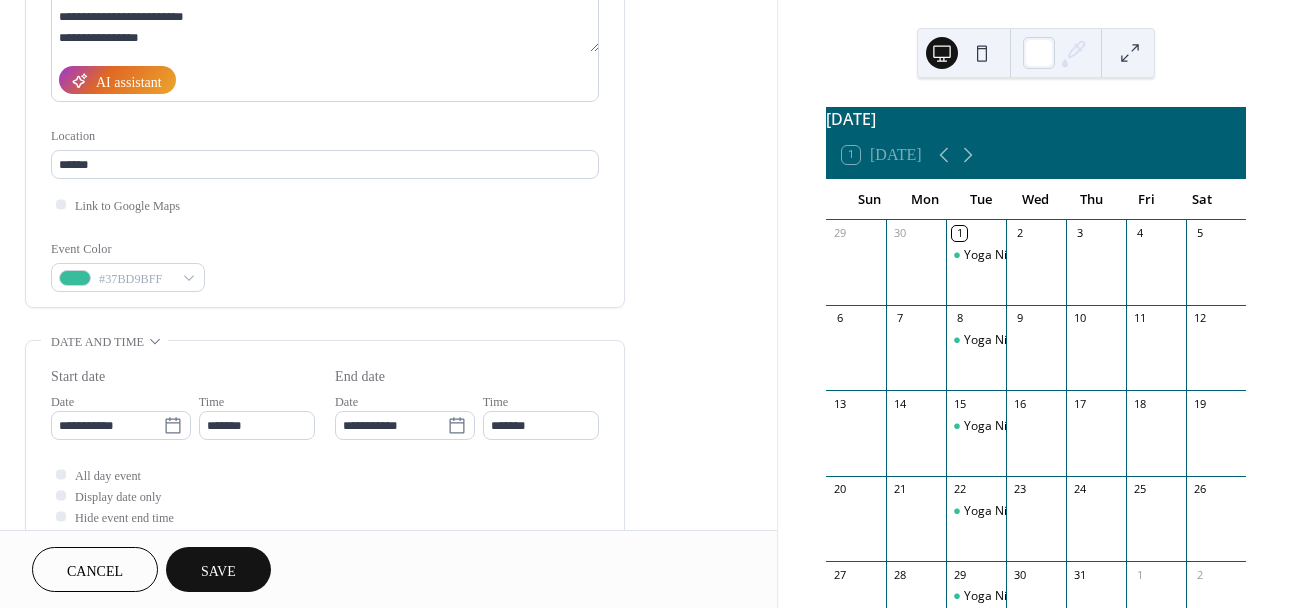 click on "Save" at bounding box center (218, 571) 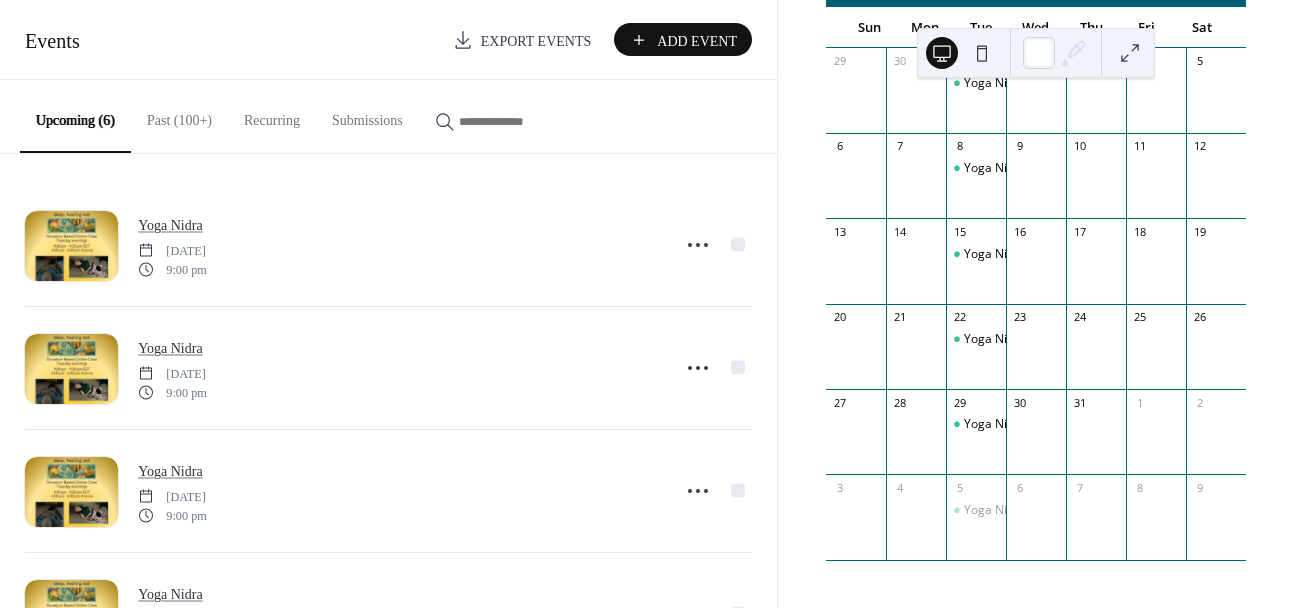 scroll, scrollTop: 184, scrollLeft: 0, axis: vertical 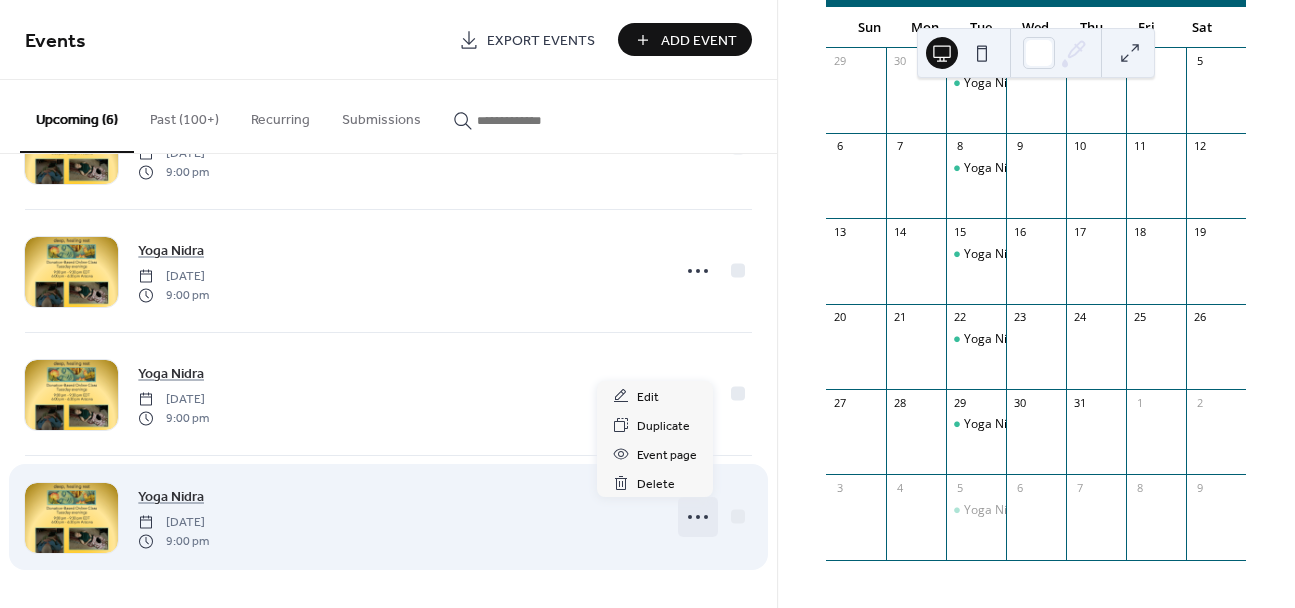 click 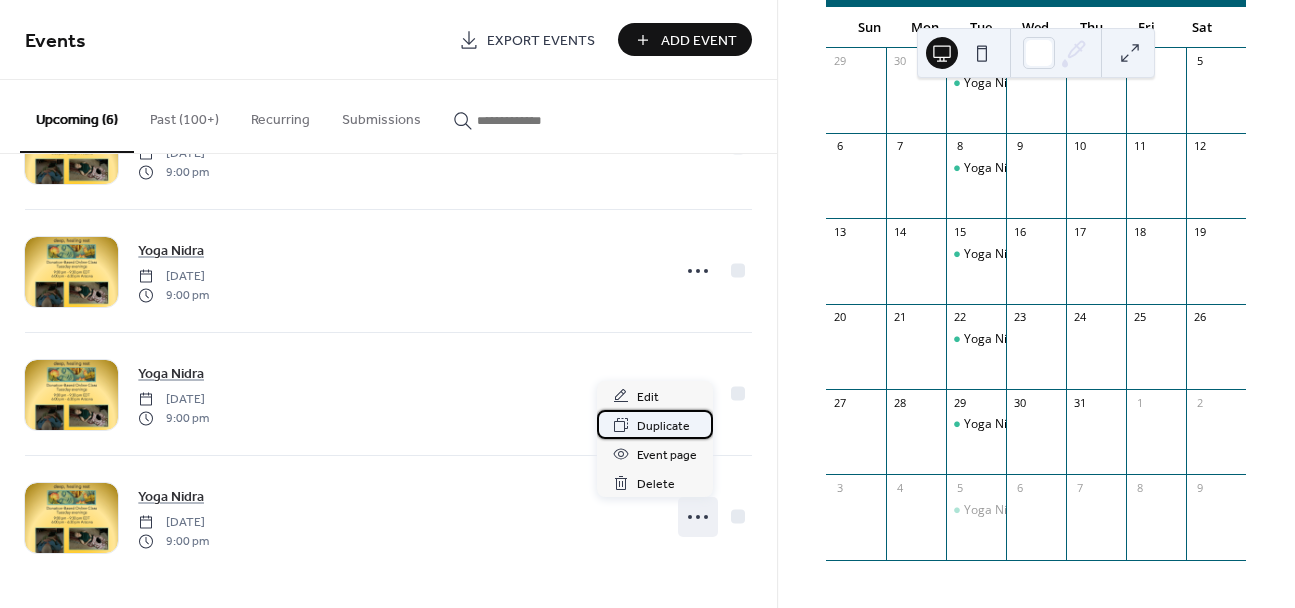 click on "Duplicate" at bounding box center [663, 426] 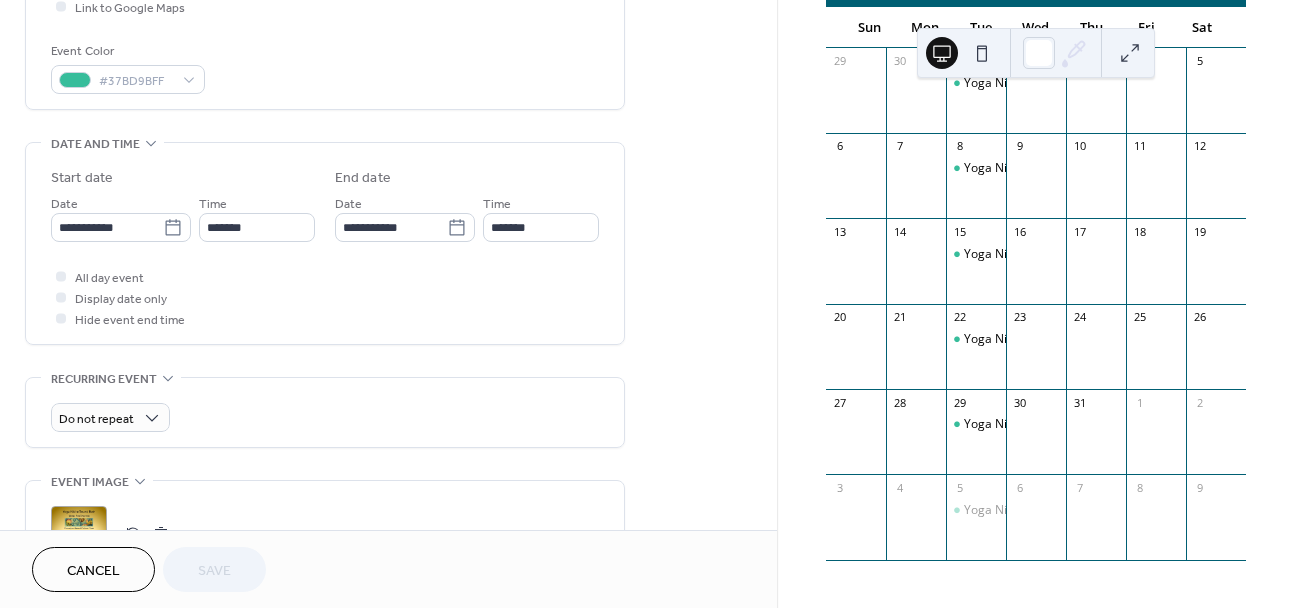 scroll, scrollTop: 513, scrollLeft: 0, axis: vertical 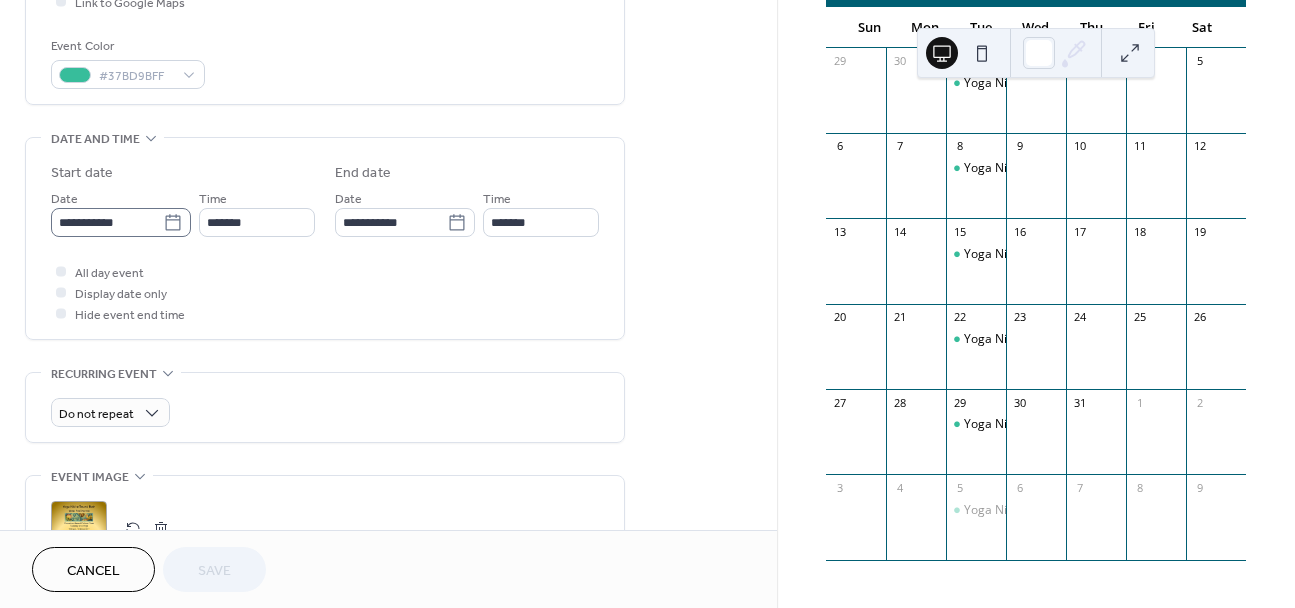 click 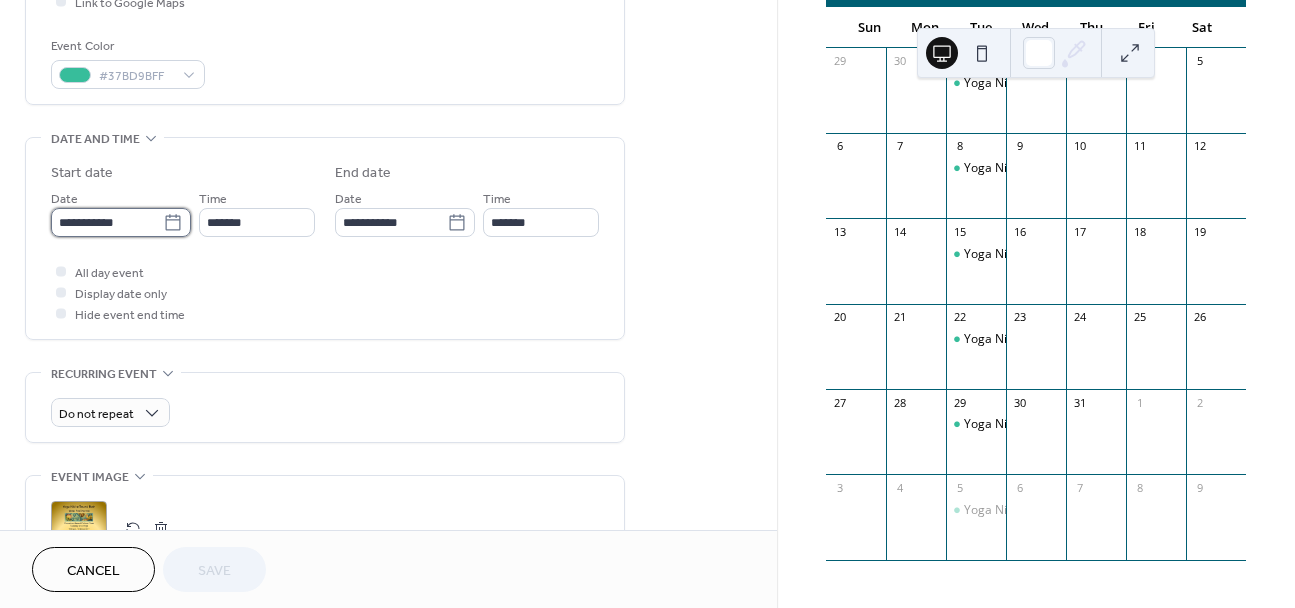 click on "**********" at bounding box center (107, 222) 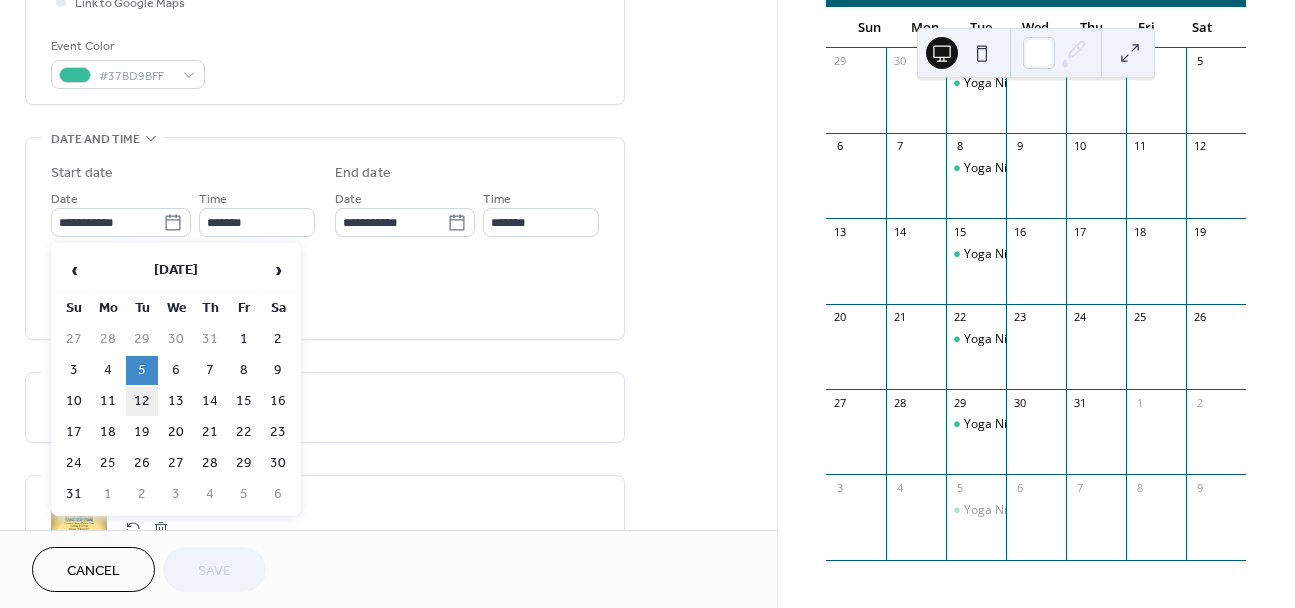 click on "12" at bounding box center [142, 401] 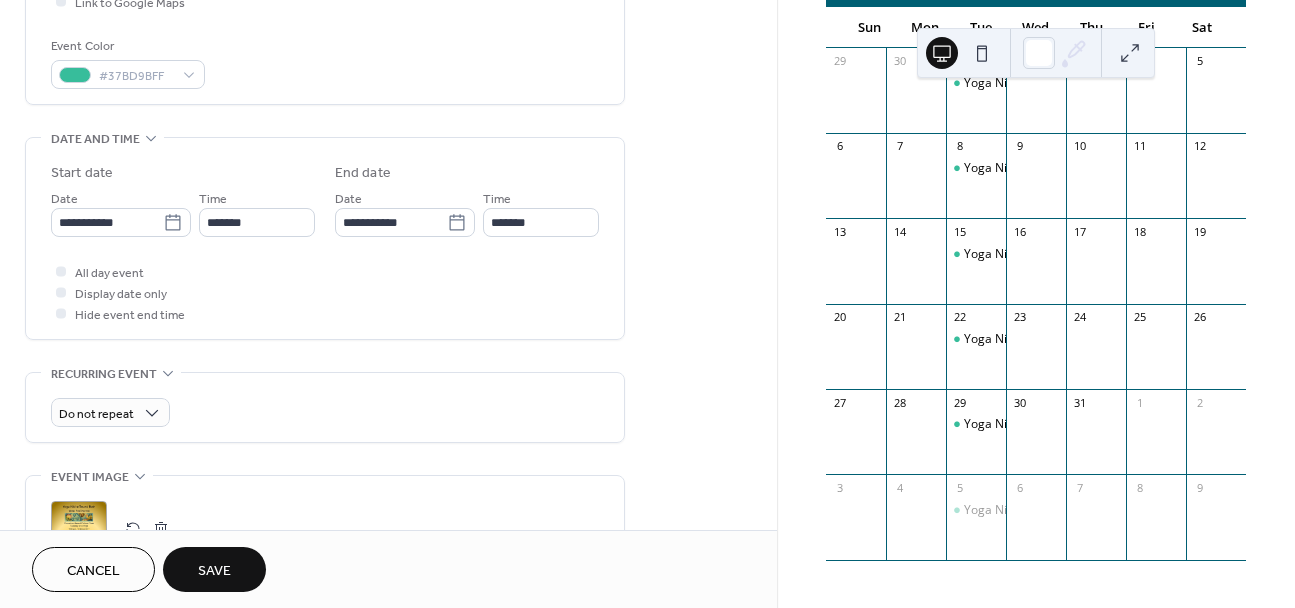 click on "Save" at bounding box center (214, 571) 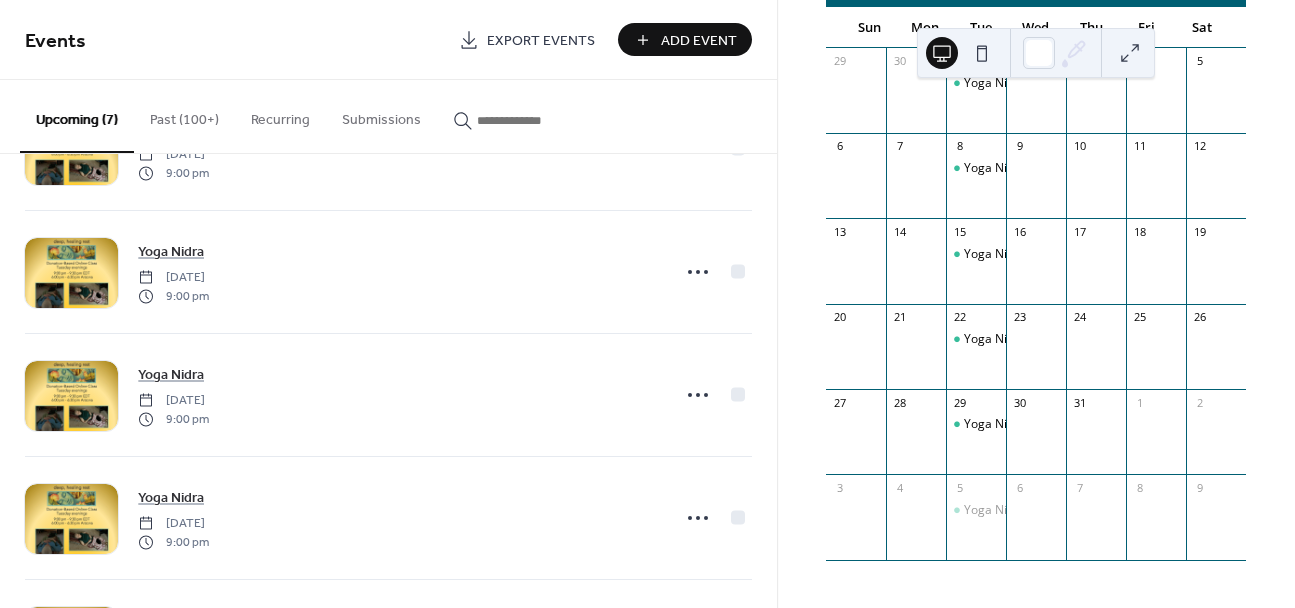 scroll, scrollTop: 466, scrollLeft: 0, axis: vertical 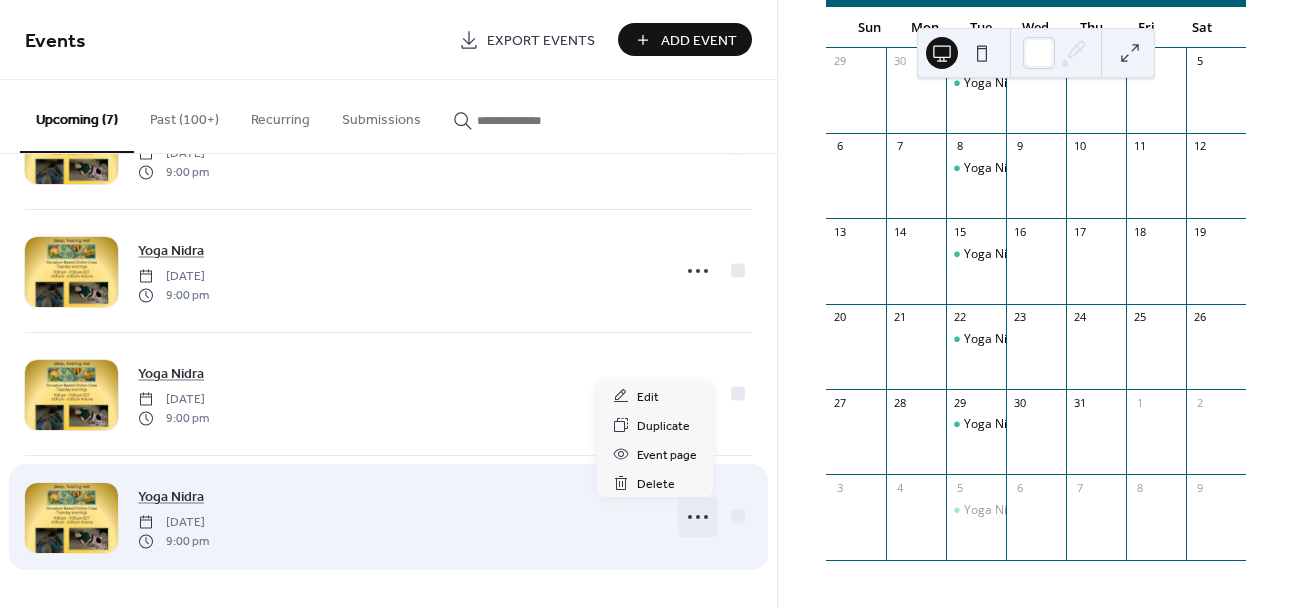 click 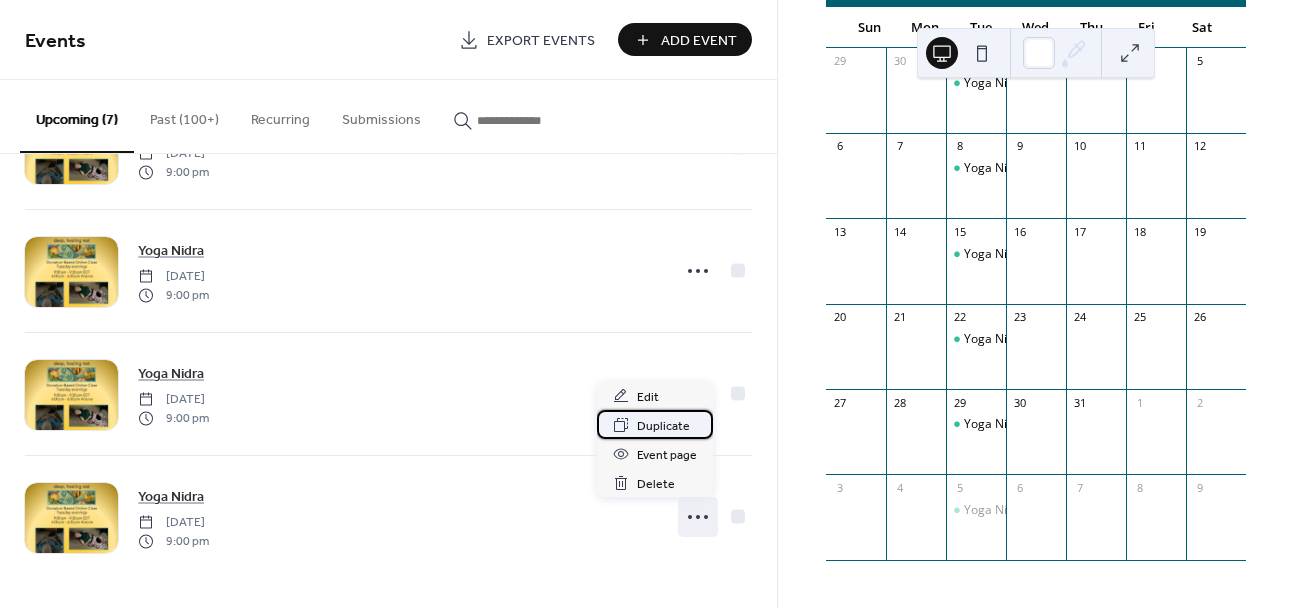 click on "Duplicate" at bounding box center [663, 426] 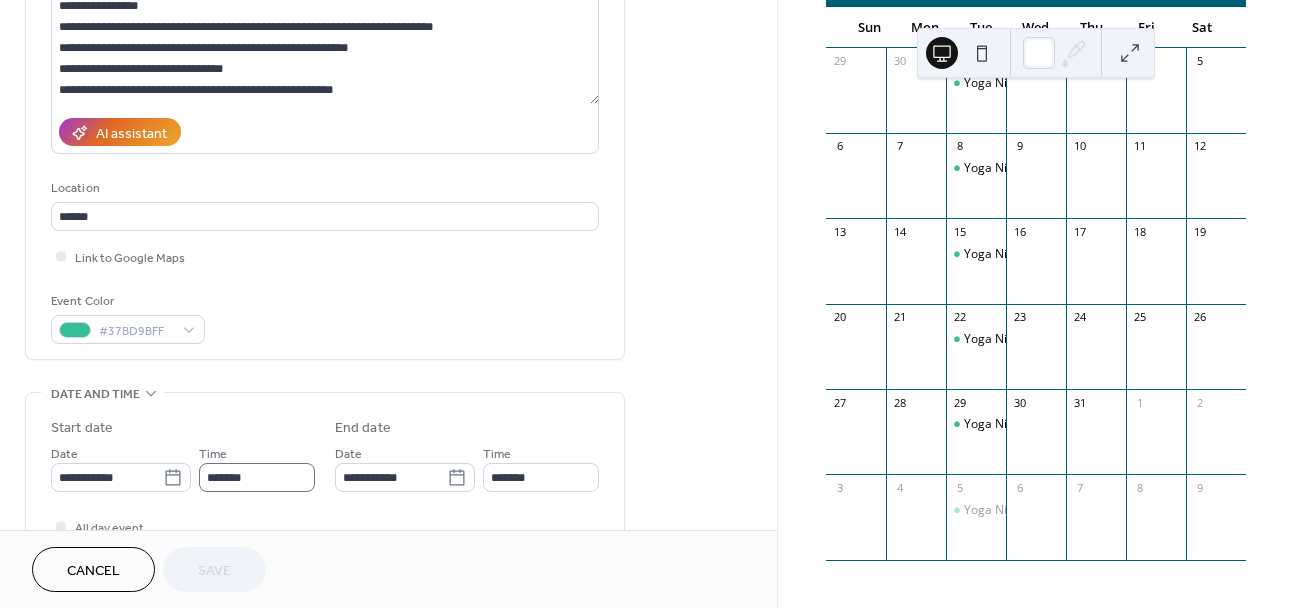 scroll, scrollTop: 259, scrollLeft: 0, axis: vertical 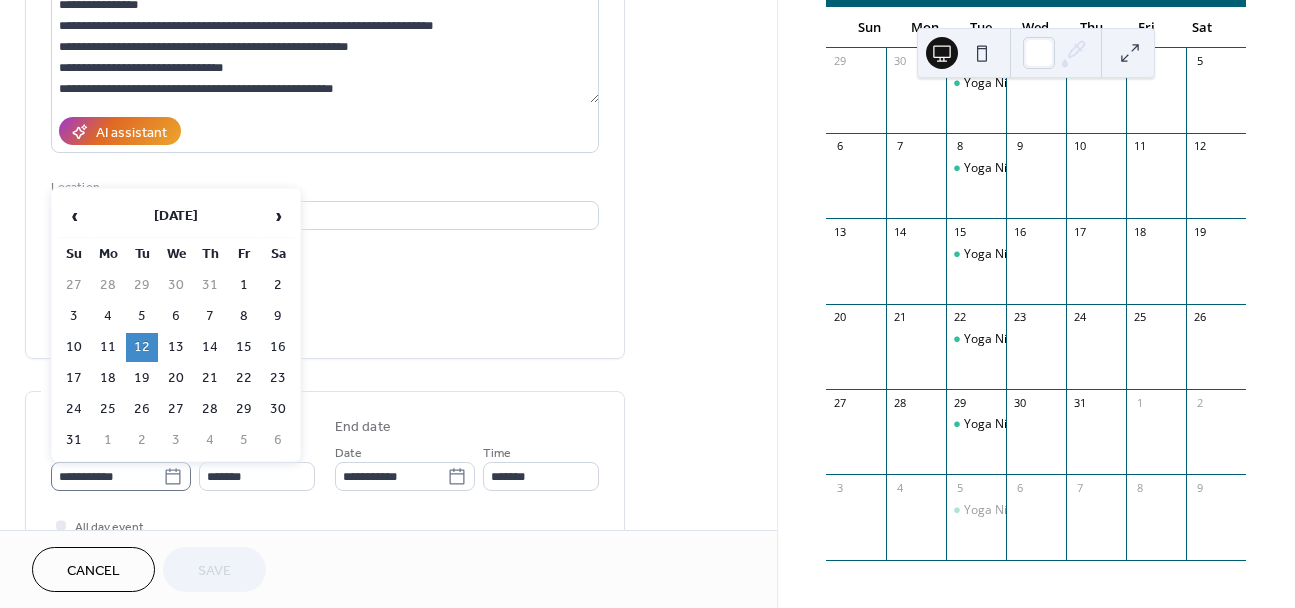 click 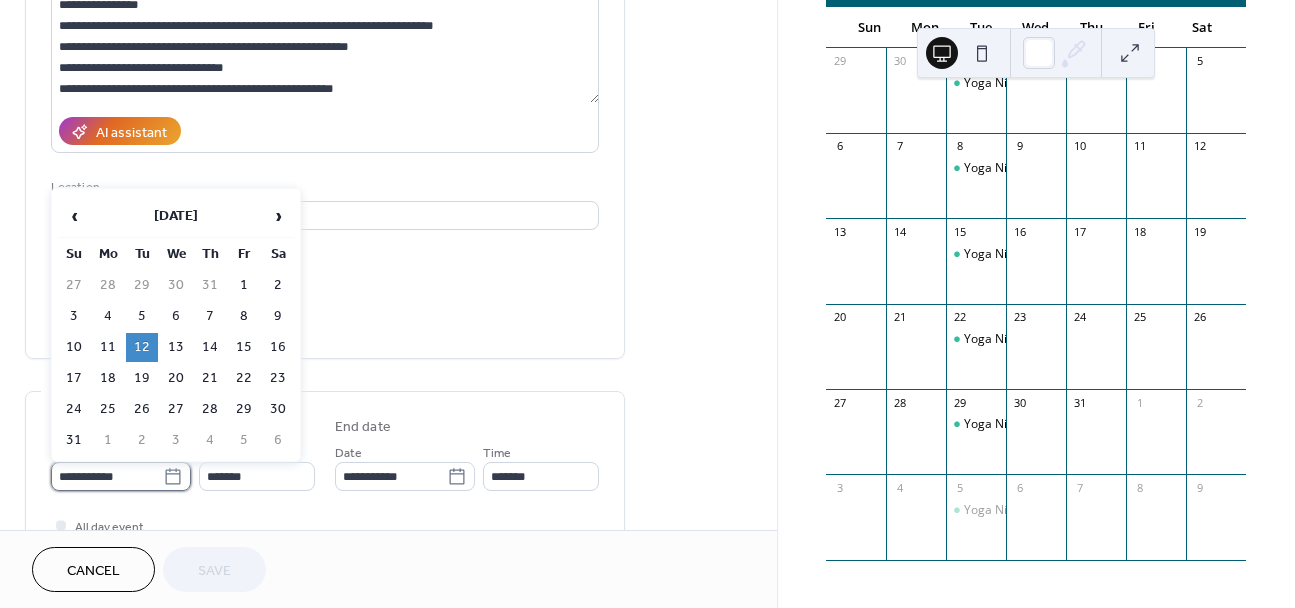 click on "**********" at bounding box center [107, 476] 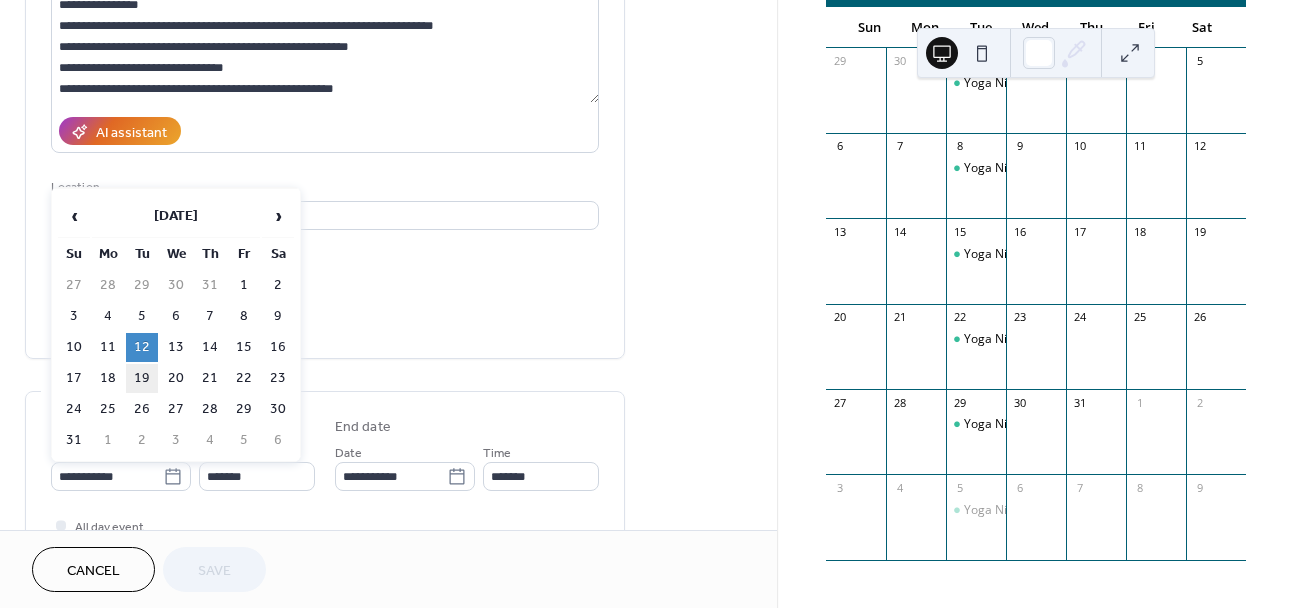 click on "19" at bounding box center [142, 378] 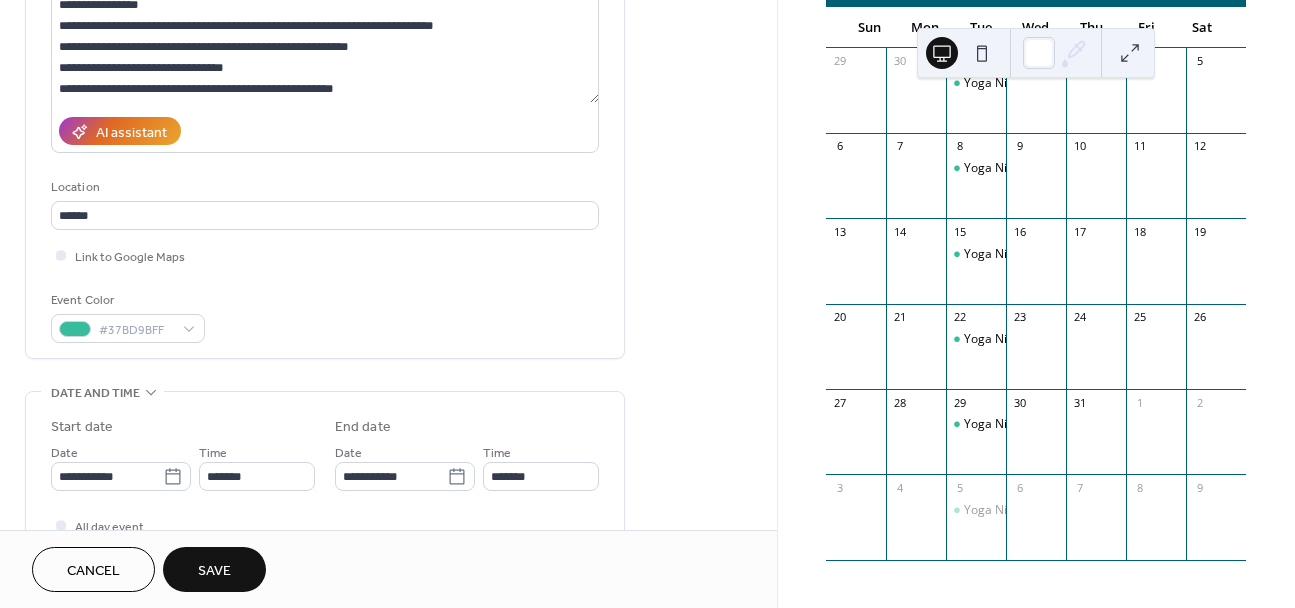 click on "Save" at bounding box center [214, 571] 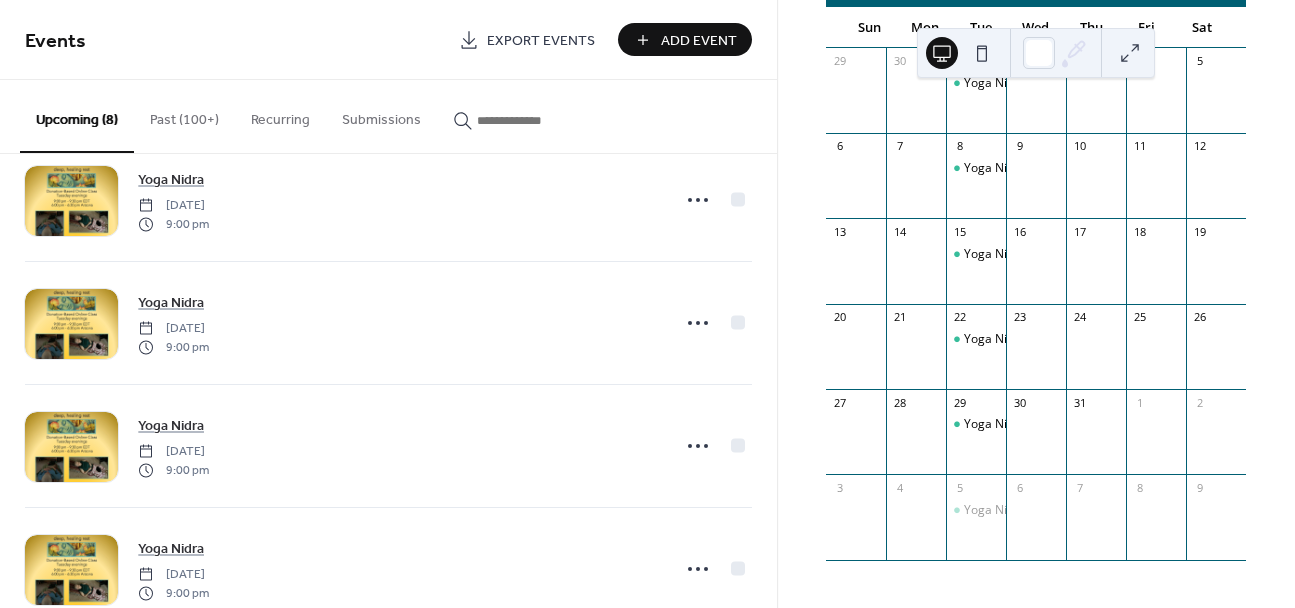 scroll, scrollTop: 589, scrollLeft: 0, axis: vertical 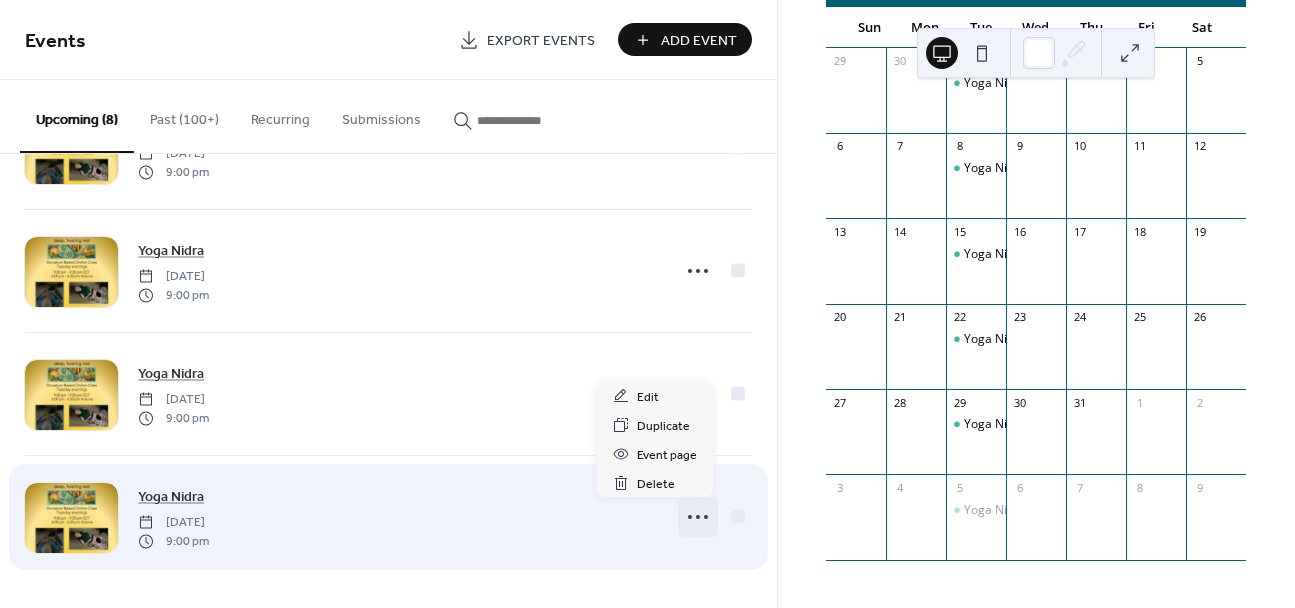 click 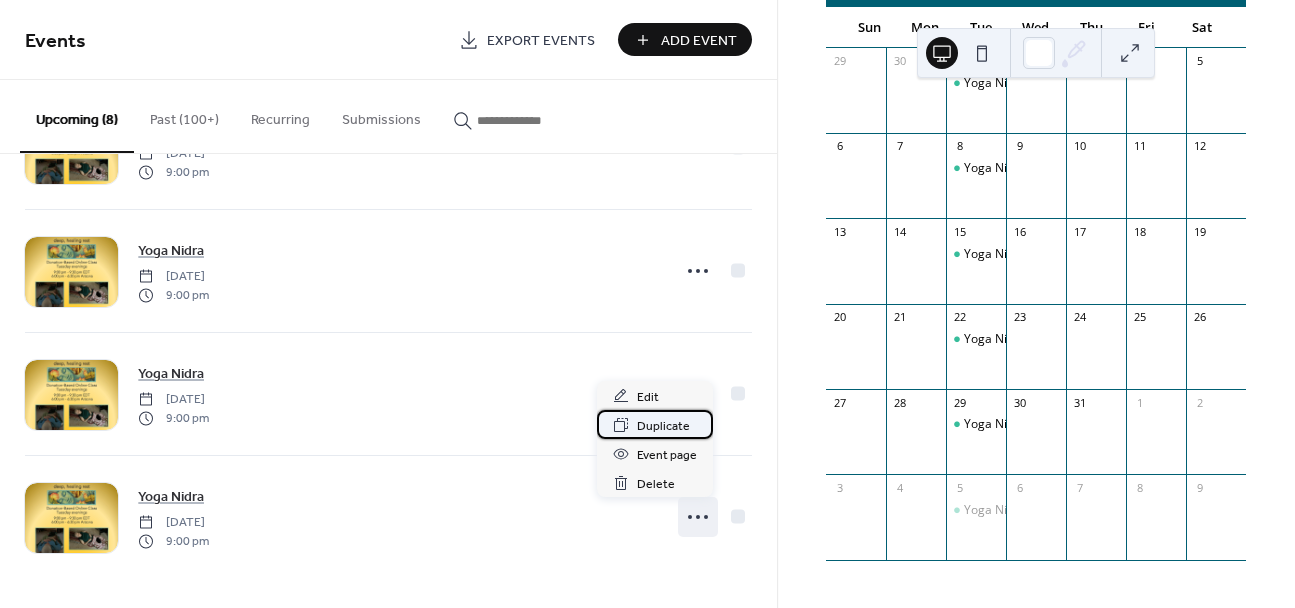 click on "Duplicate" at bounding box center [663, 426] 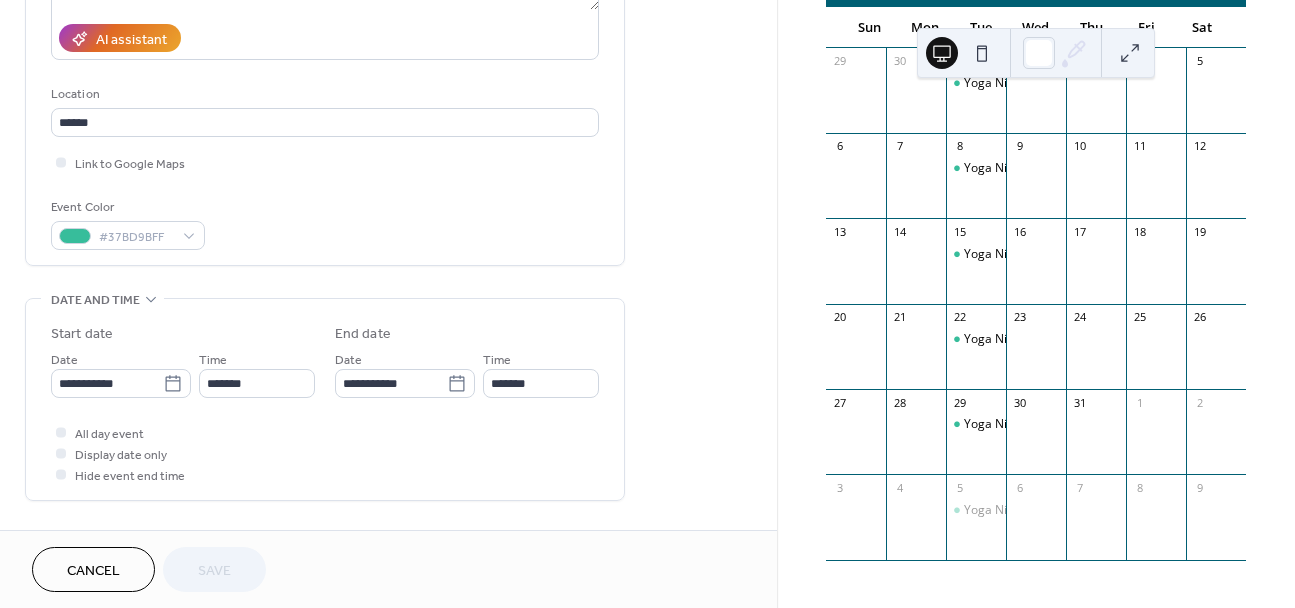scroll, scrollTop: 361, scrollLeft: 0, axis: vertical 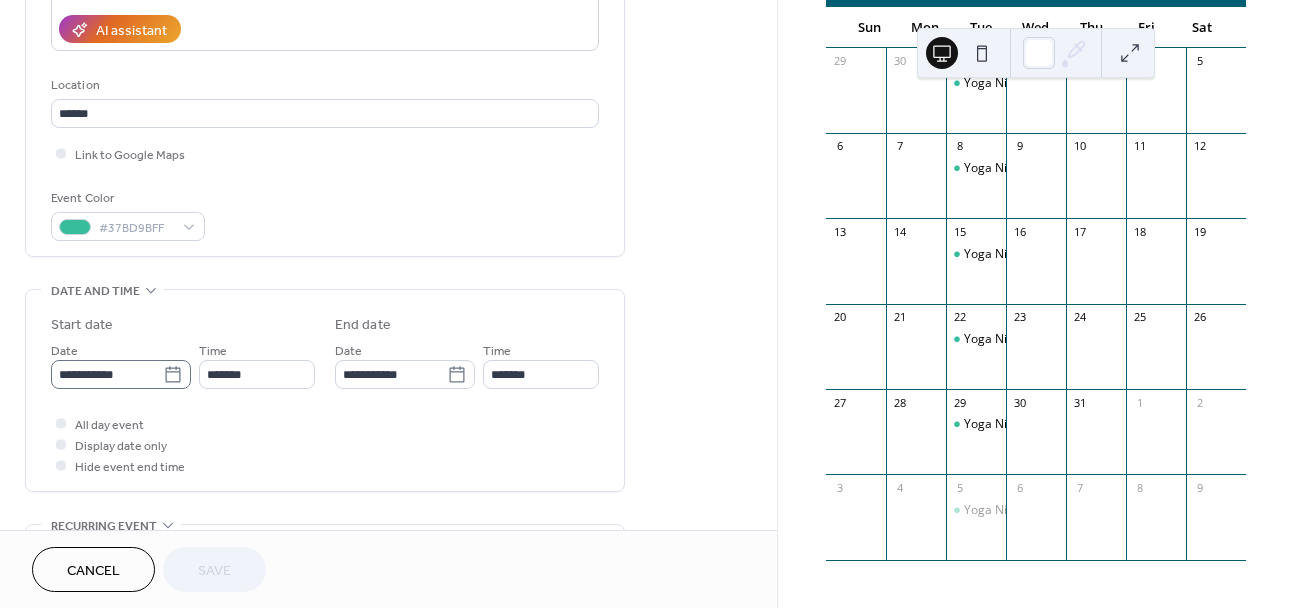 click 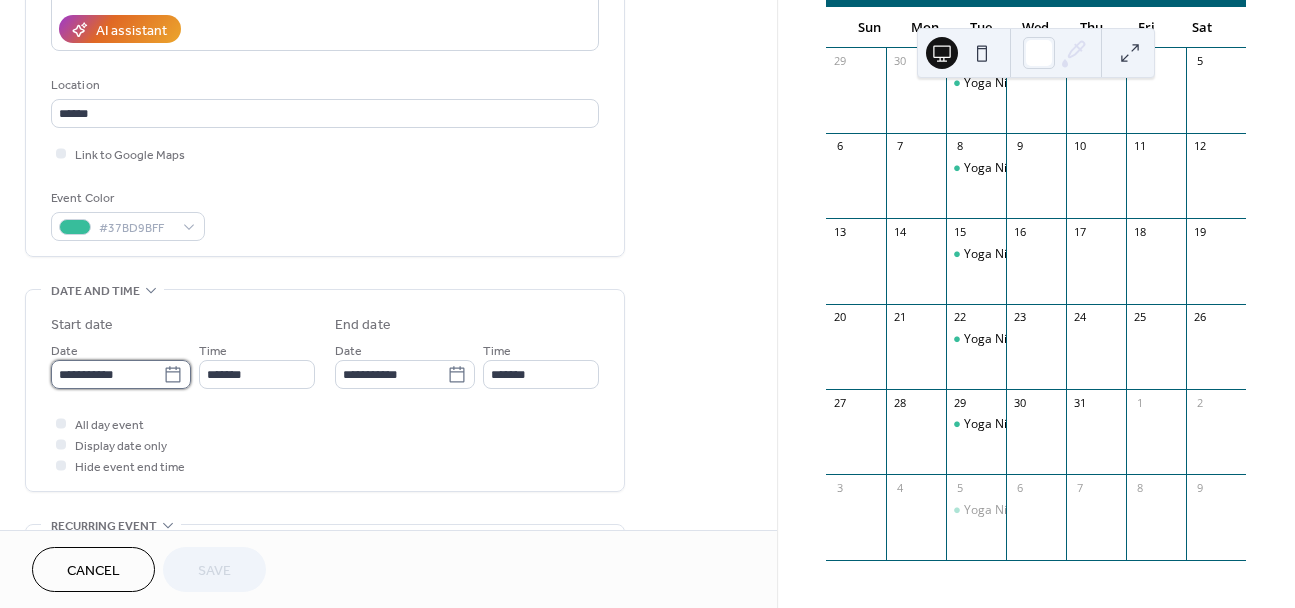 click on "**********" at bounding box center [107, 374] 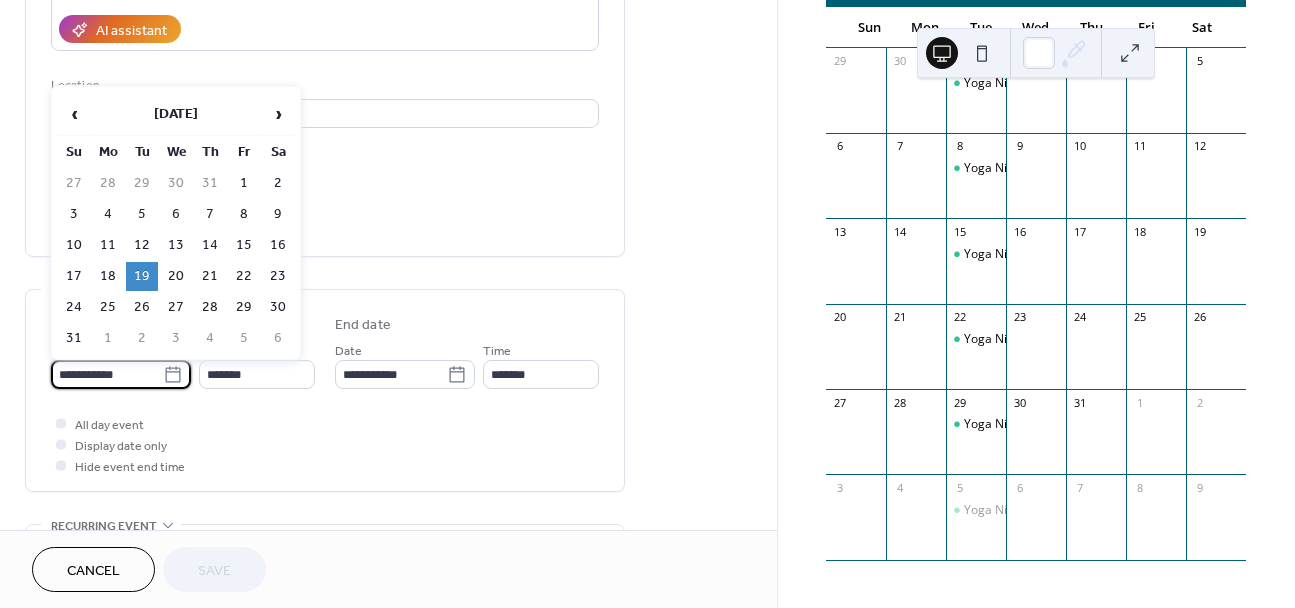 scroll, scrollTop: 368, scrollLeft: 0, axis: vertical 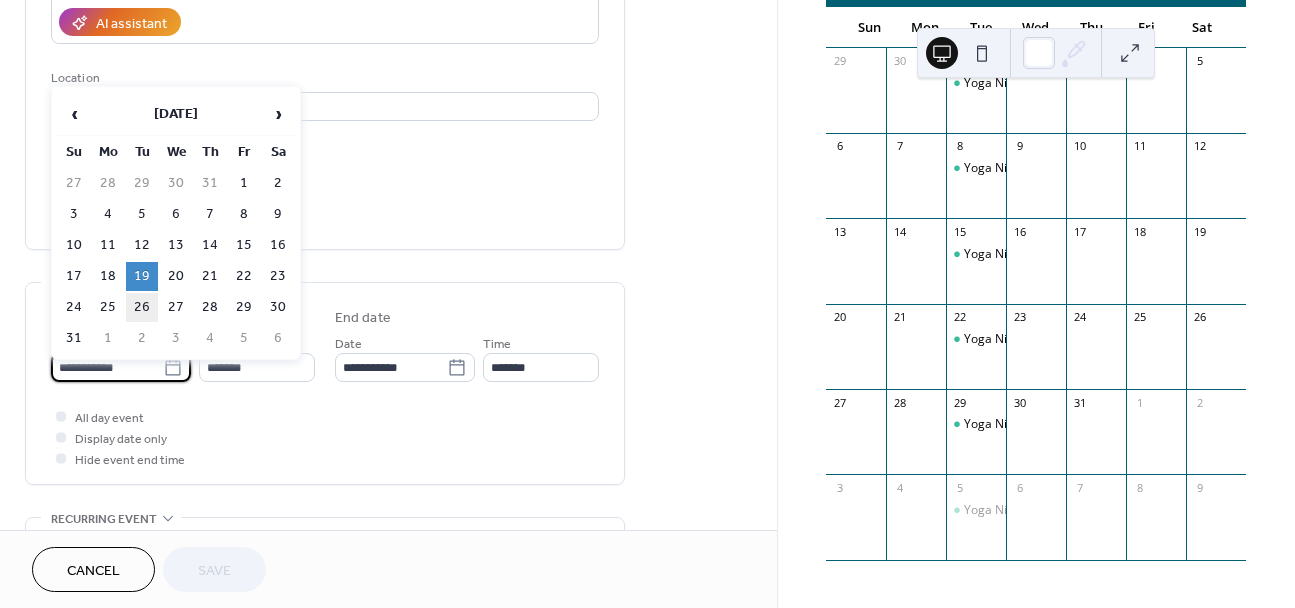 click on "26" at bounding box center (142, 307) 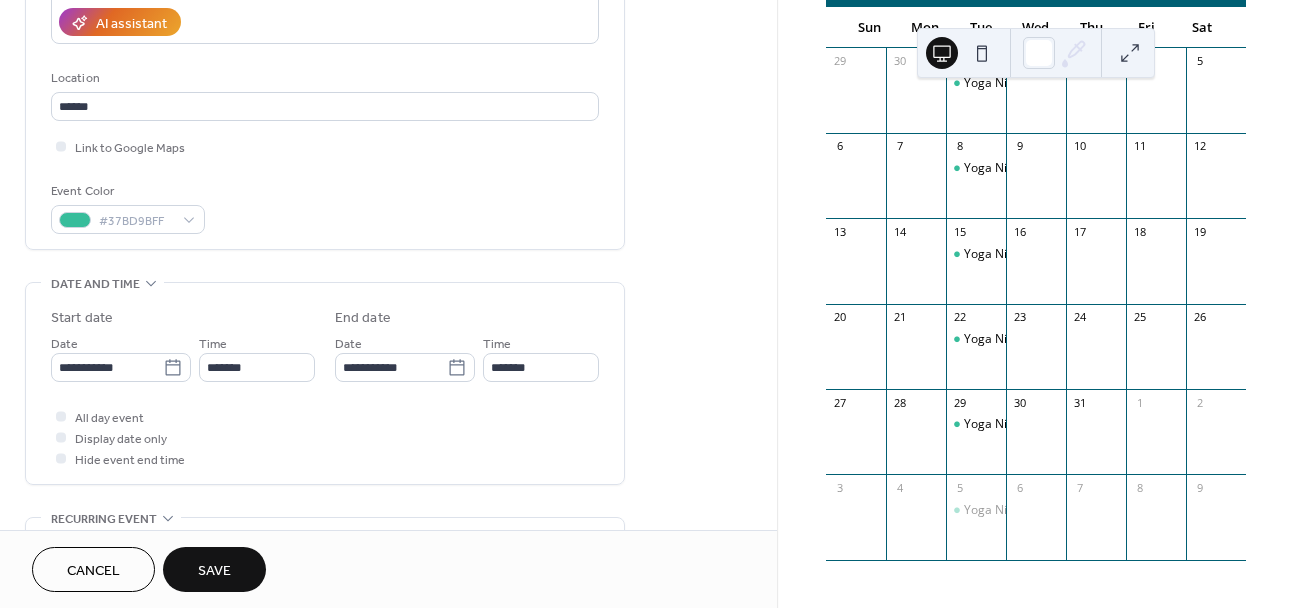 scroll, scrollTop: 372, scrollLeft: 0, axis: vertical 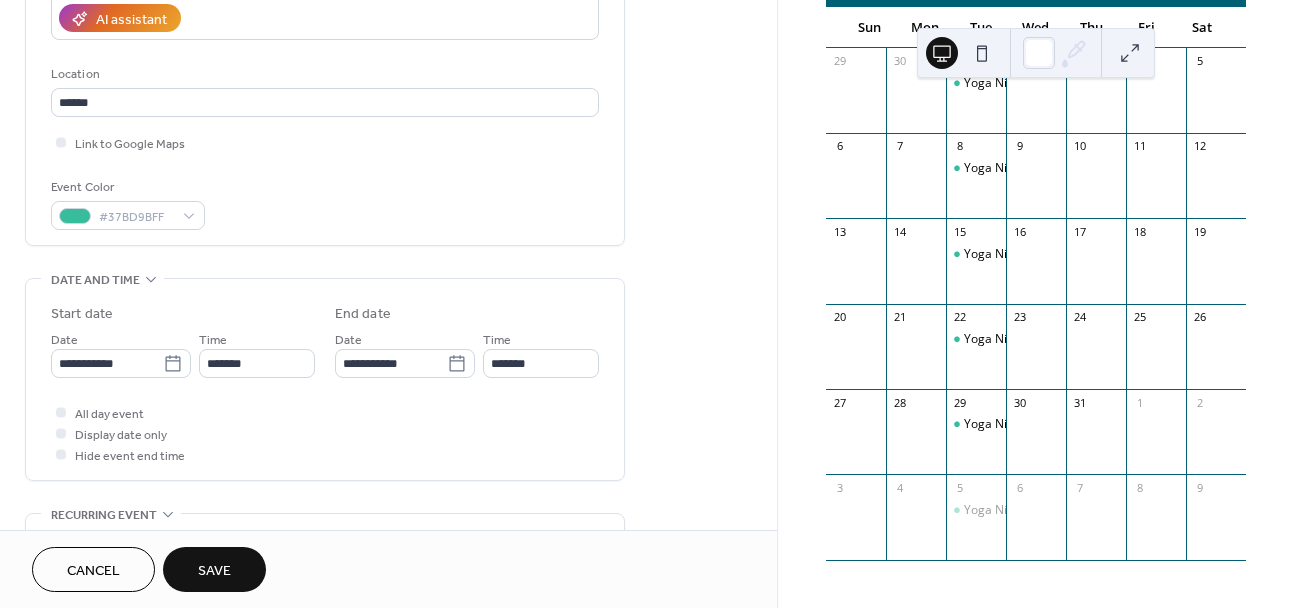 click on "Save" at bounding box center (214, 571) 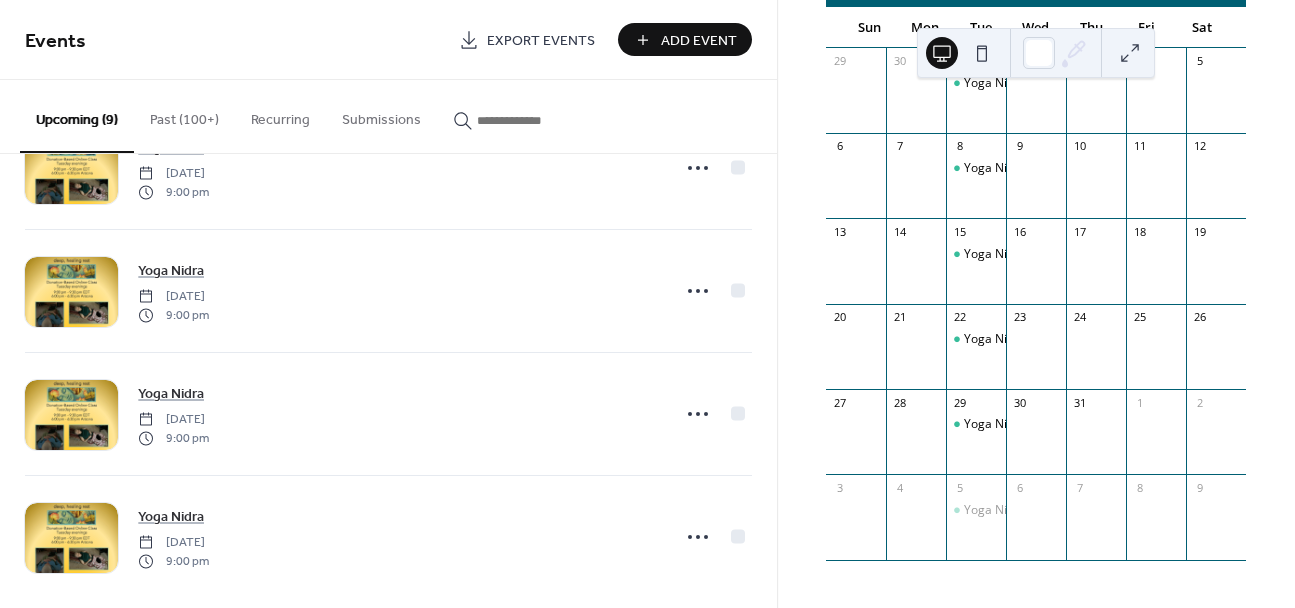 scroll, scrollTop: 712, scrollLeft: 0, axis: vertical 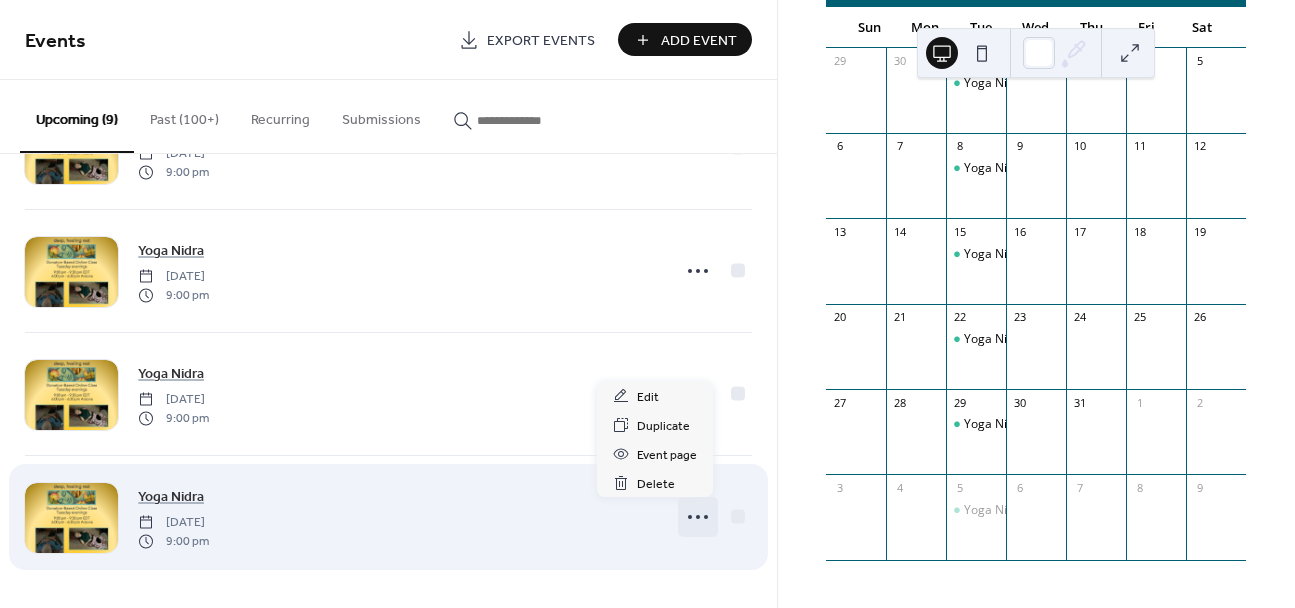 click 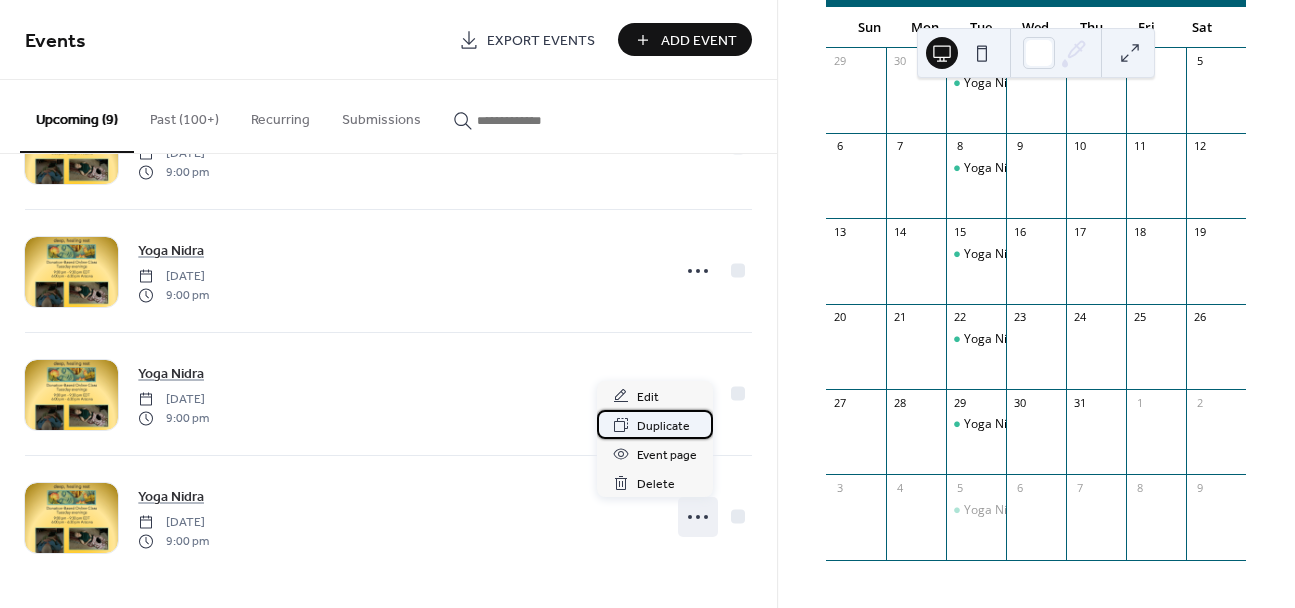 click on "Duplicate" at bounding box center [663, 426] 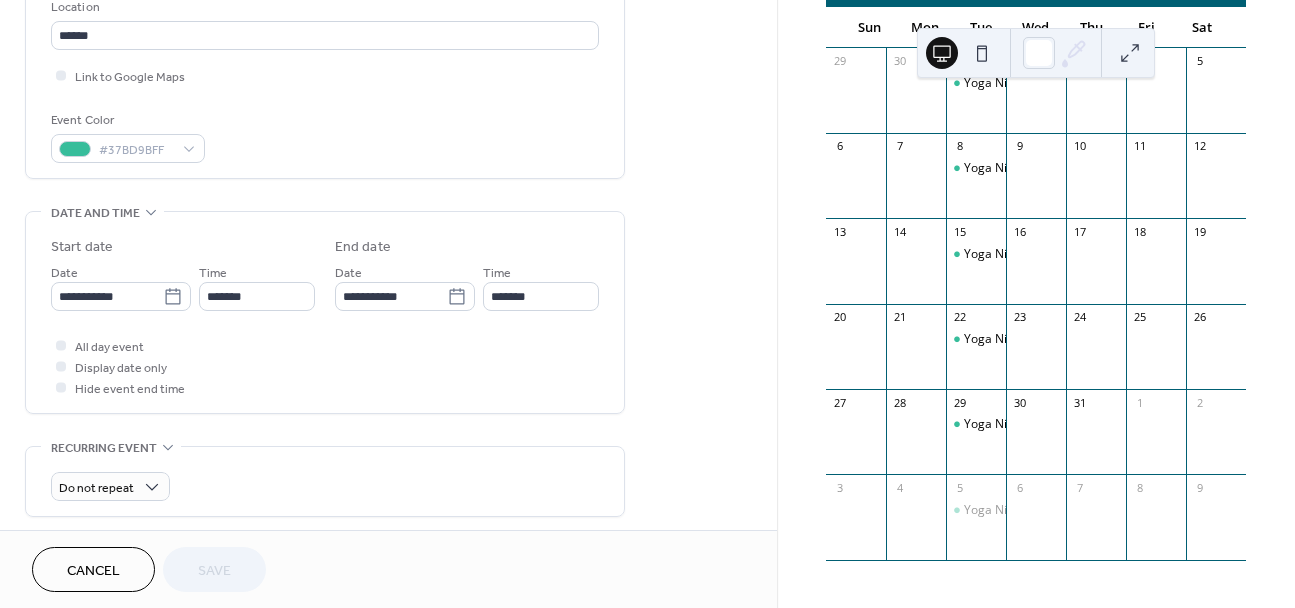 scroll, scrollTop: 446, scrollLeft: 0, axis: vertical 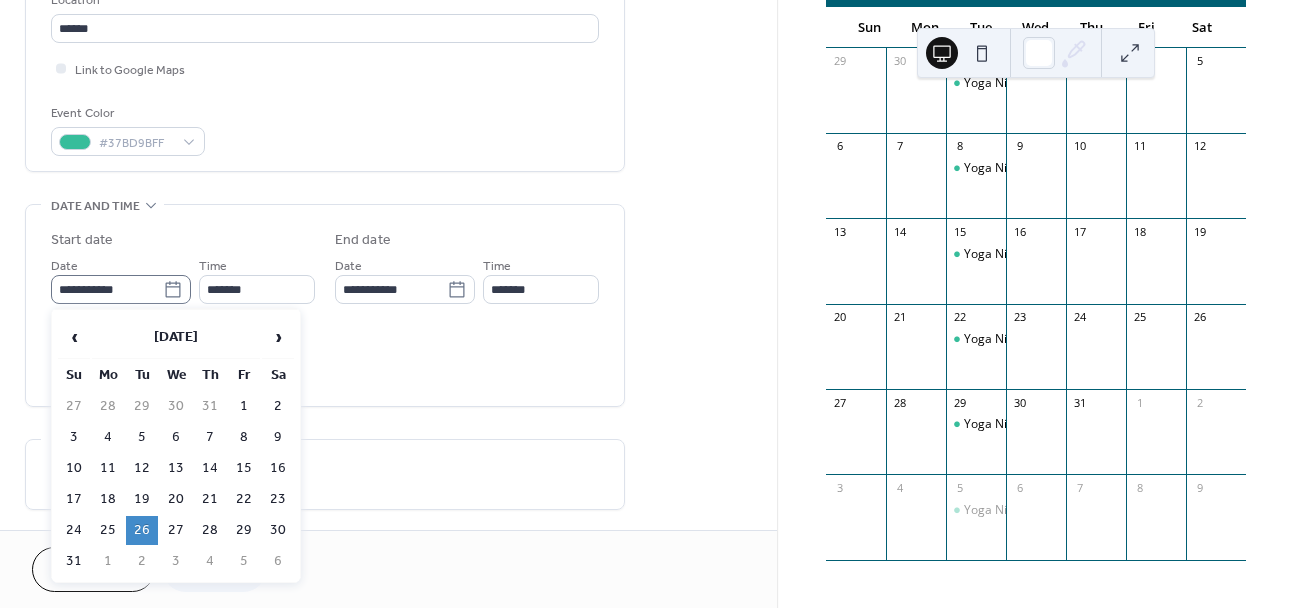 click 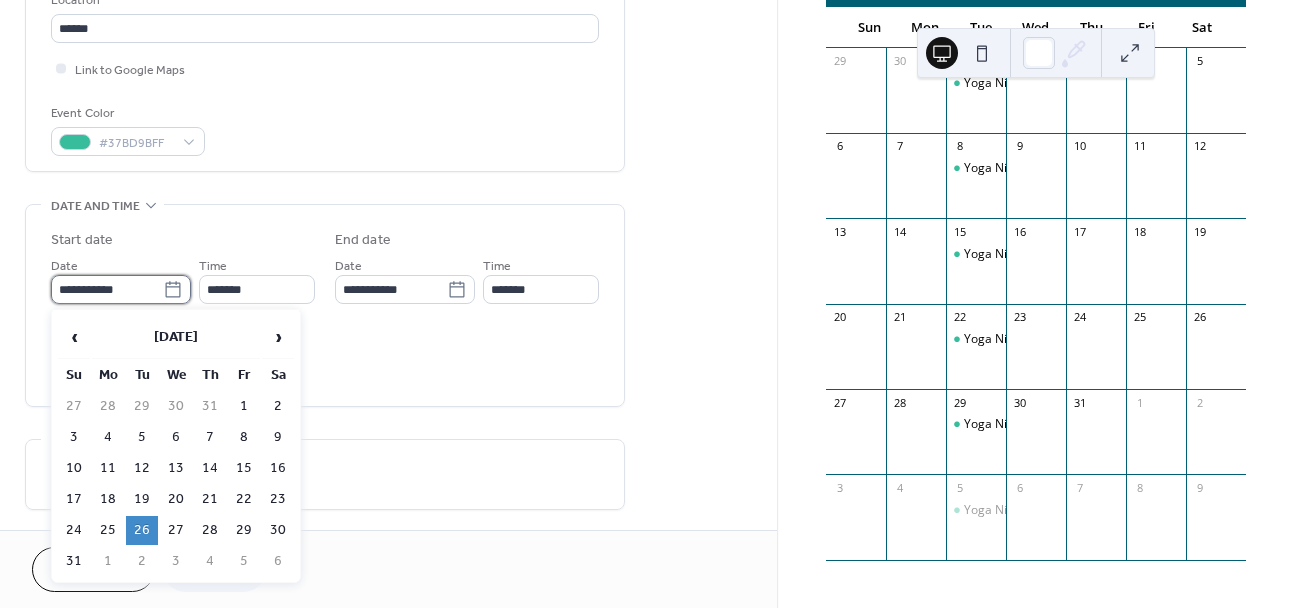 click on "**********" at bounding box center [107, 289] 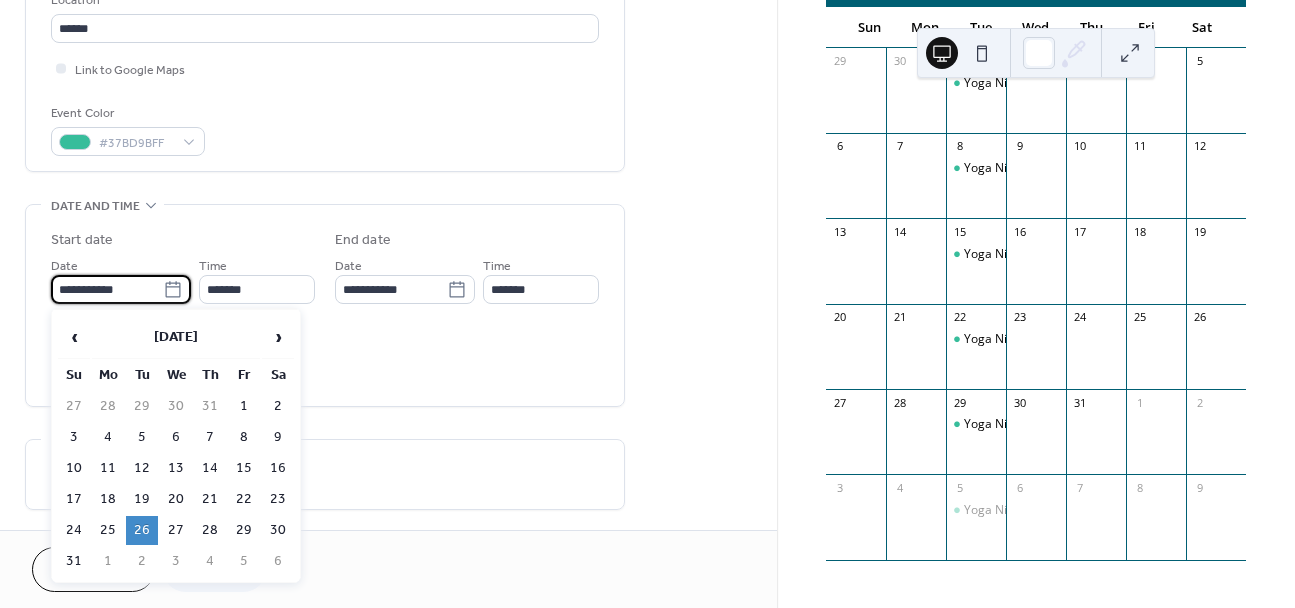 scroll, scrollTop: 447, scrollLeft: 0, axis: vertical 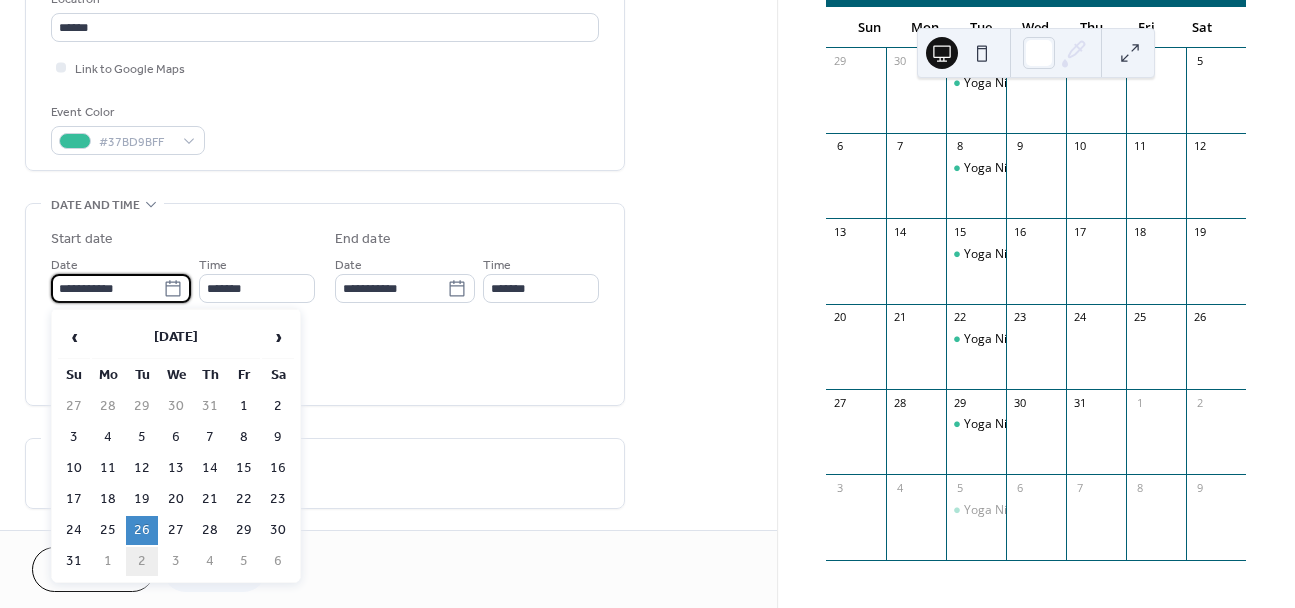 click on "2" at bounding box center [142, 561] 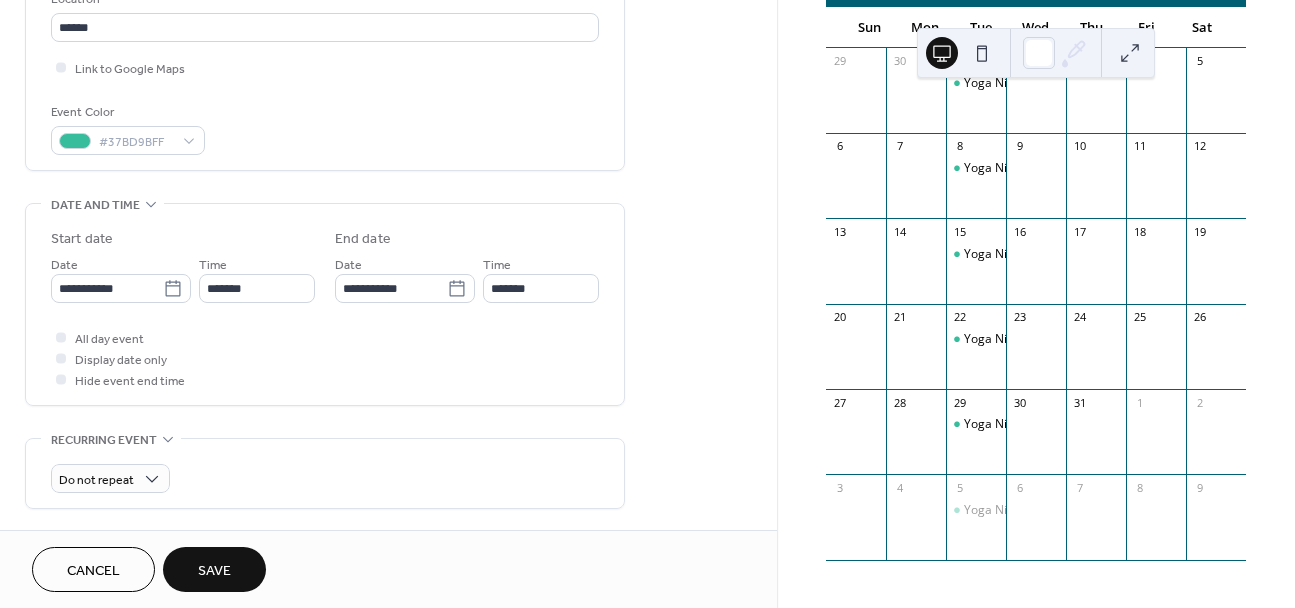 click on "Save" at bounding box center (214, 571) 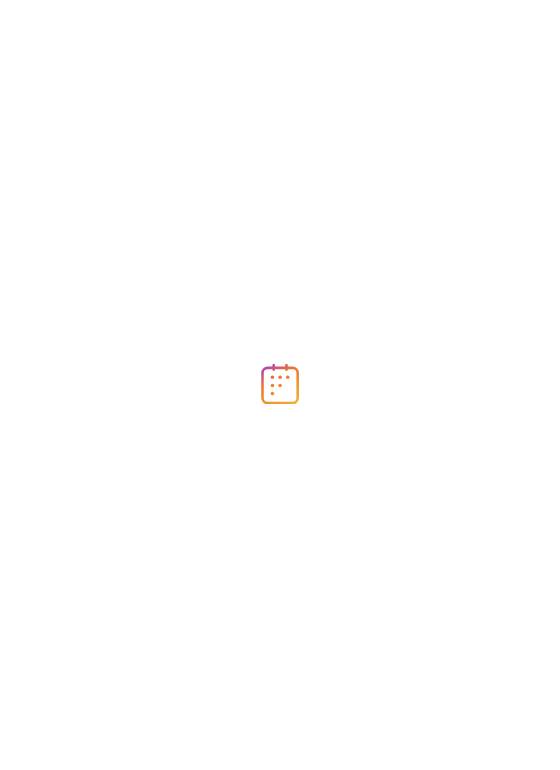 scroll, scrollTop: 0, scrollLeft: 0, axis: both 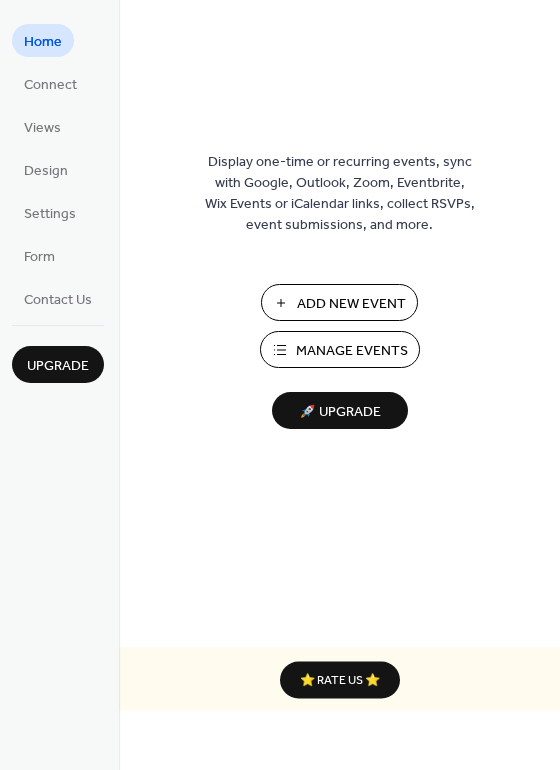 click on "Manage Events" at bounding box center [352, 351] 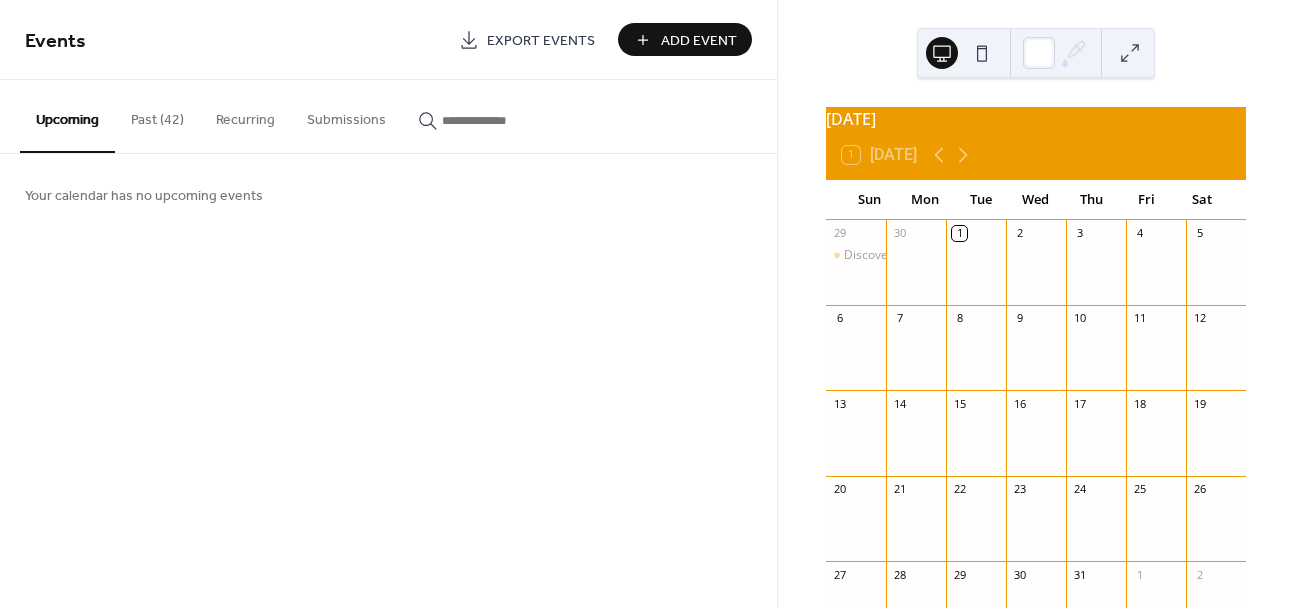 scroll, scrollTop: 0, scrollLeft: 0, axis: both 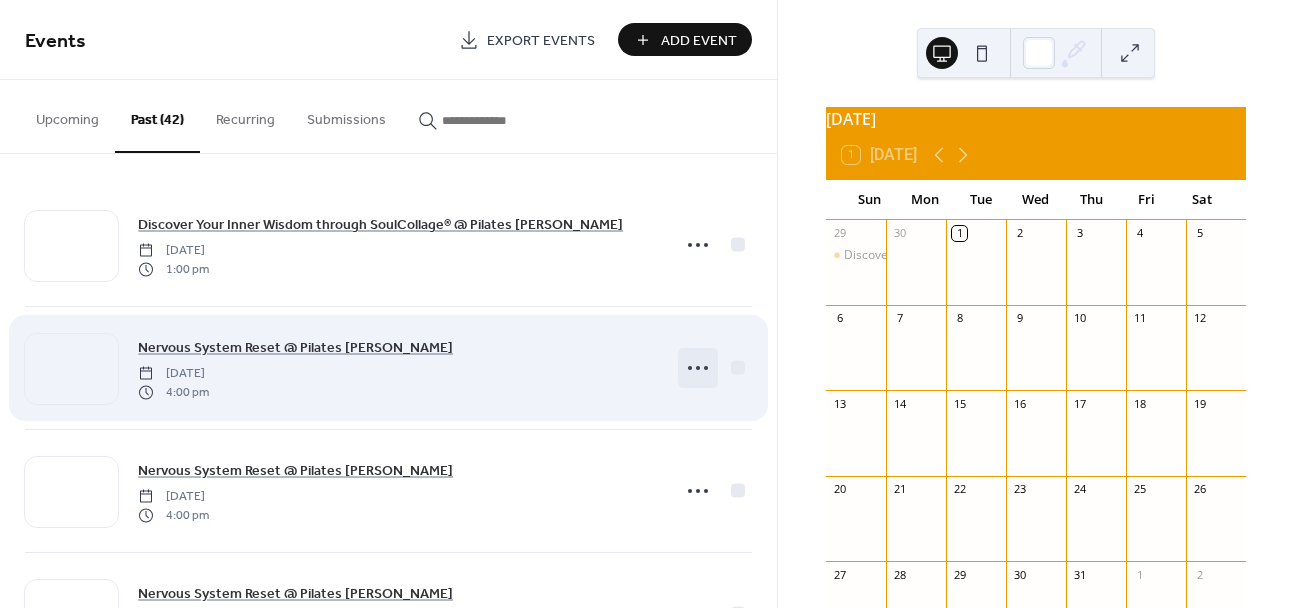 click 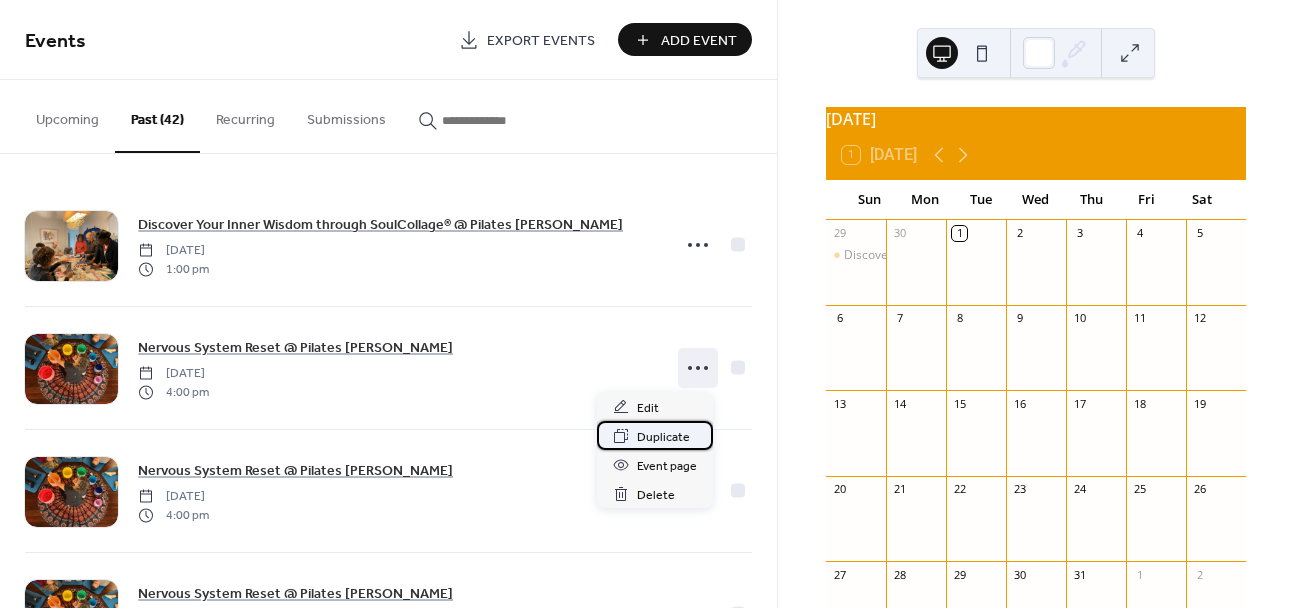 click on "Duplicate" at bounding box center [663, 437] 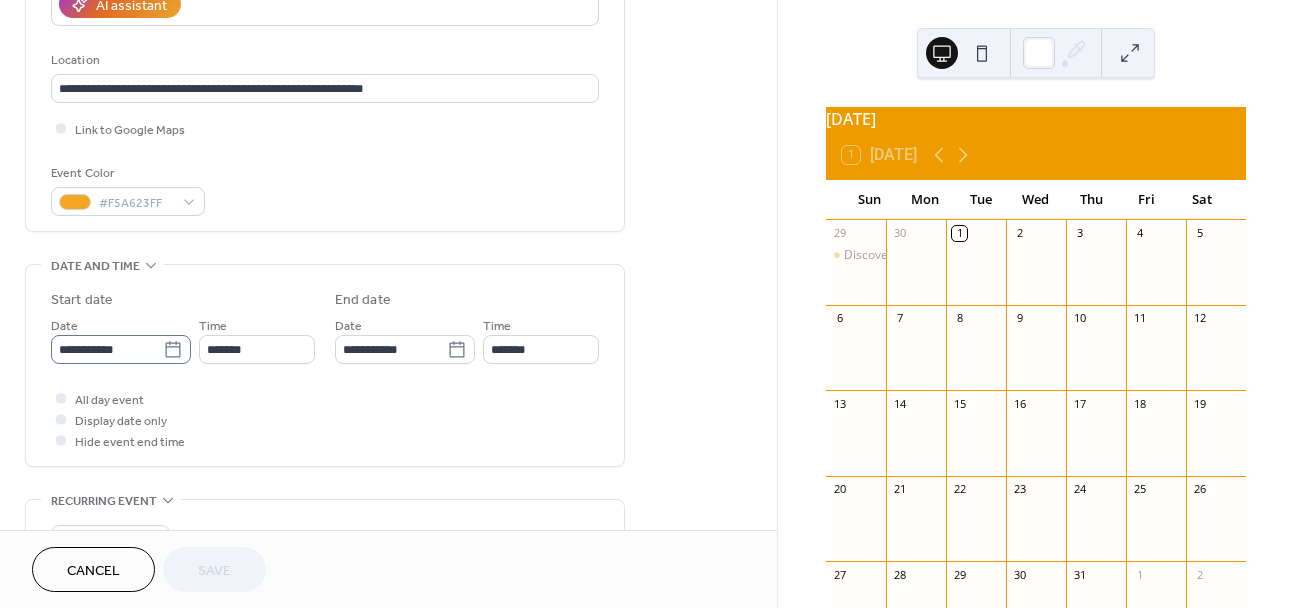 scroll, scrollTop: 387, scrollLeft: 0, axis: vertical 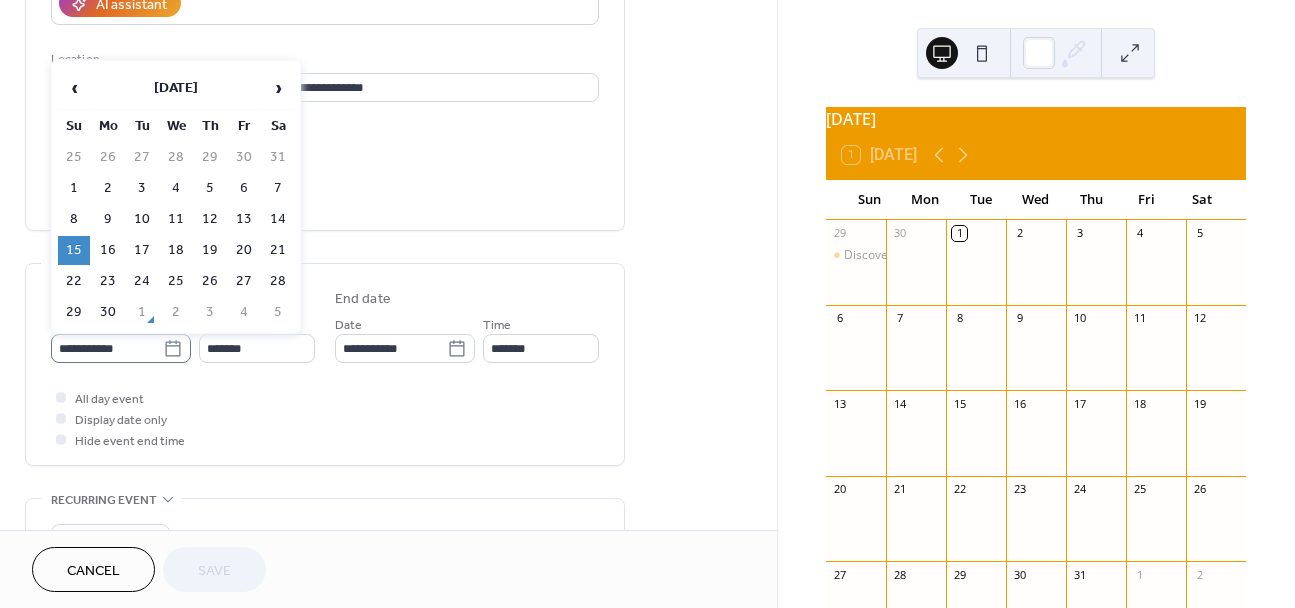 click 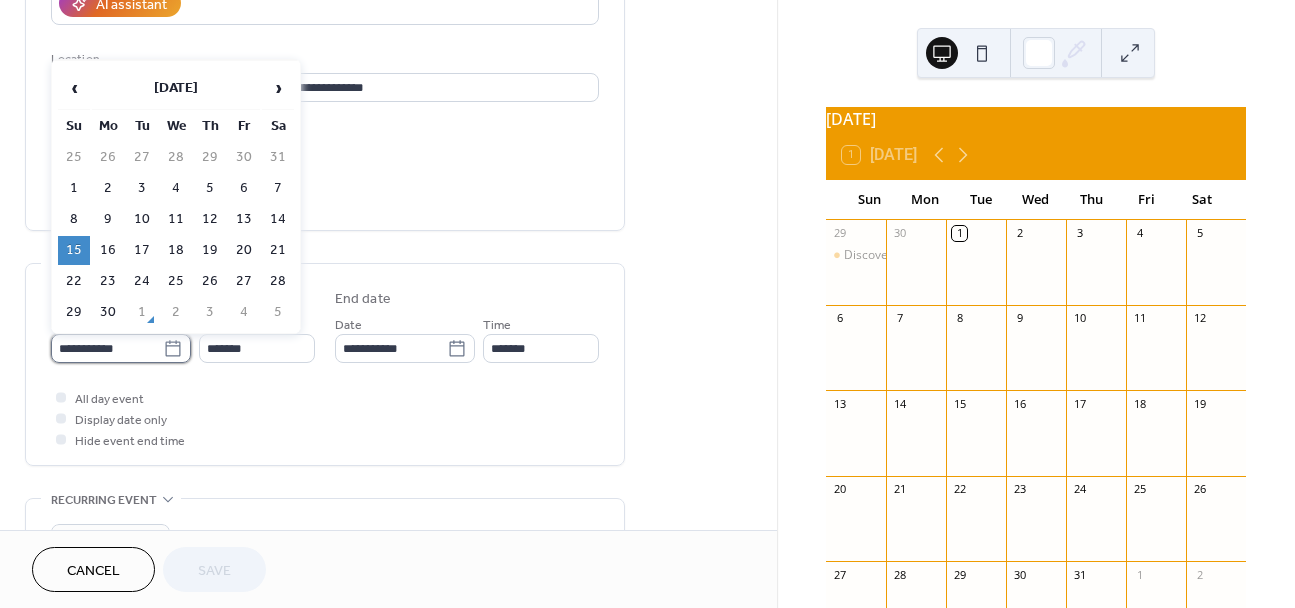 click on "**********" at bounding box center [107, 348] 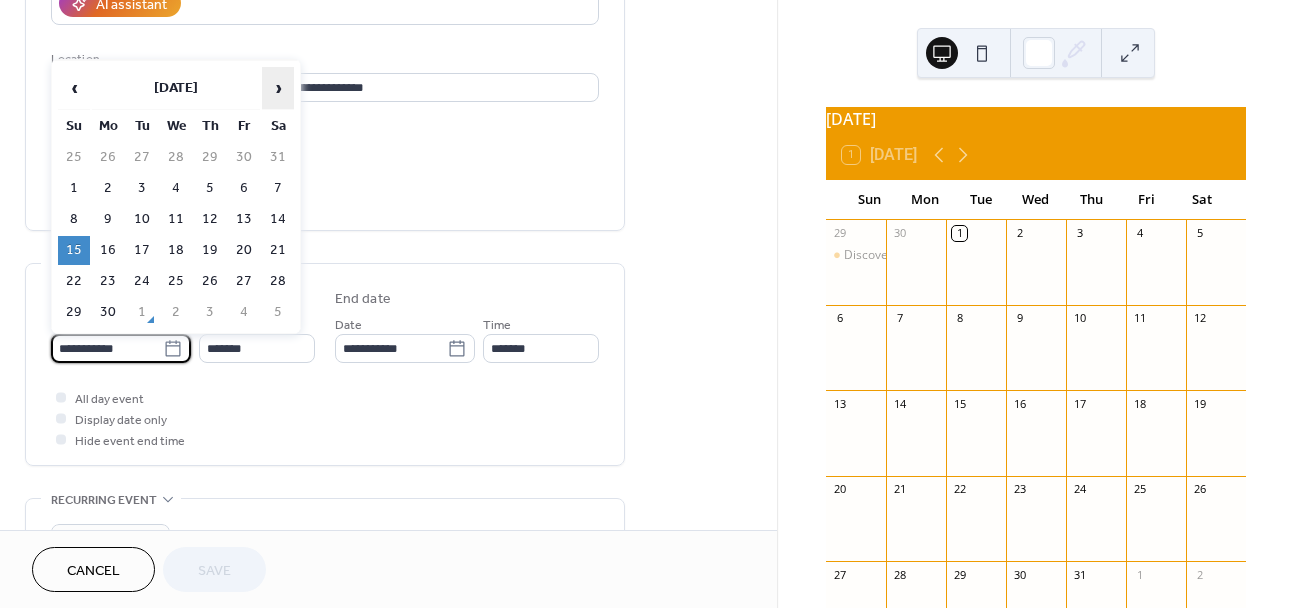 click on "›" at bounding box center (278, 88) 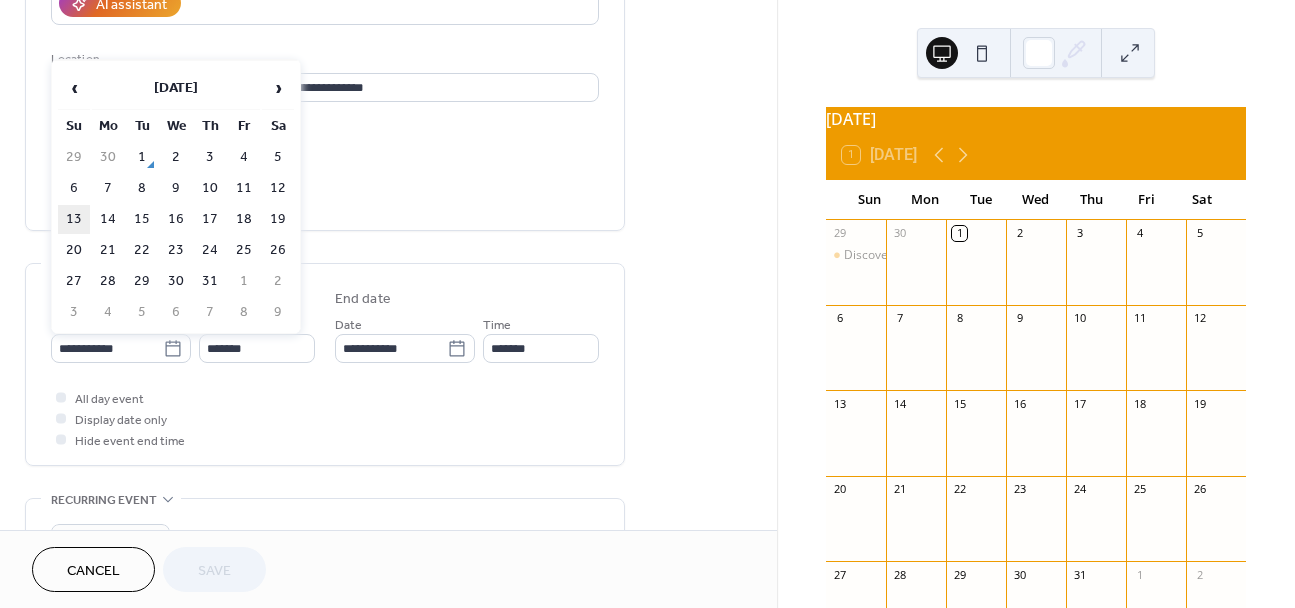 click on "13" at bounding box center [74, 219] 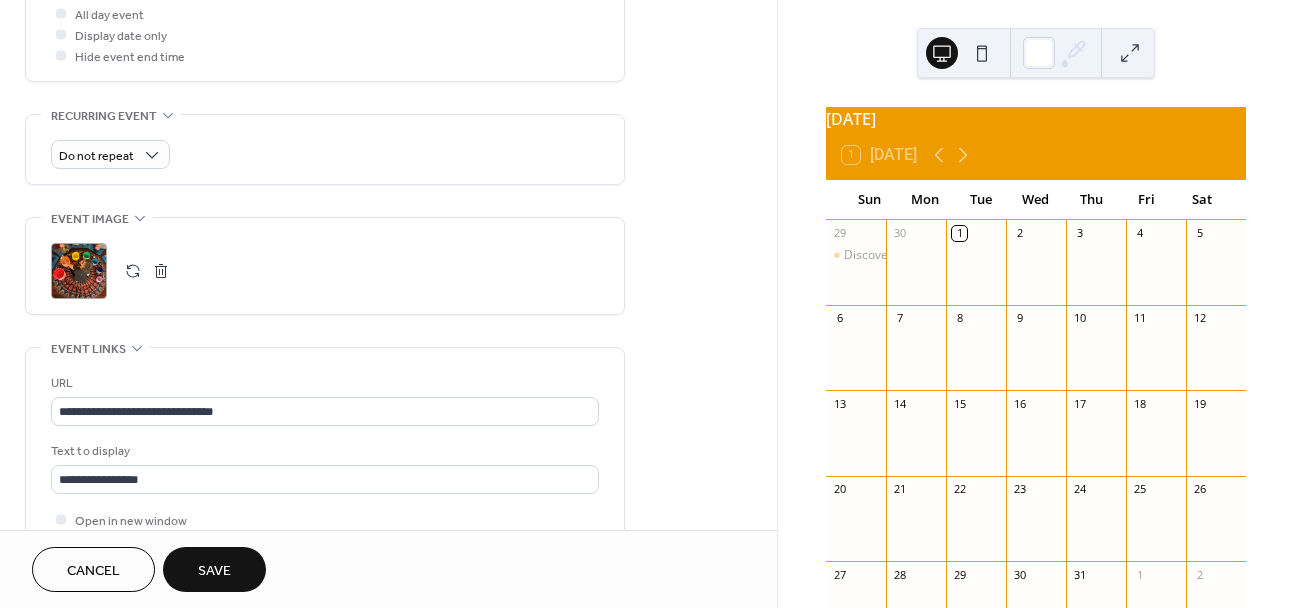 scroll, scrollTop: 777, scrollLeft: 0, axis: vertical 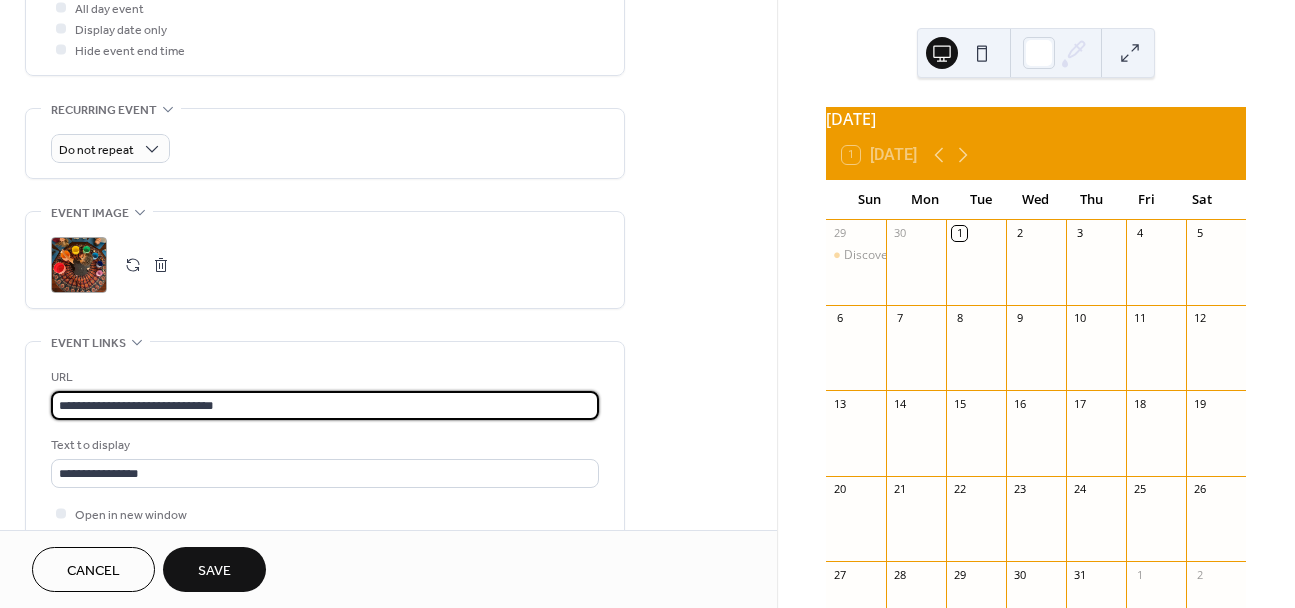 drag, startPoint x: 337, startPoint y: 406, endPoint x: 14, endPoint y: 398, distance: 323.09906 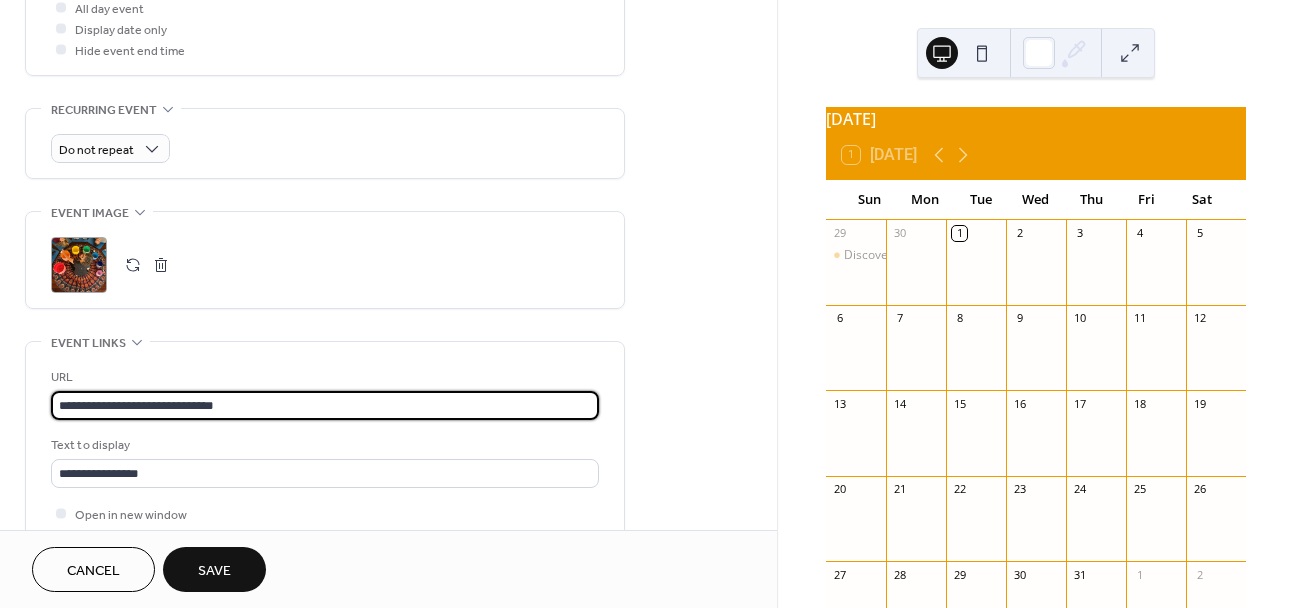 click on "**********" at bounding box center [388, 20] 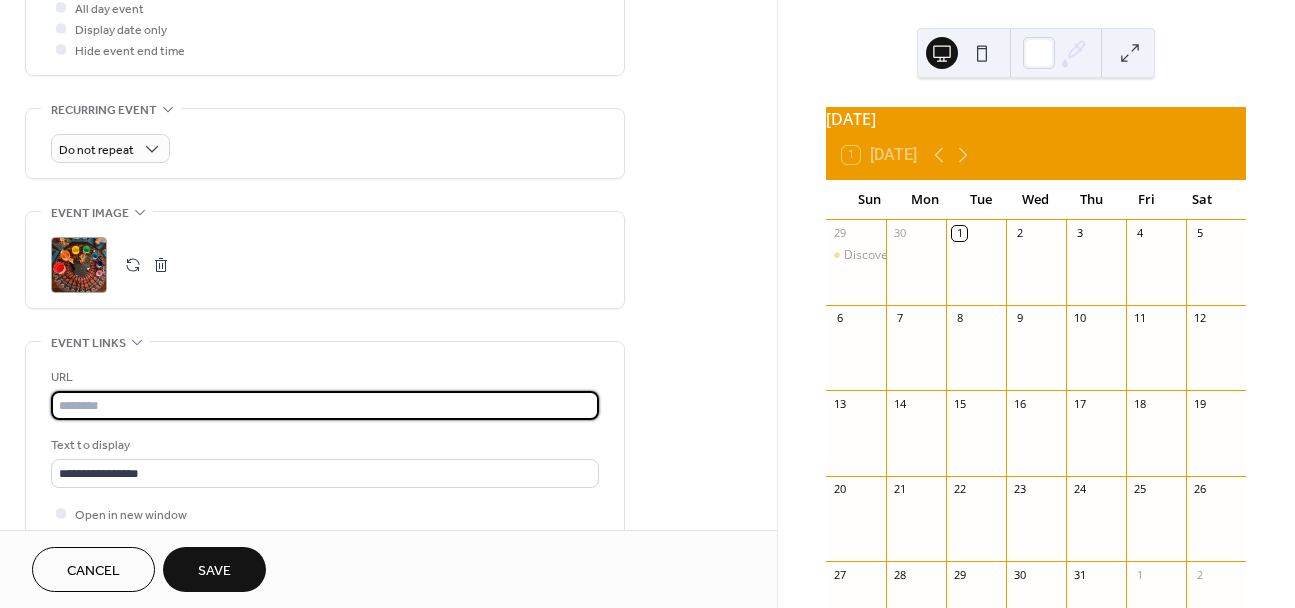 paste on "**********" 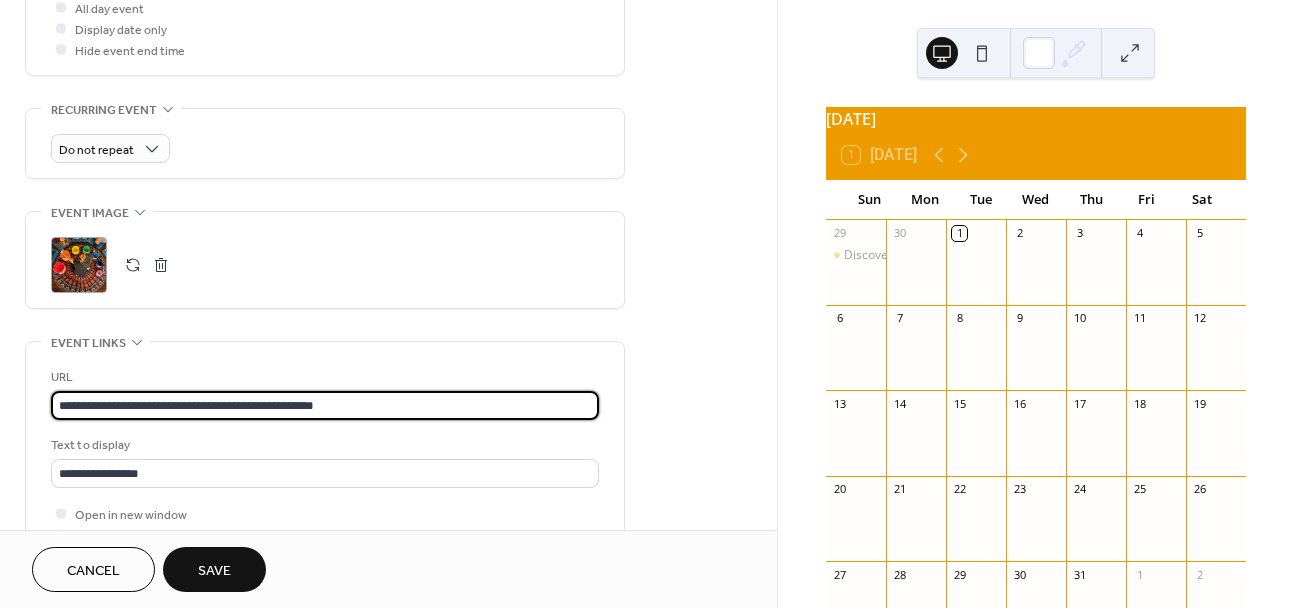 type on "**********" 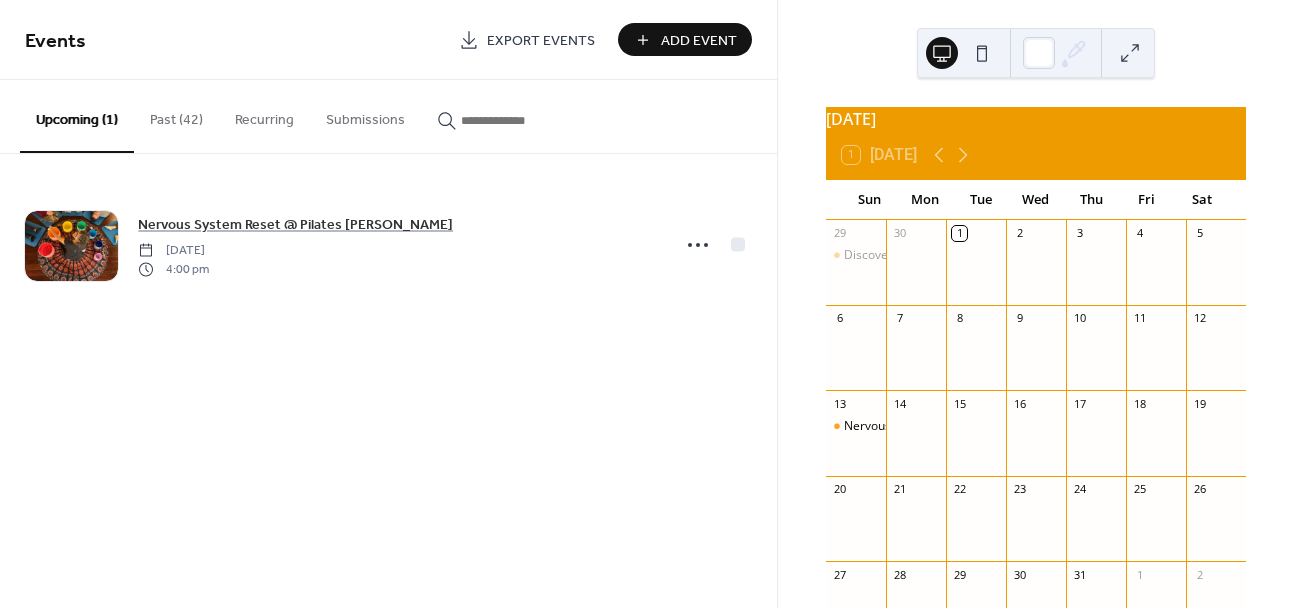 click on "Add Event" at bounding box center (699, 41) 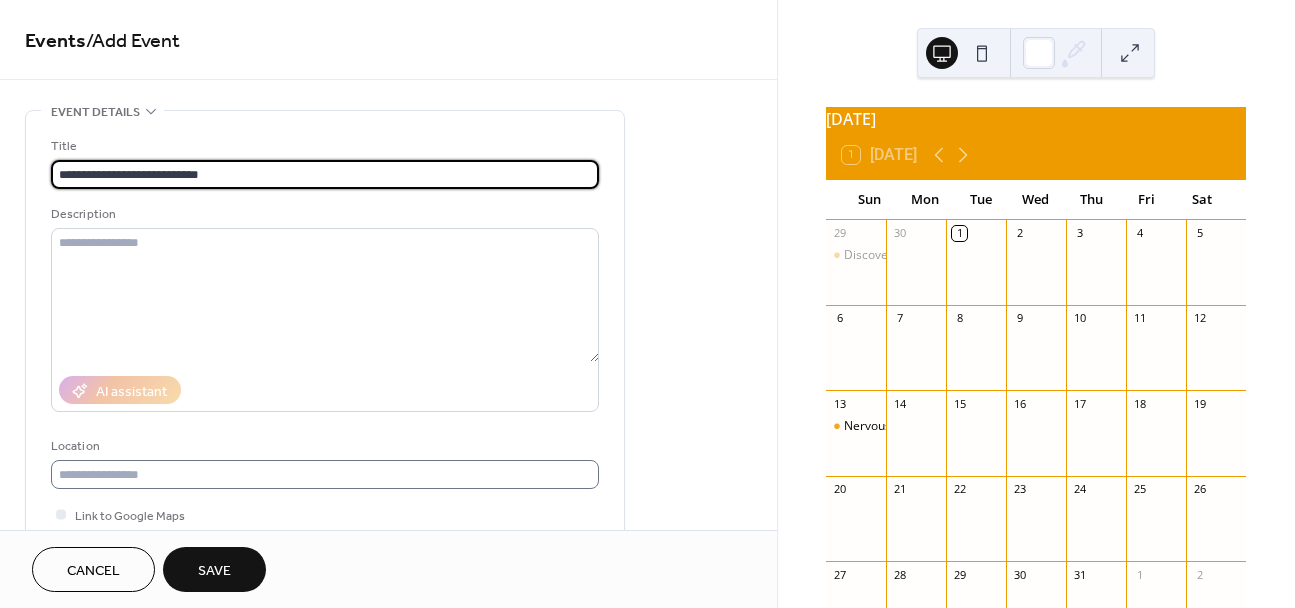 type on "**********" 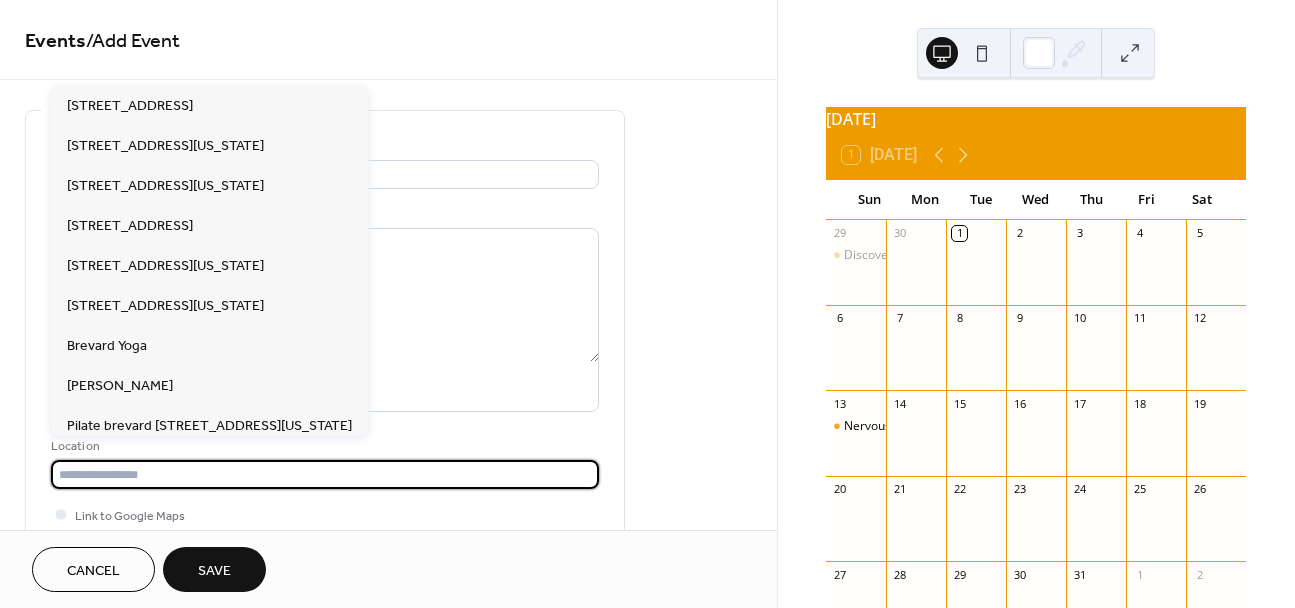 click at bounding box center (325, 474) 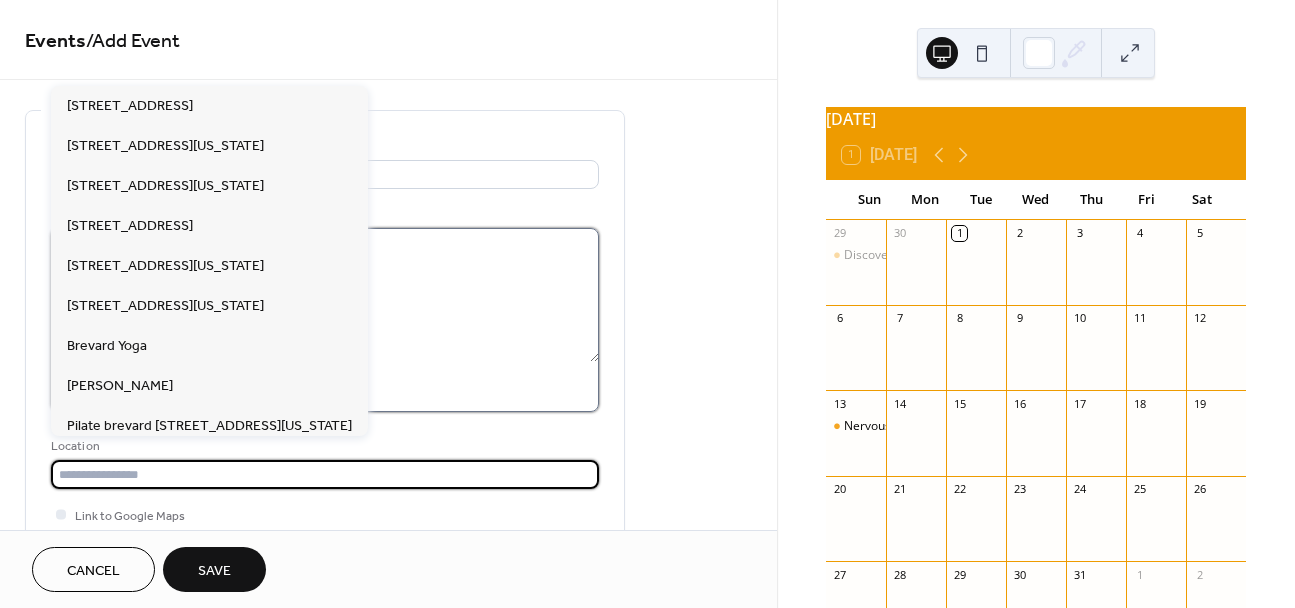 click at bounding box center [325, 295] 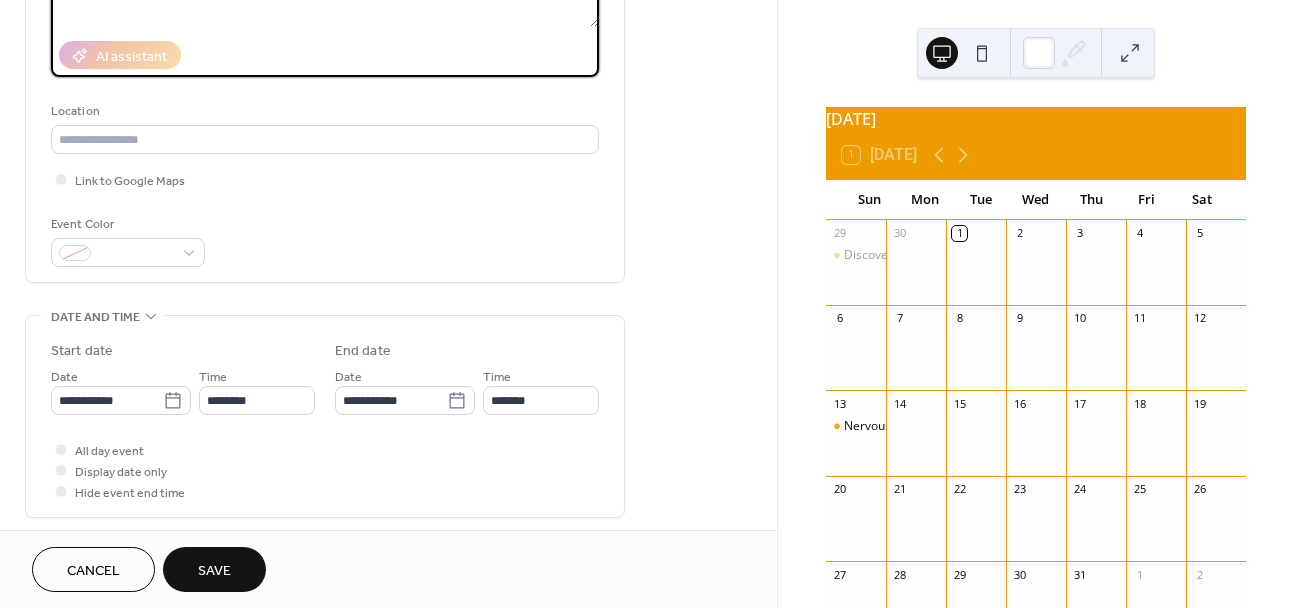 scroll, scrollTop: 338, scrollLeft: 0, axis: vertical 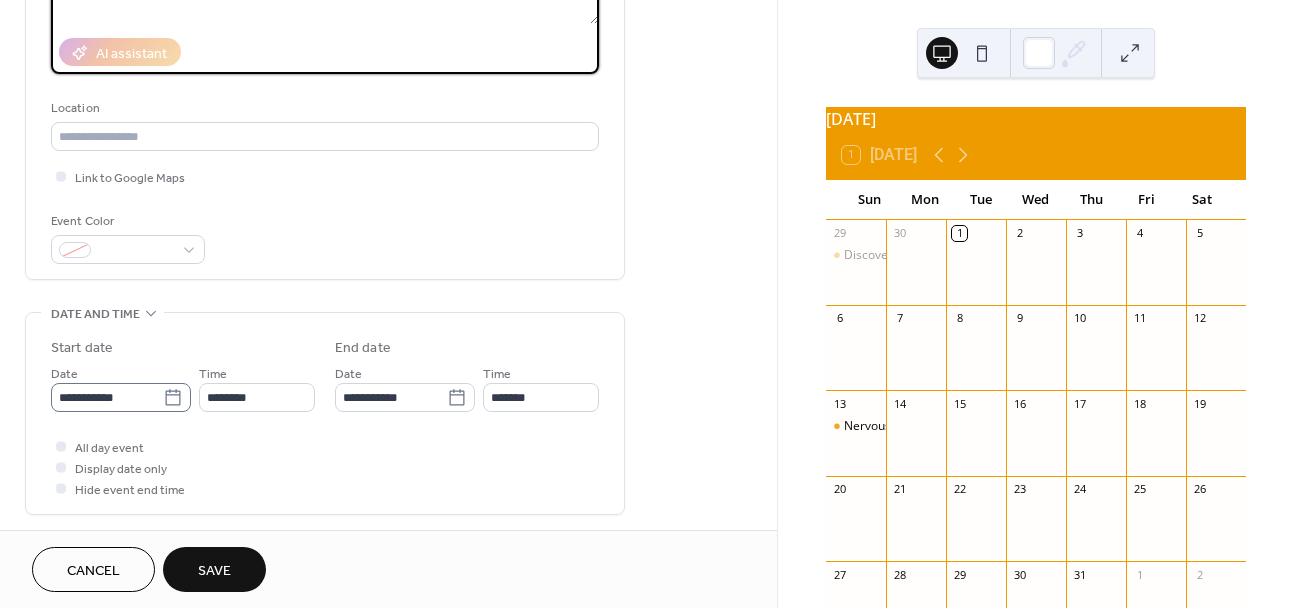 click on "**********" at bounding box center [121, 397] 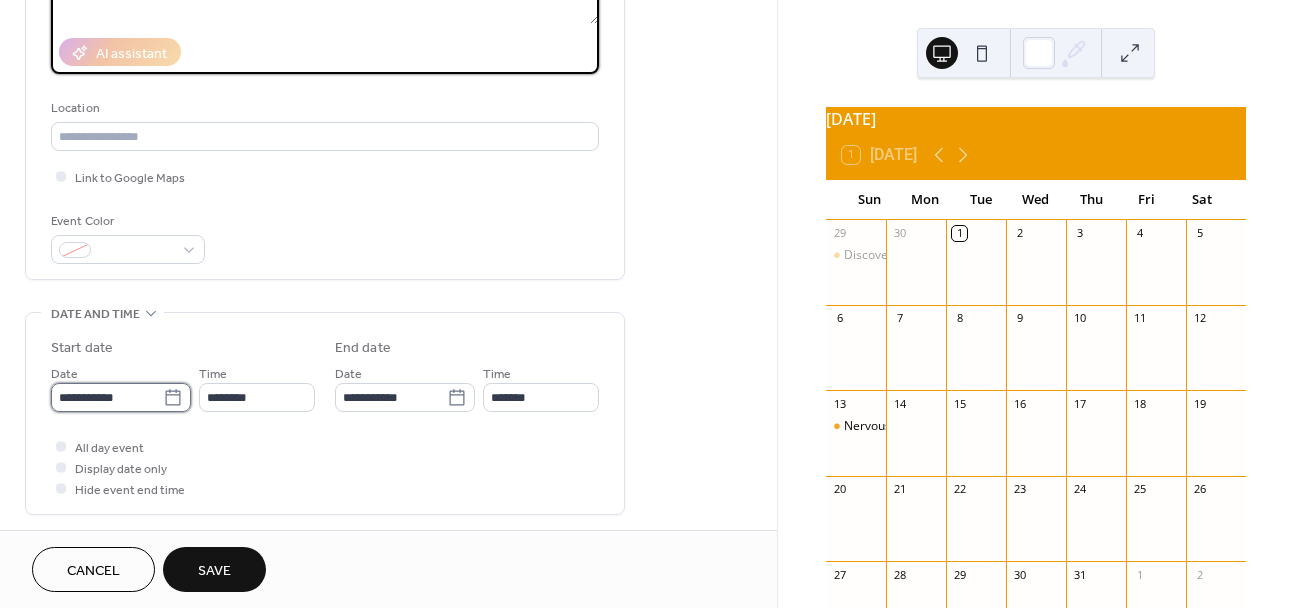 click on "**********" at bounding box center [107, 397] 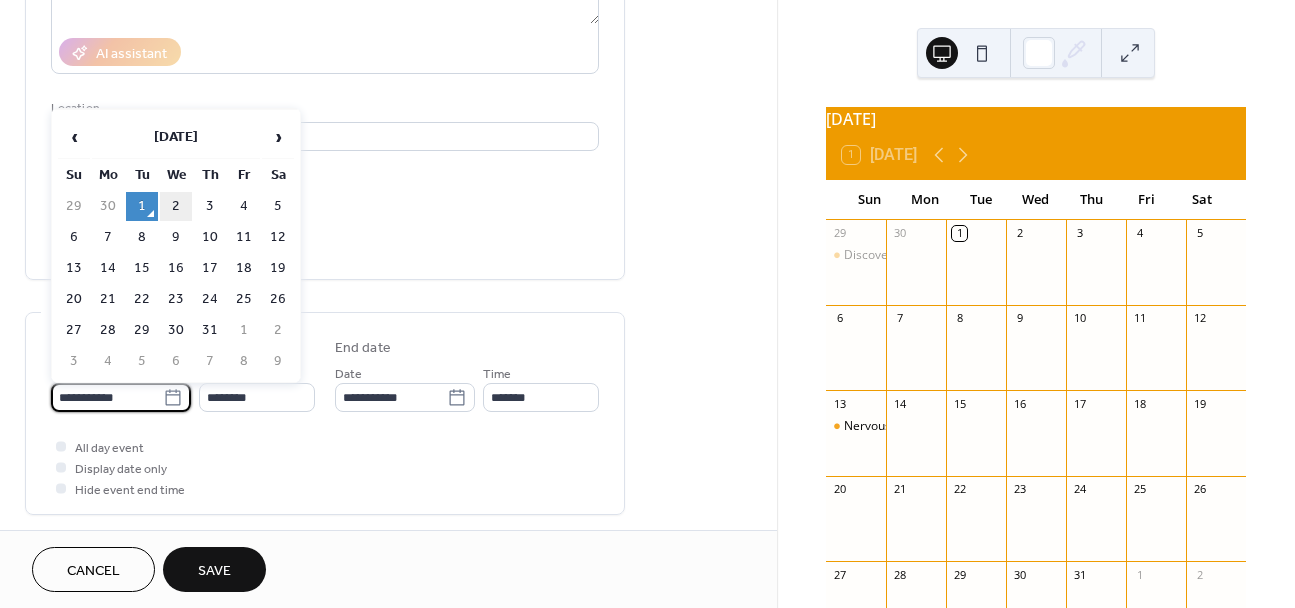 click on "2" at bounding box center [176, 206] 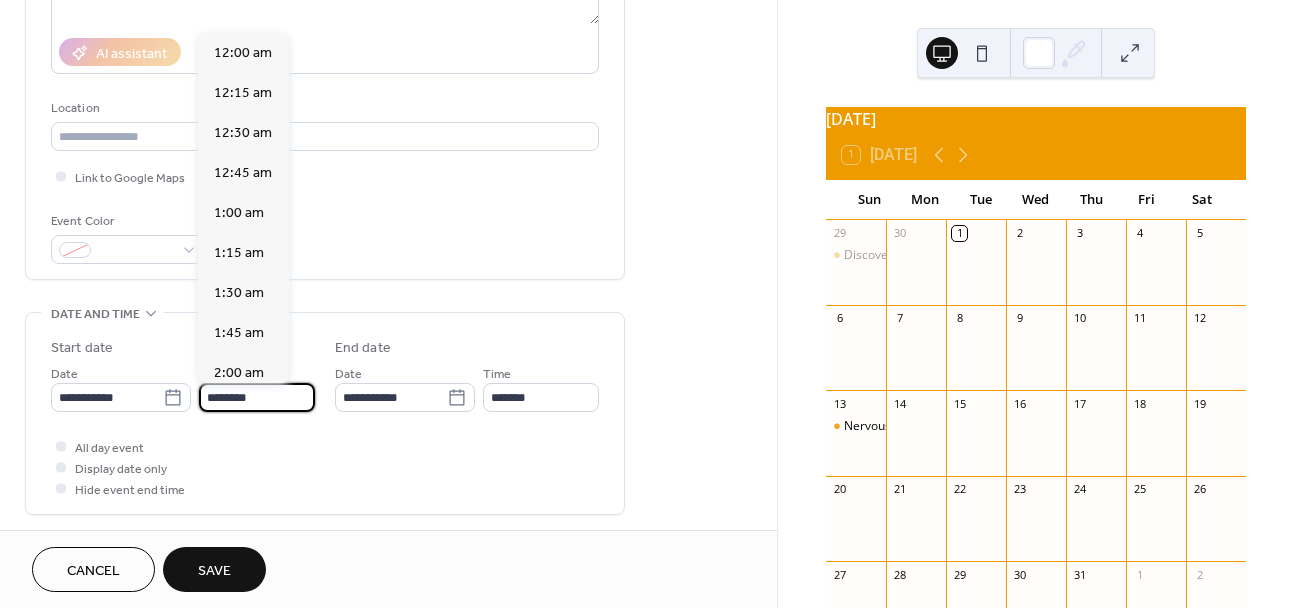 click on "********" at bounding box center (257, 397) 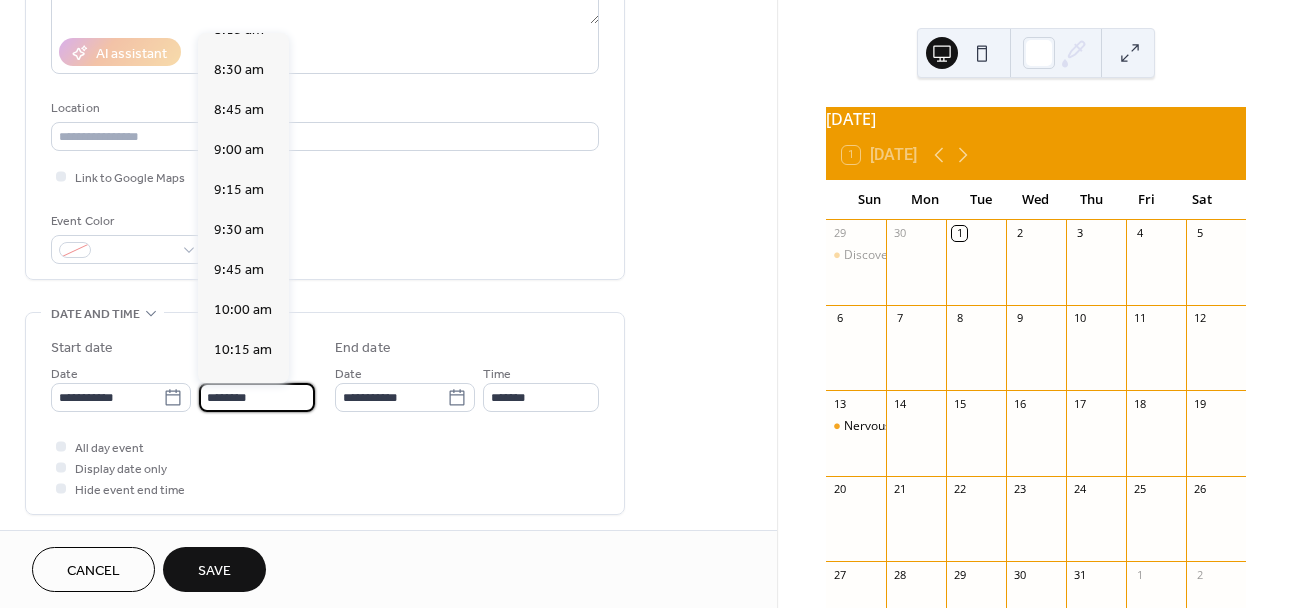 scroll, scrollTop: 1341, scrollLeft: 0, axis: vertical 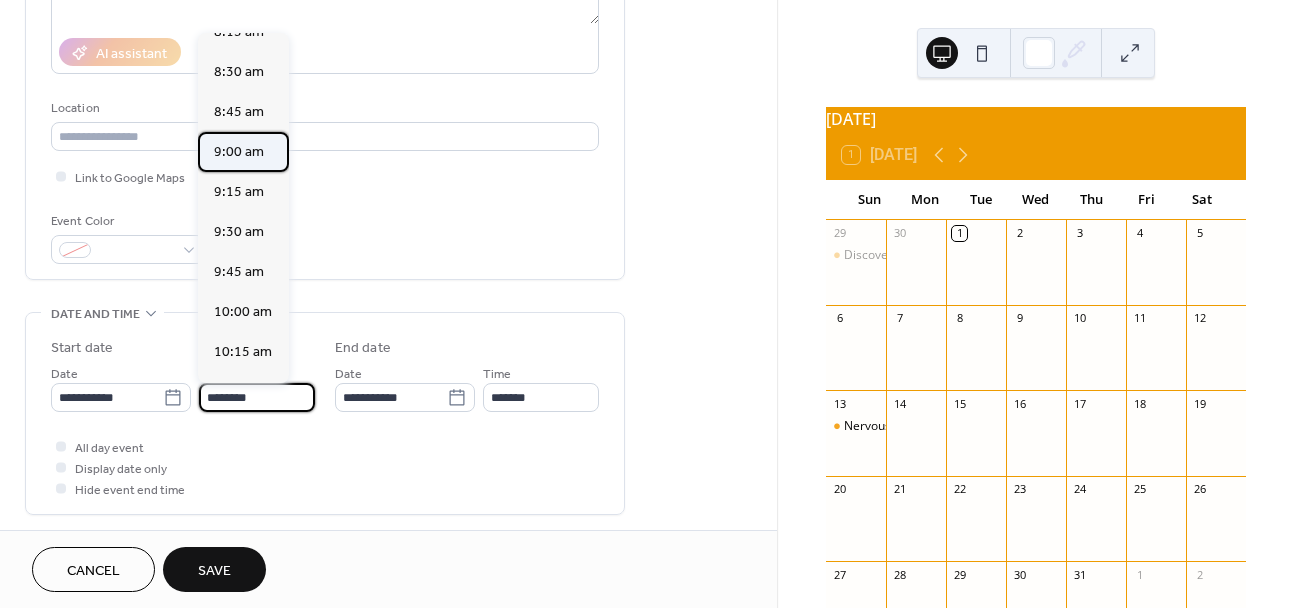 click on "9:00 am" at bounding box center (239, 152) 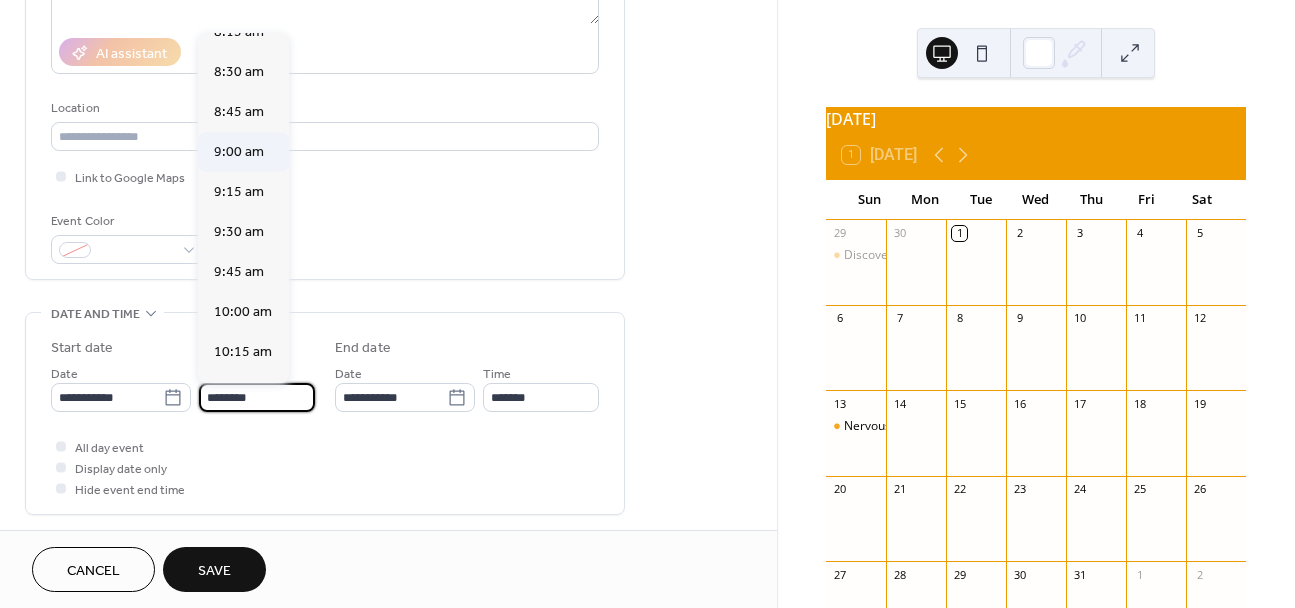 type on "*******" 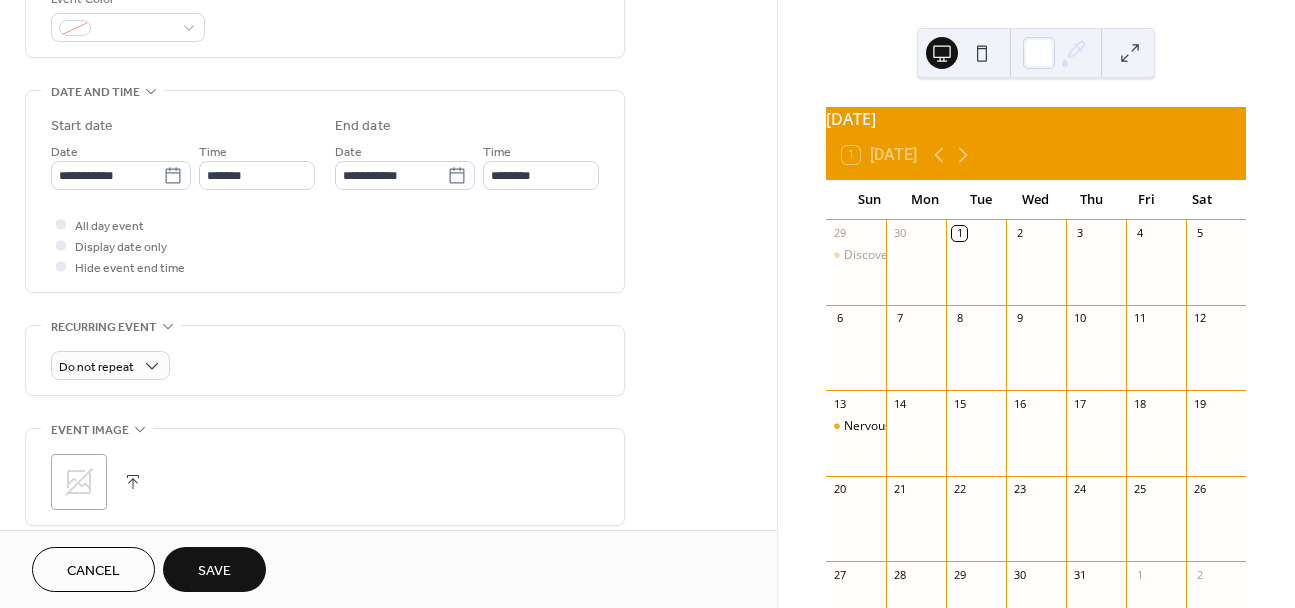 scroll, scrollTop: 566, scrollLeft: 0, axis: vertical 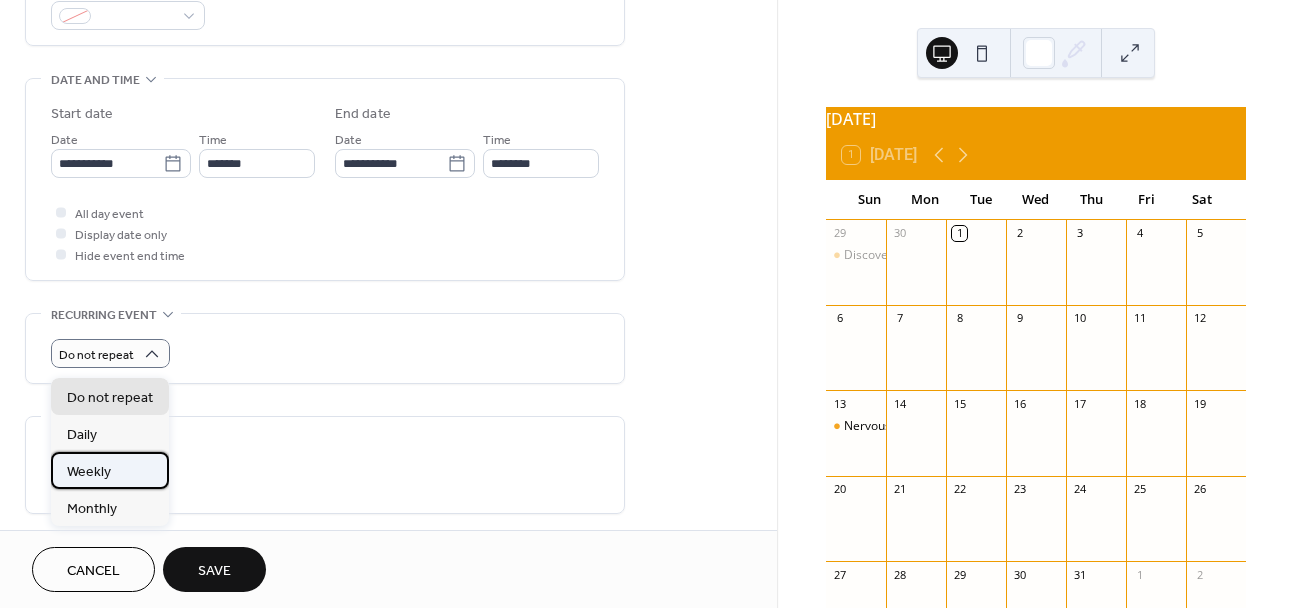 click on "Weekly" at bounding box center [89, 472] 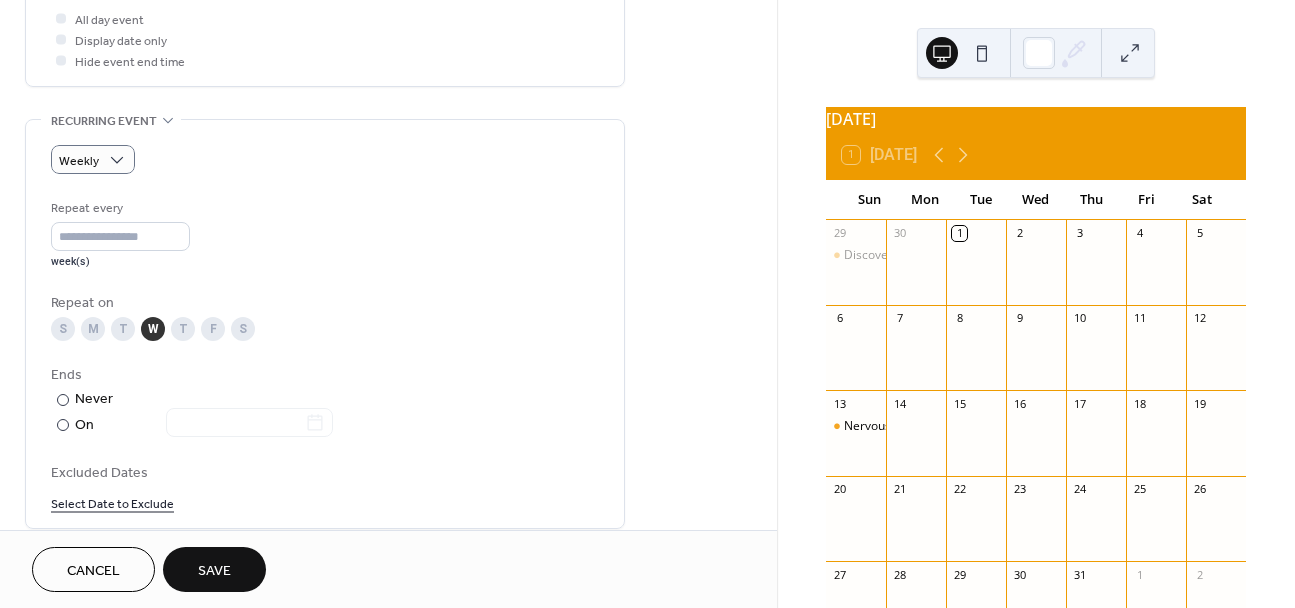 scroll, scrollTop: 768, scrollLeft: 0, axis: vertical 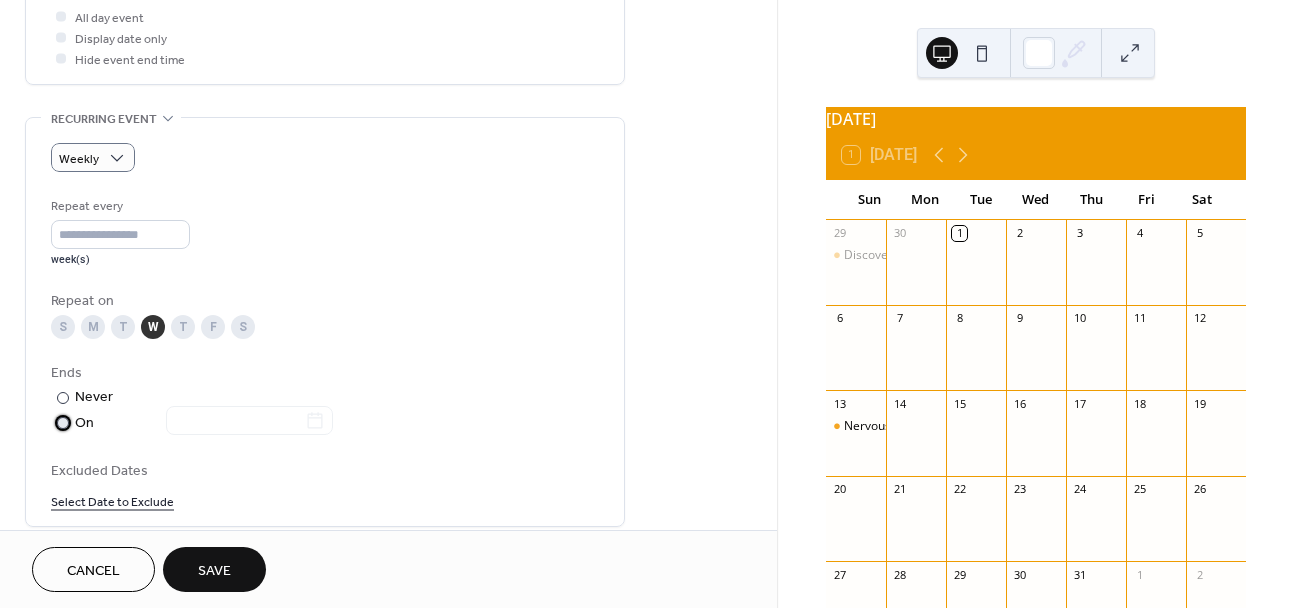 click at bounding box center [63, 423] 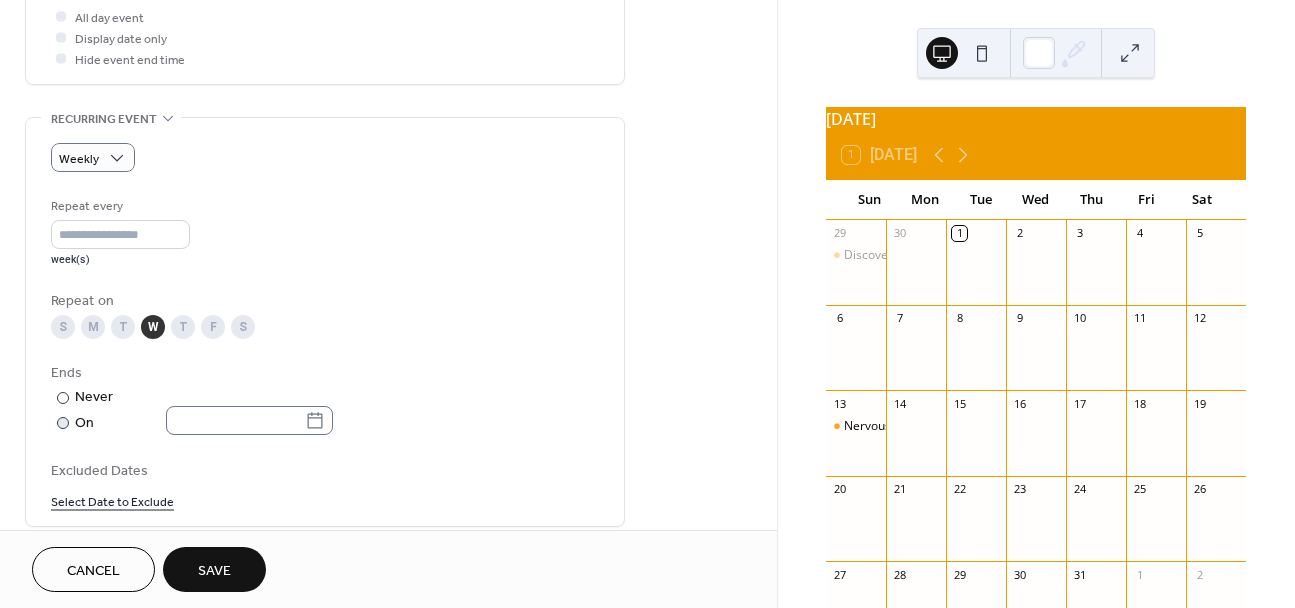 click 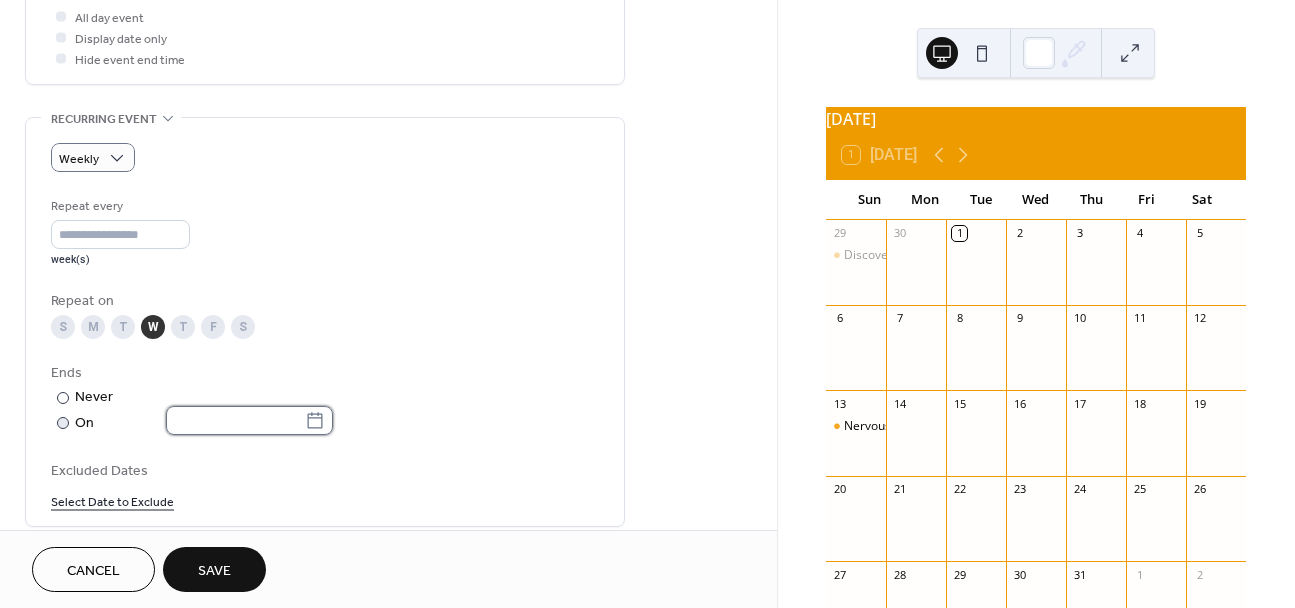 click at bounding box center (235, 420) 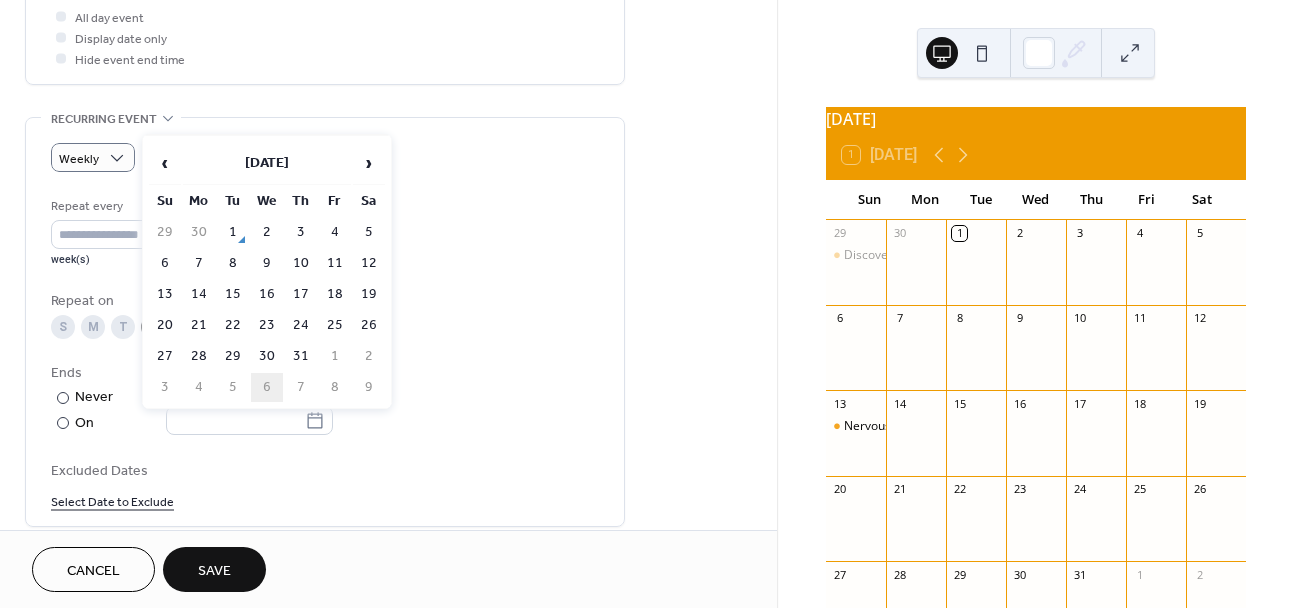 click on "6" at bounding box center (267, 387) 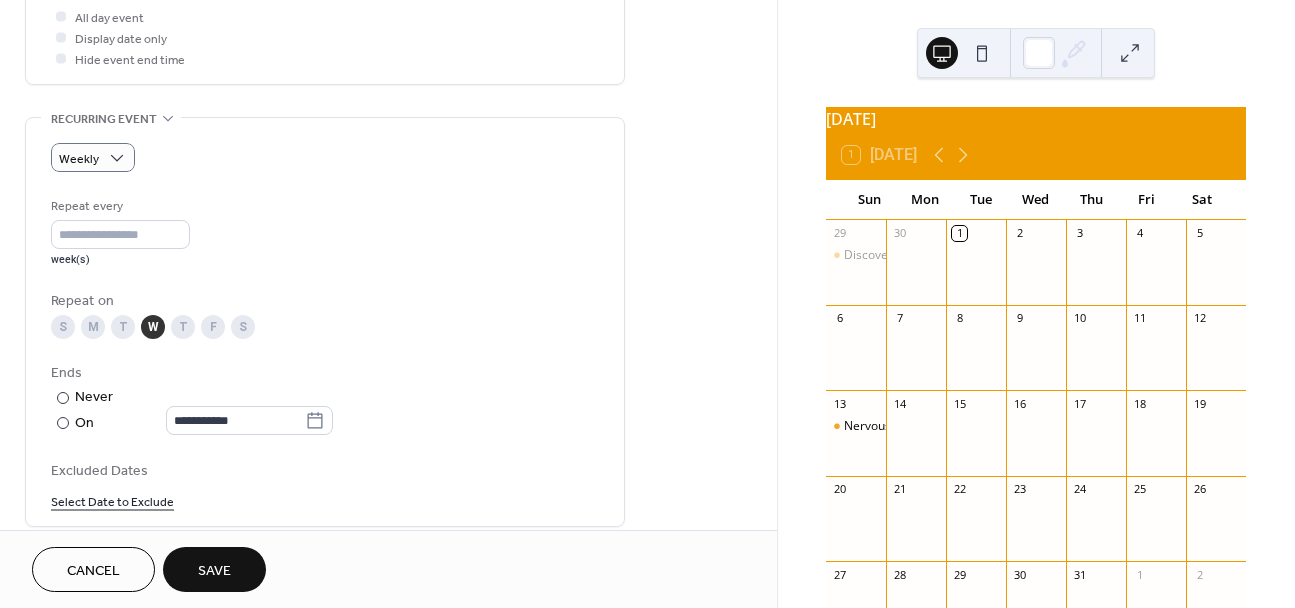 click on "**********" at bounding box center (325, 399) 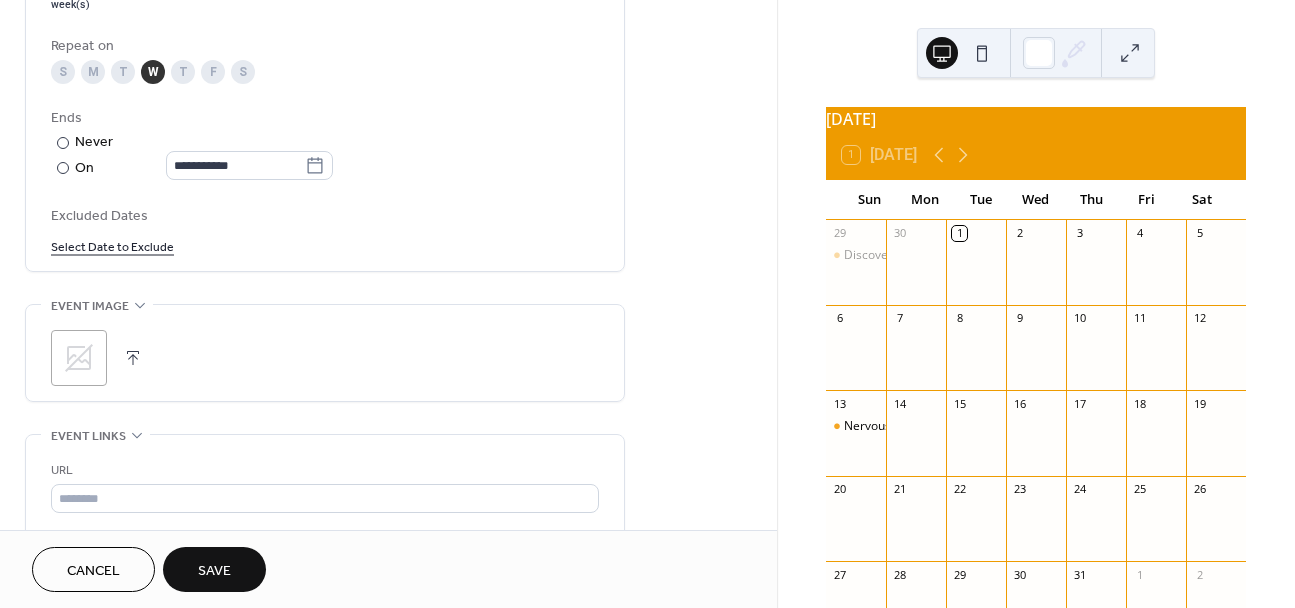 scroll, scrollTop: 1042, scrollLeft: 0, axis: vertical 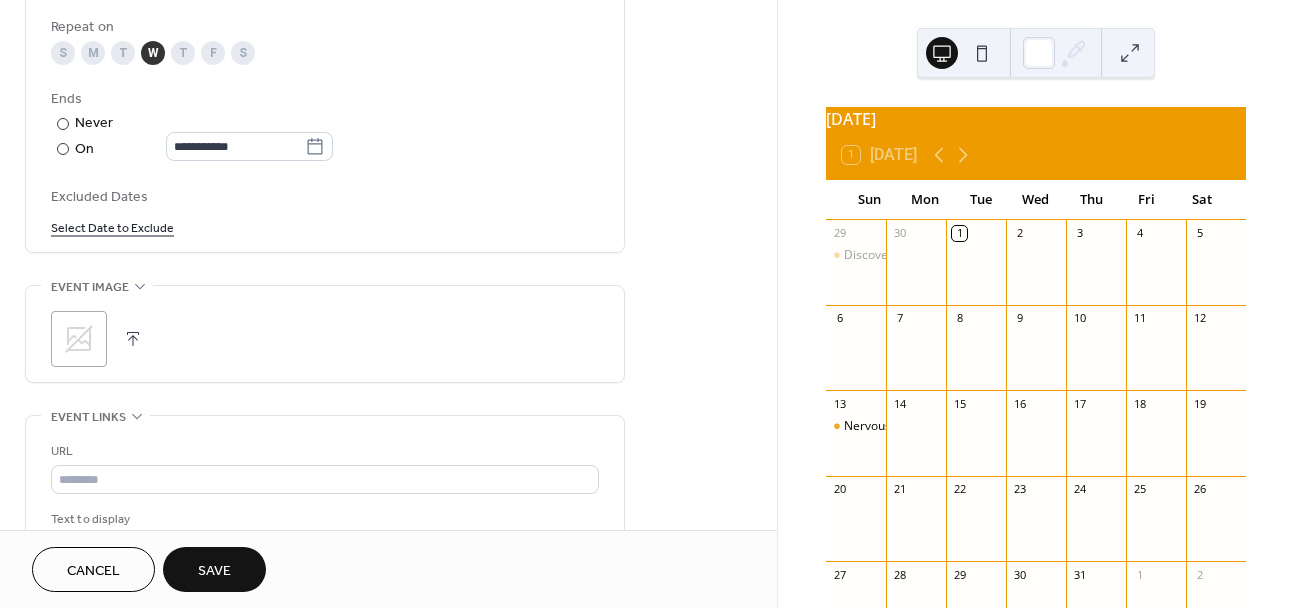 click on ";" at bounding box center (79, 339) 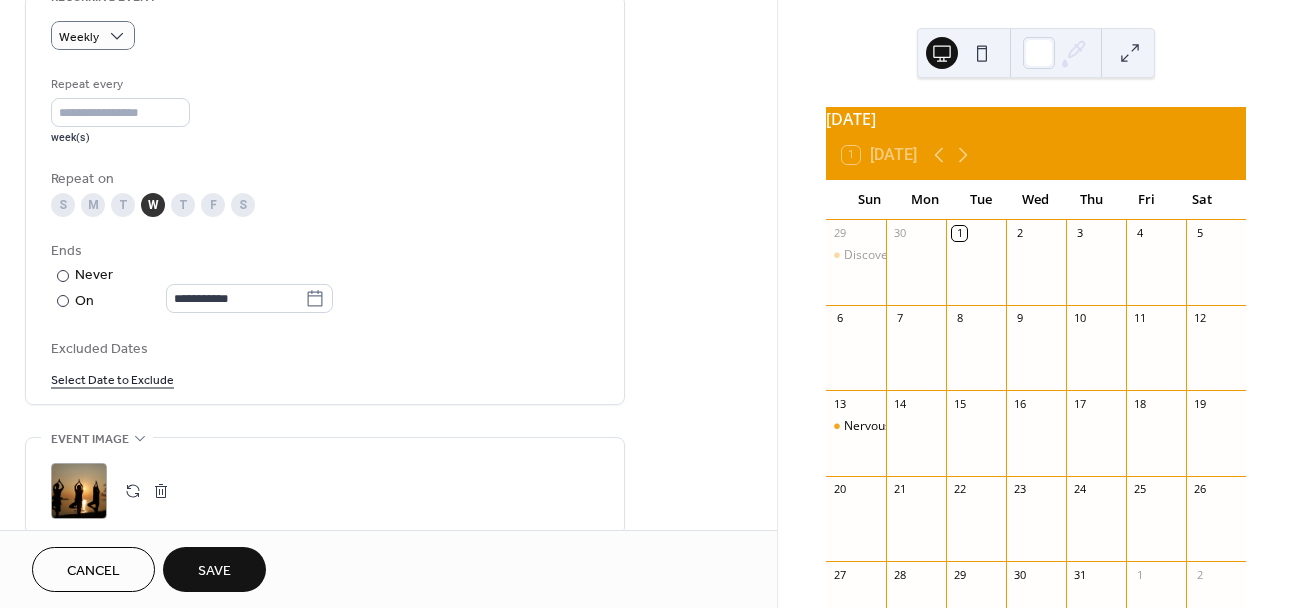 scroll, scrollTop: 888, scrollLeft: 0, axis: vertical 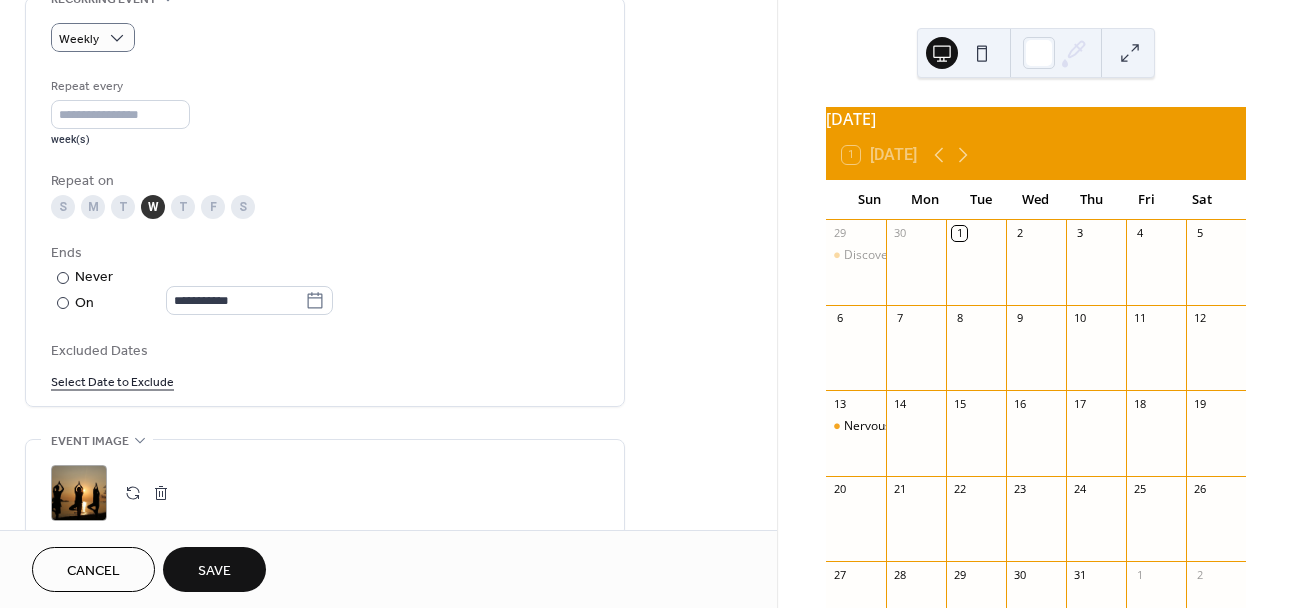 click on "F" at bounding box center (213, 207) 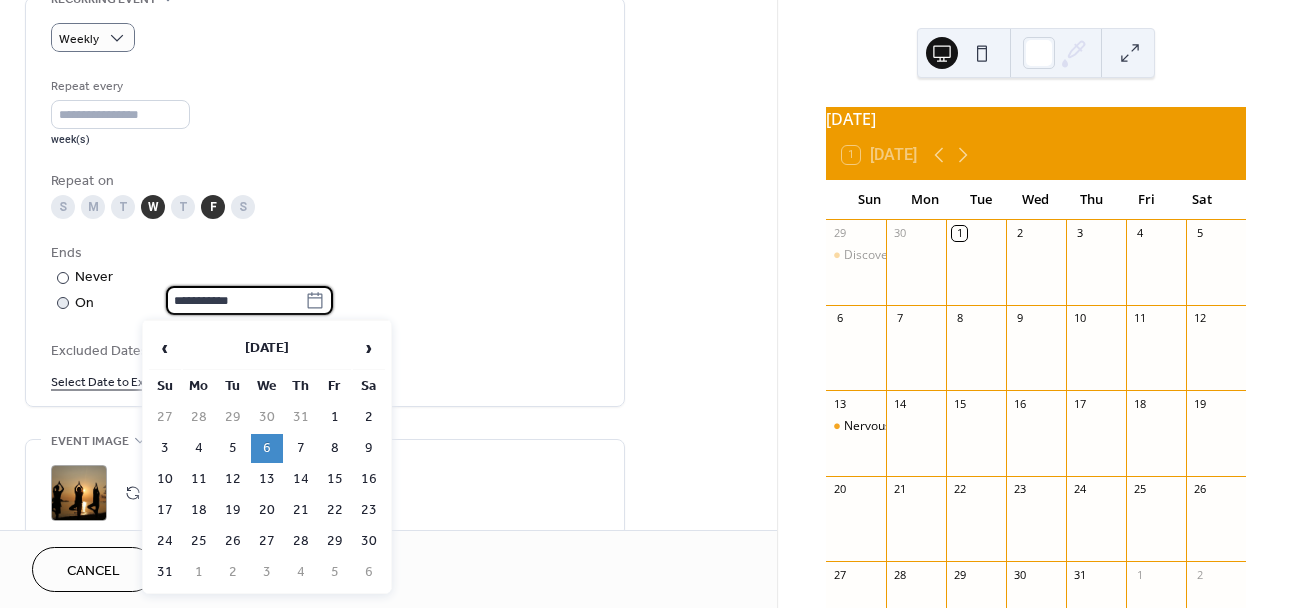 click on "**********" at bounding box center (235, 300) 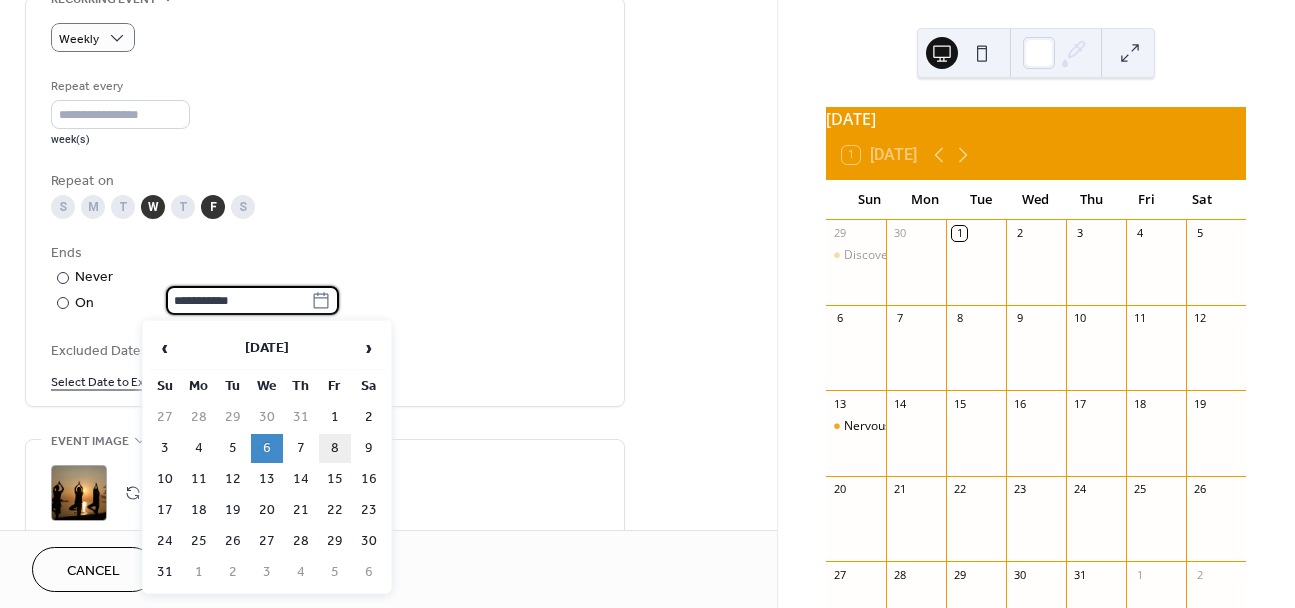 scroll, scrollTop: 0, scrollLeft: 0, axis: both 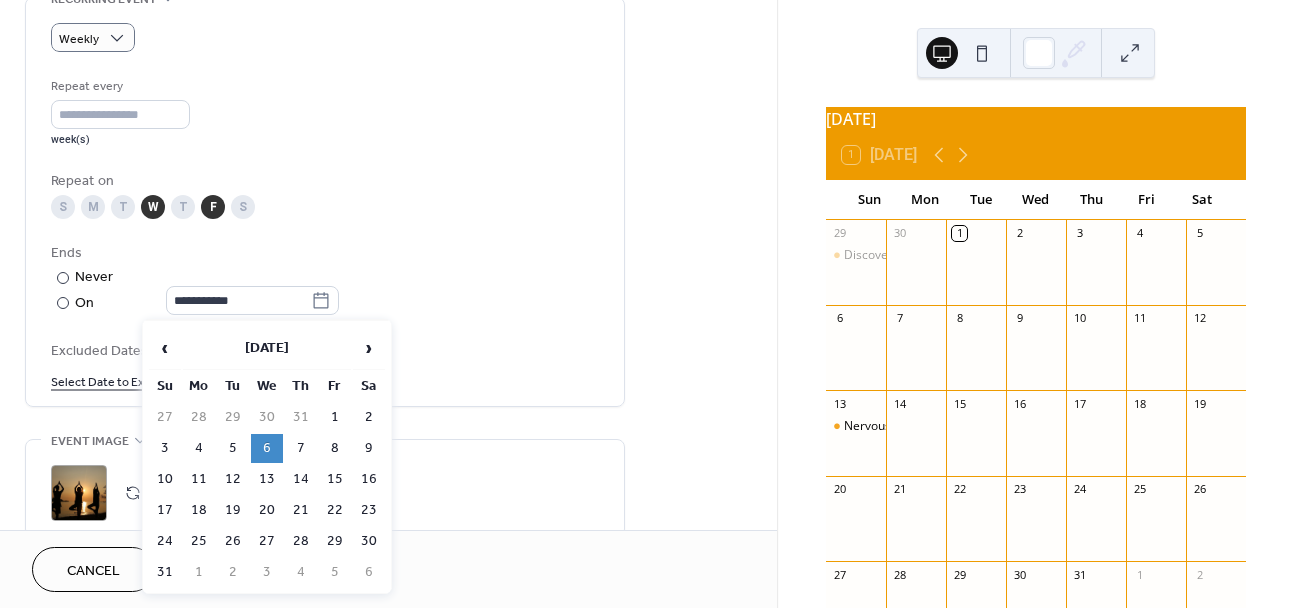 click on "8" at bounding box center (335, 448) 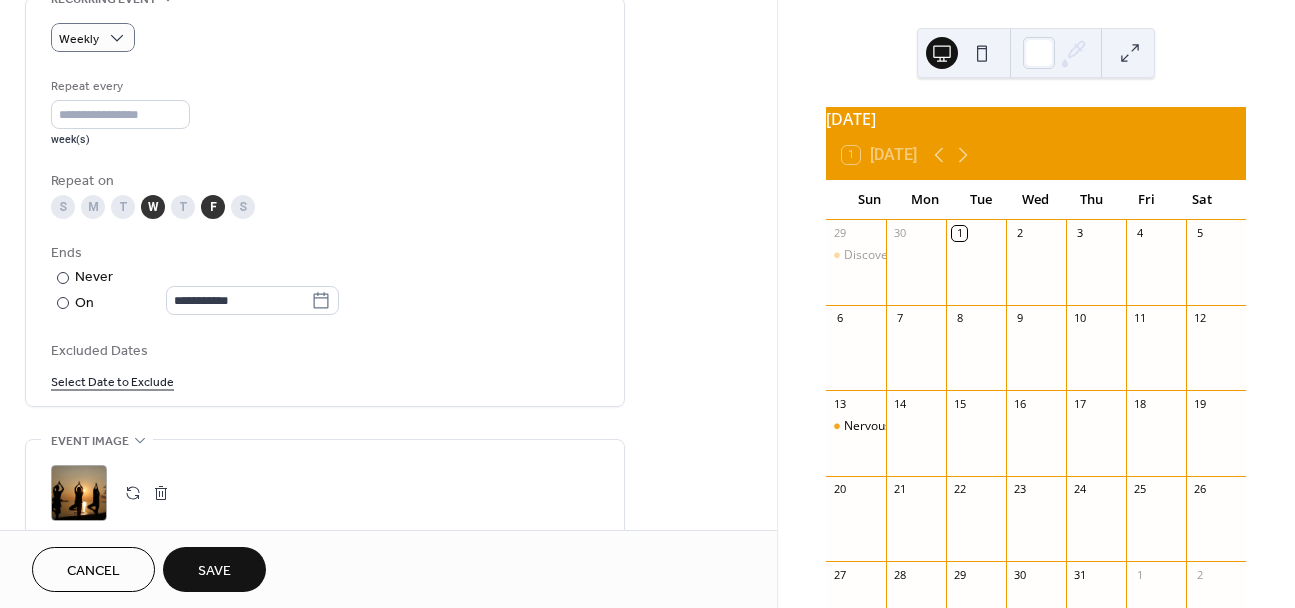 click on "**********" at bounding box center (325, 233) 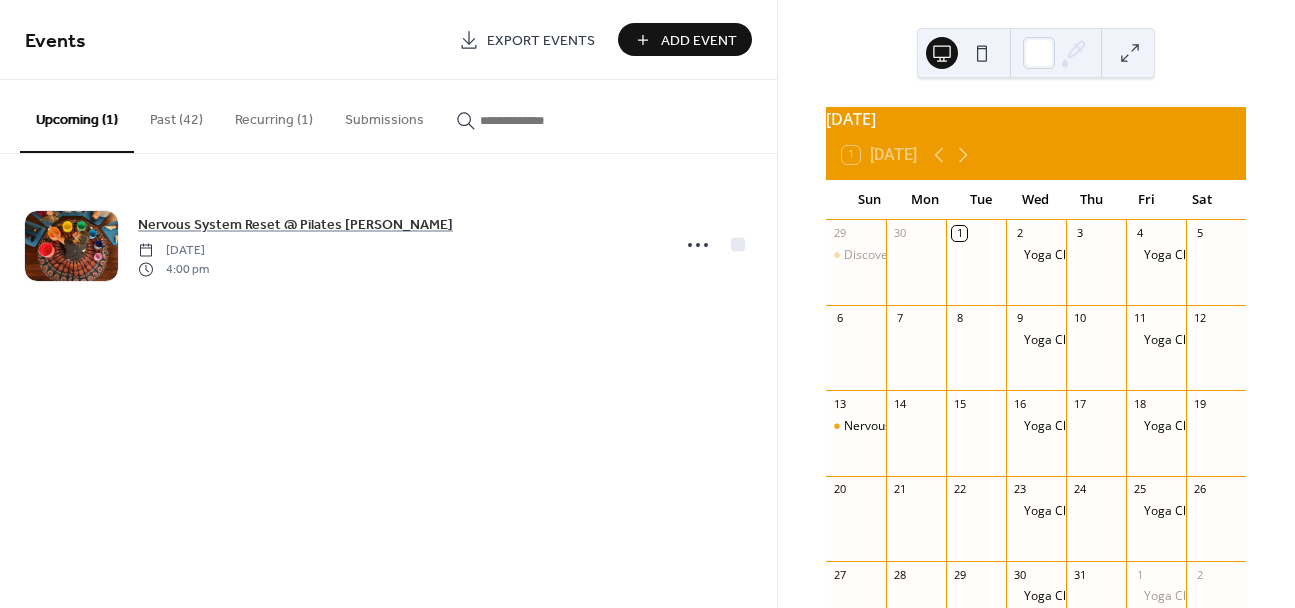 click on "Add Event" at bounding box center [699, 41] 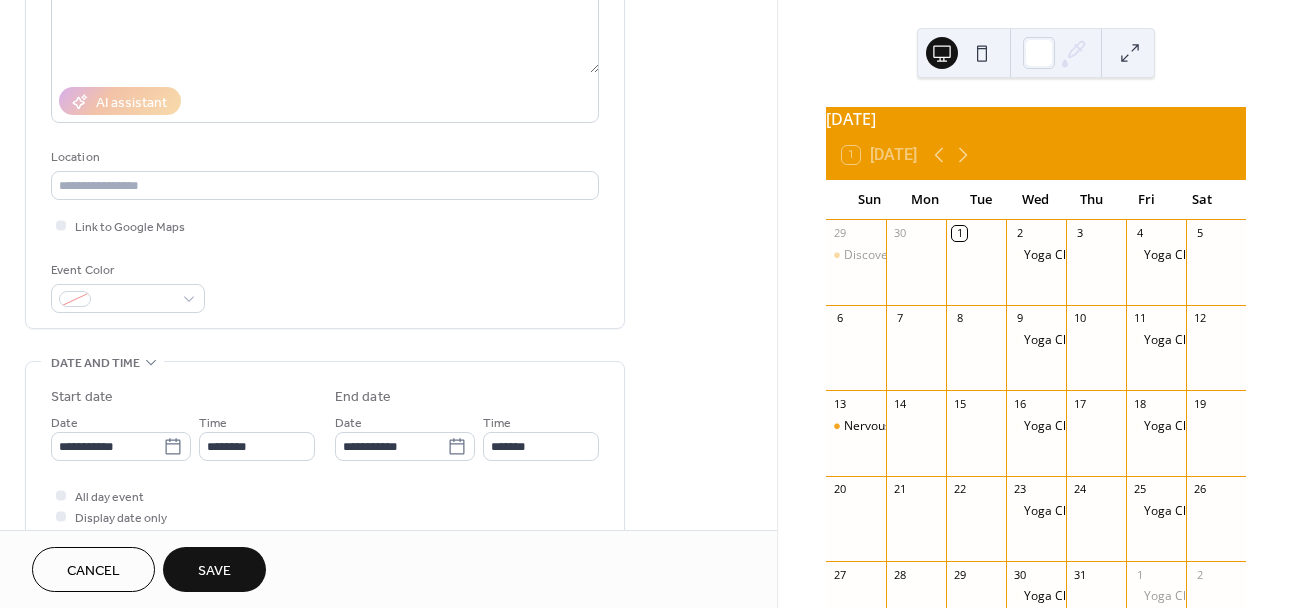 scroll, scrollTop: 309, scrollLeft: 0, axis: vertical 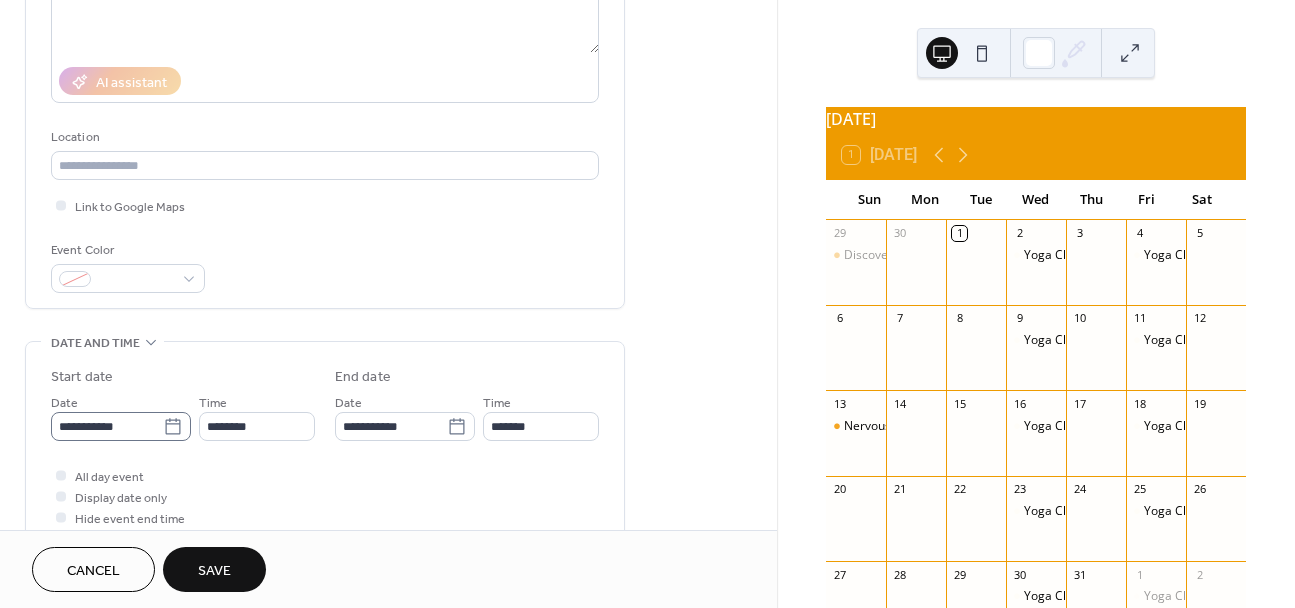 type on "**********" 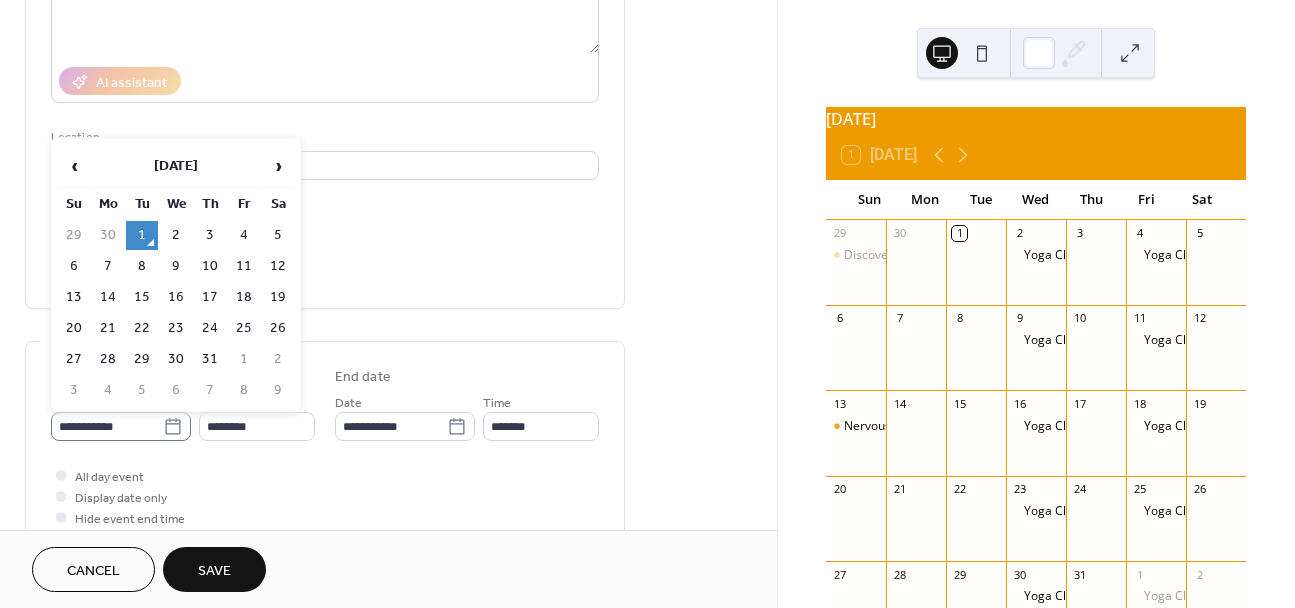 click 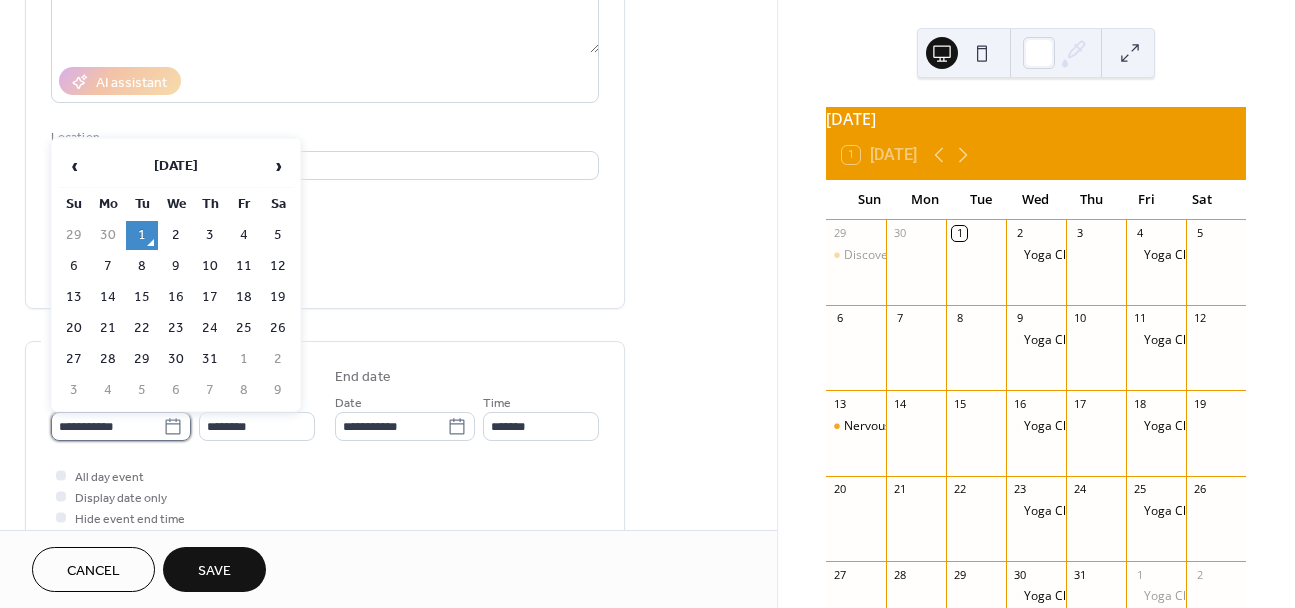 click on "**********" at bounding box center (107, 426) 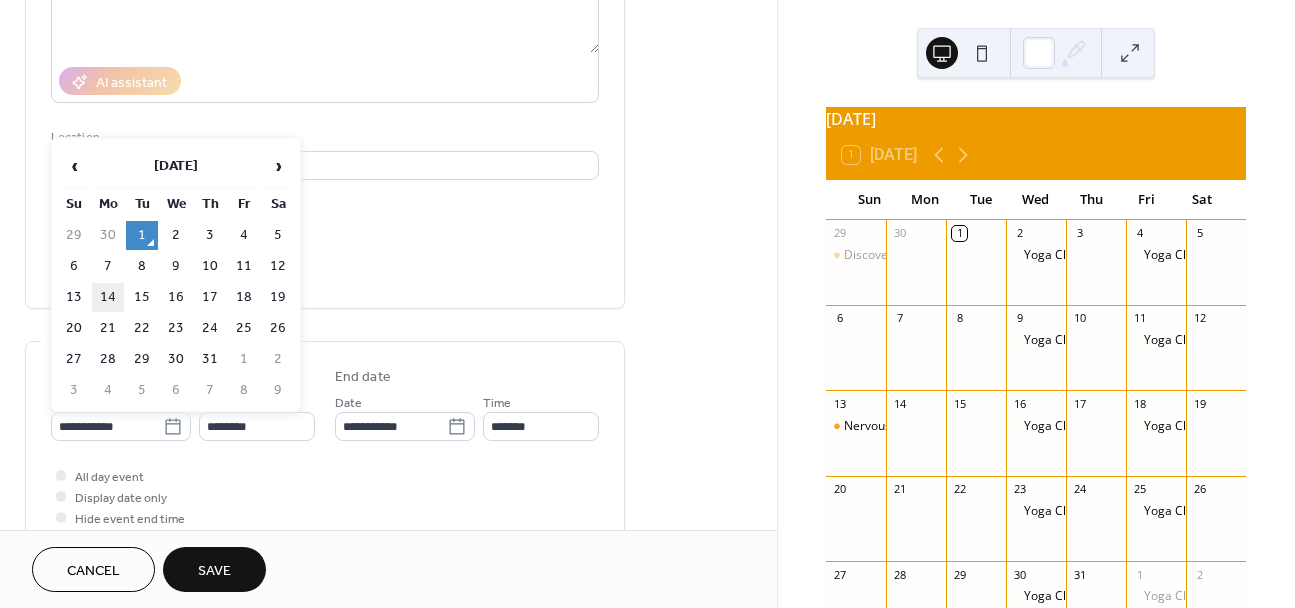 click on "14" at bounding box center [108, 297] 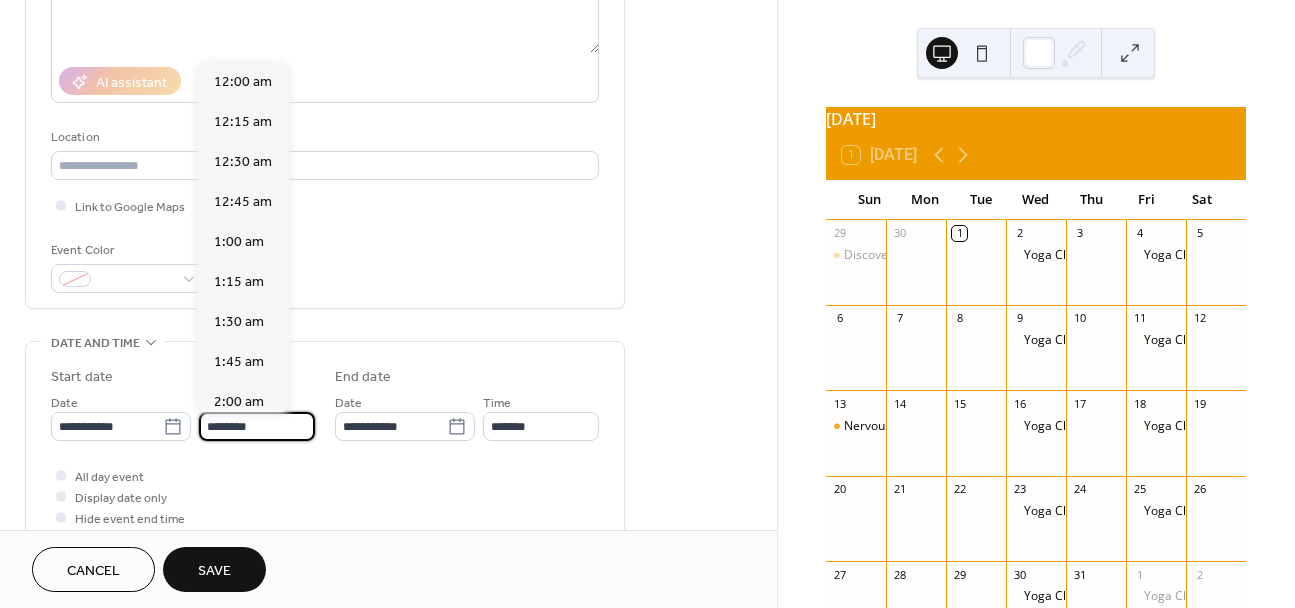 click on "********" at bounding box center [257, 426] 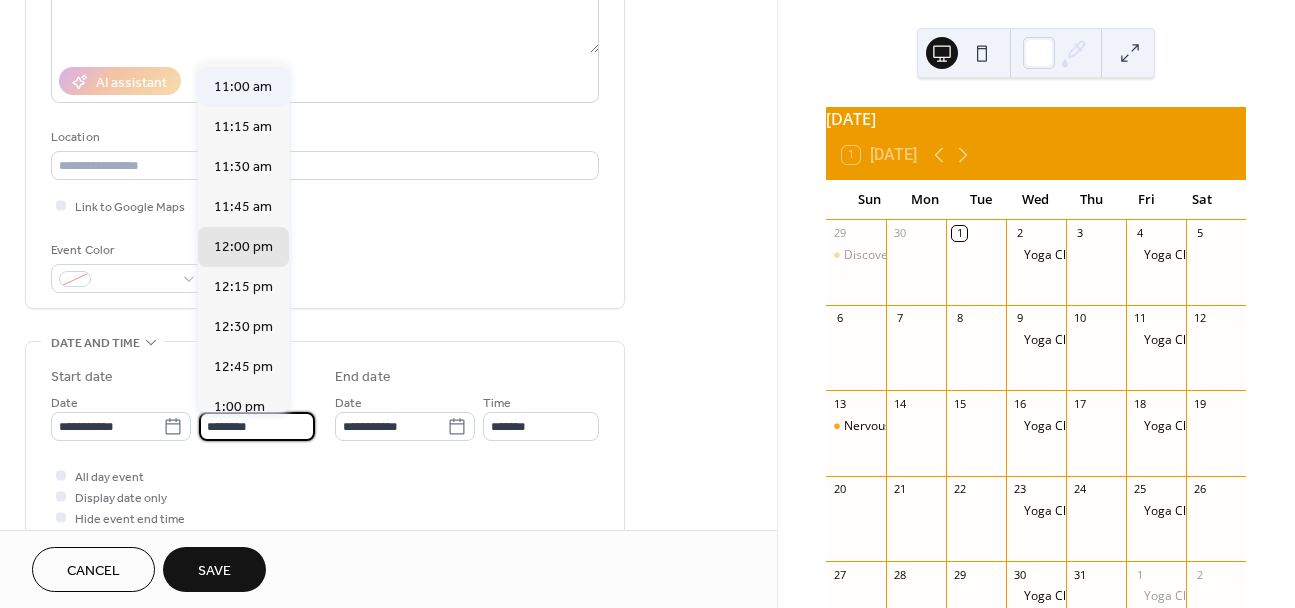 scroll, scrollTop: 1741, scrollLeft: 0, axis: vertical 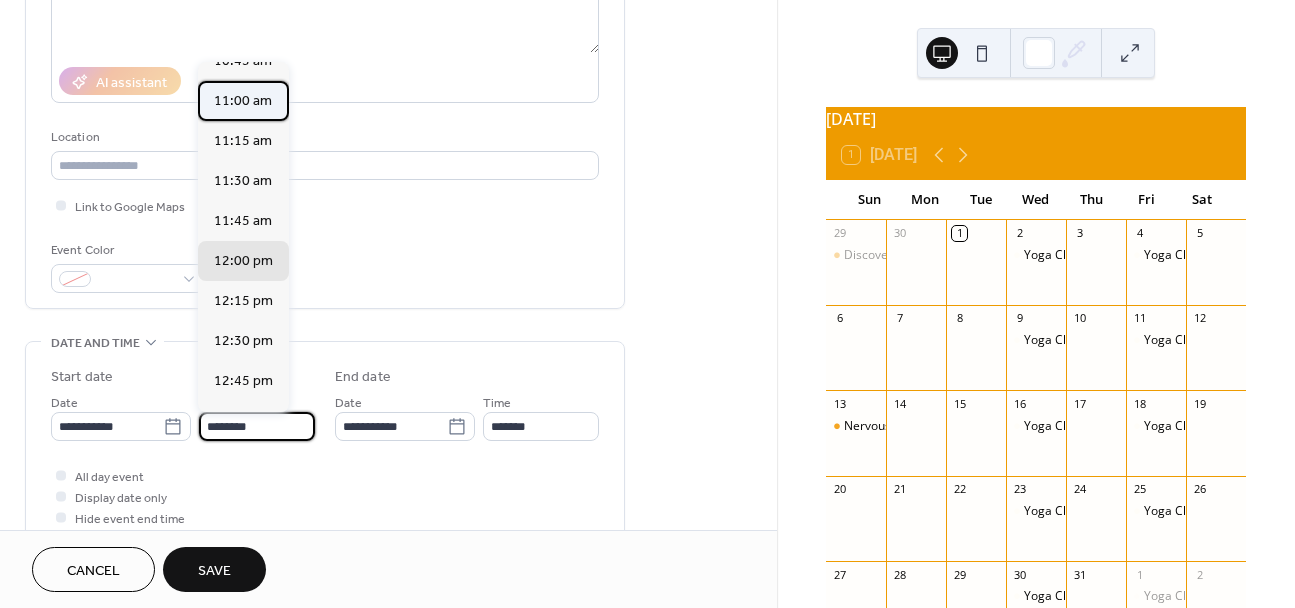 click on "11:00 am" at bounding box center [243, 101] 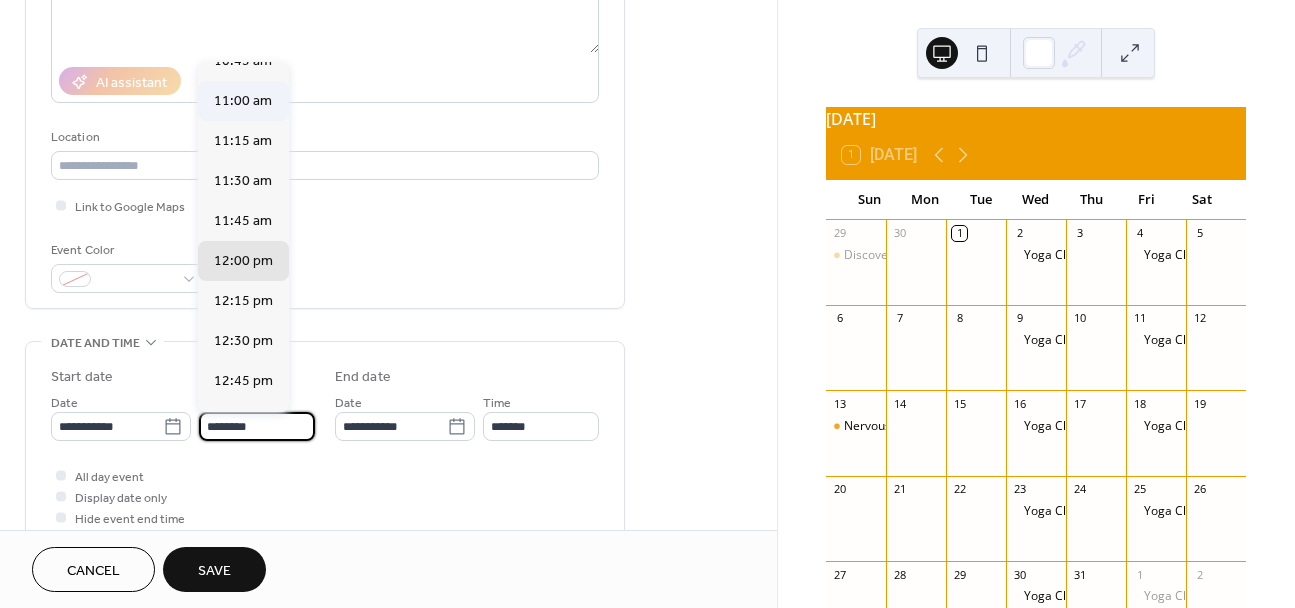 type on "********" 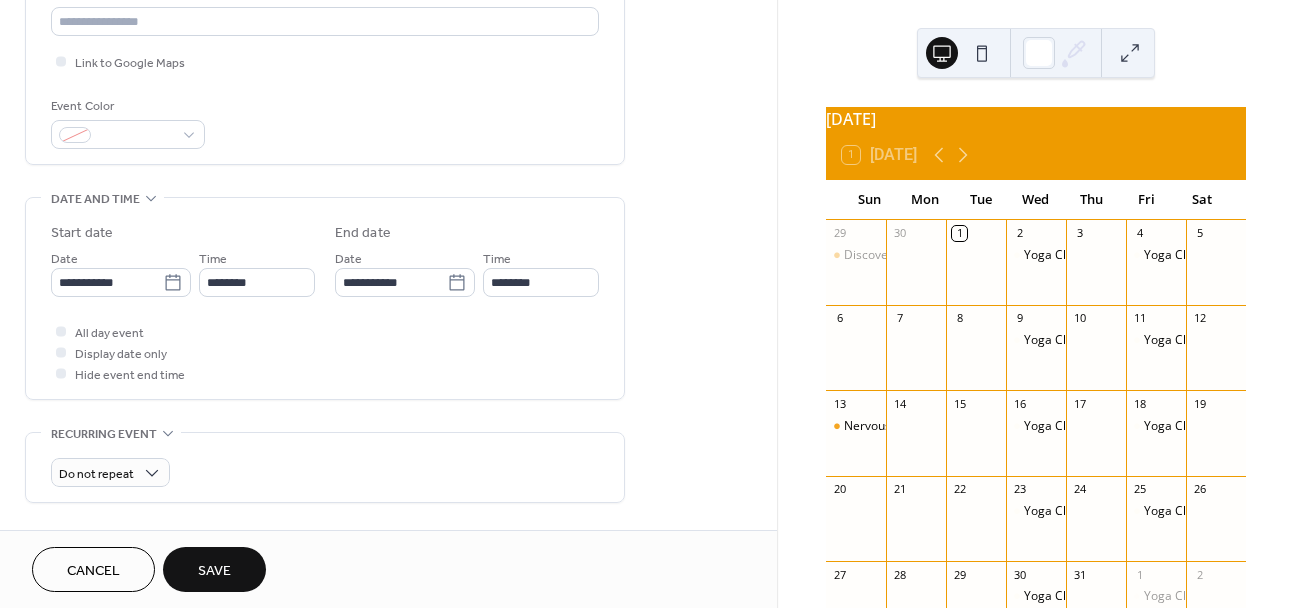 scroll, scrollTop: 466, scrollLeft: 0, axis: vertical 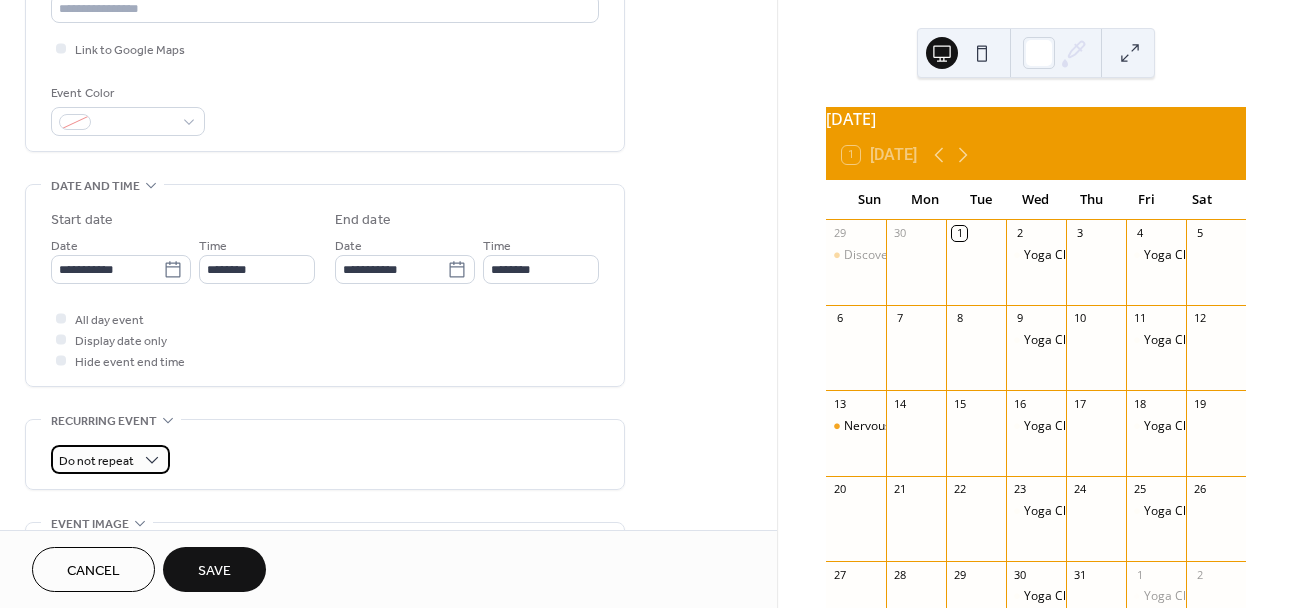 click on "Do not repeat" at bounding box center (96, 461) 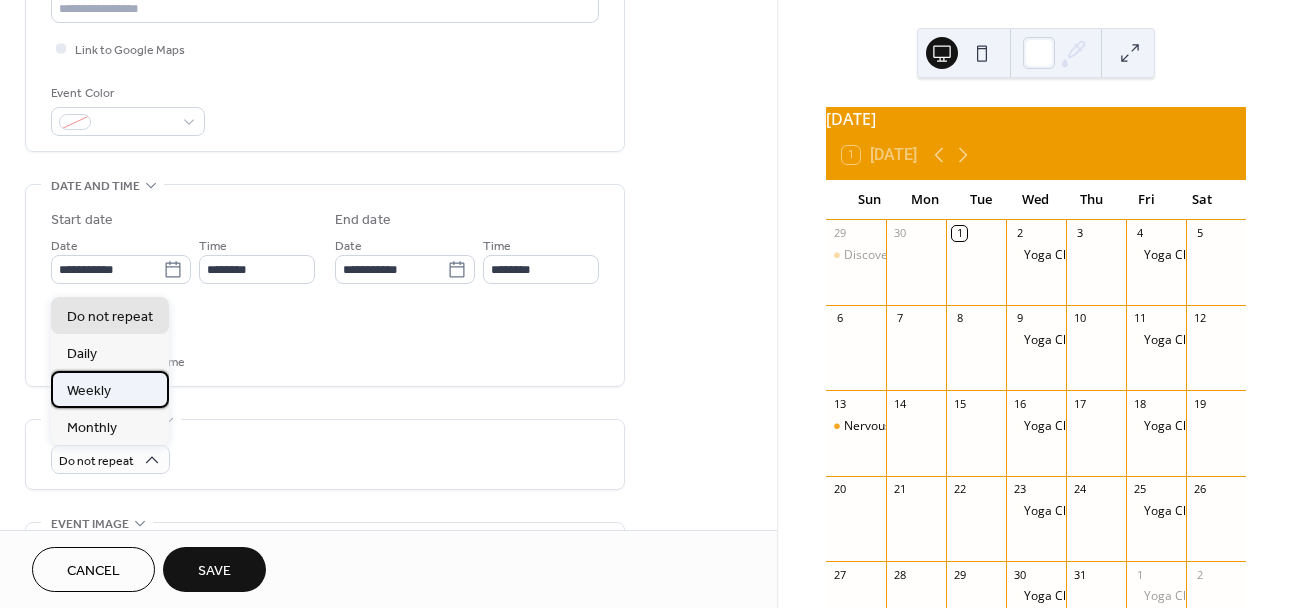 click on "Weekly" at bounding box center [89, 391] 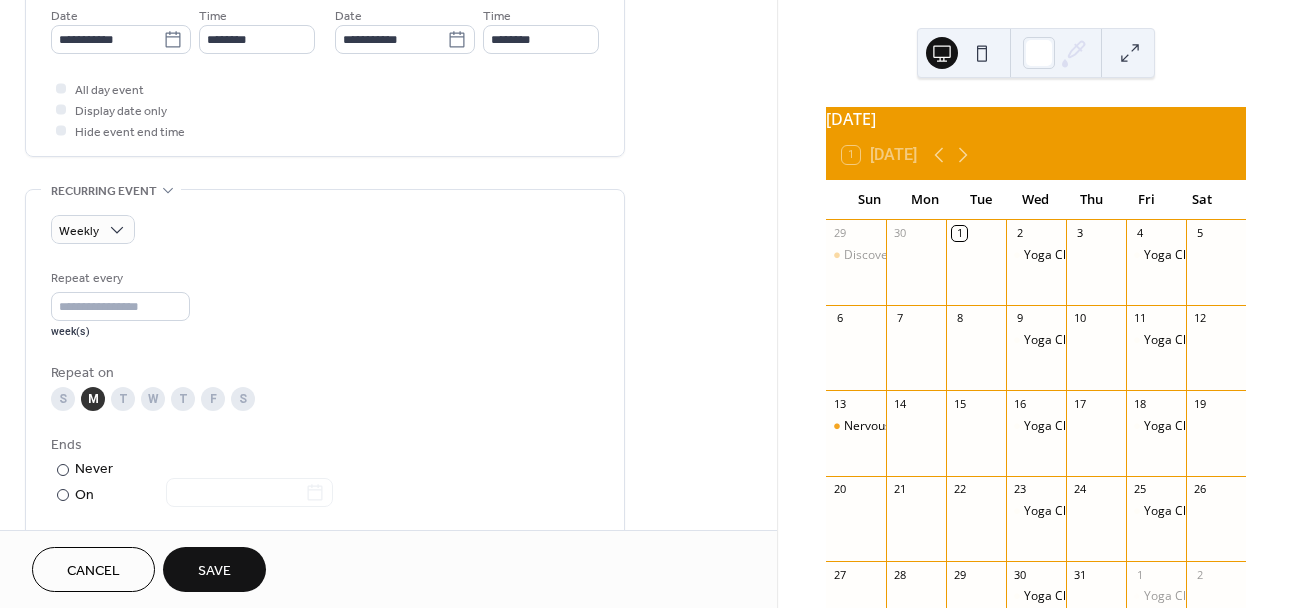 scroll, scrollTop: 764, scrollLeft: 0, axis: vertical 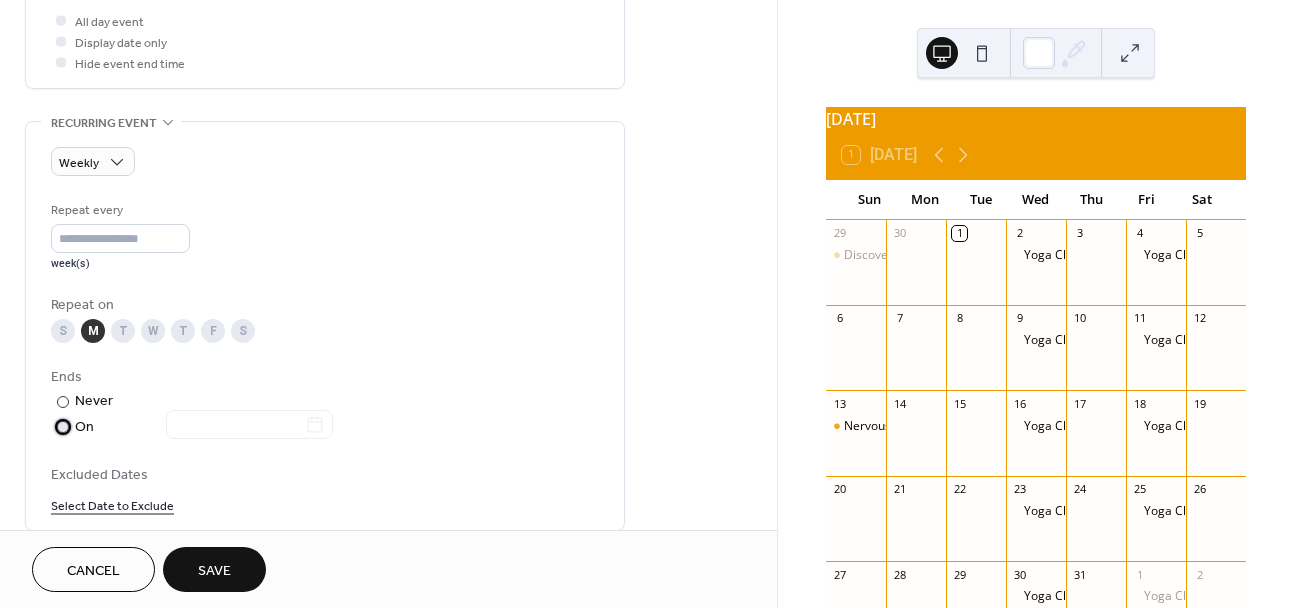 click on "On" at bounding box center [204, 427] 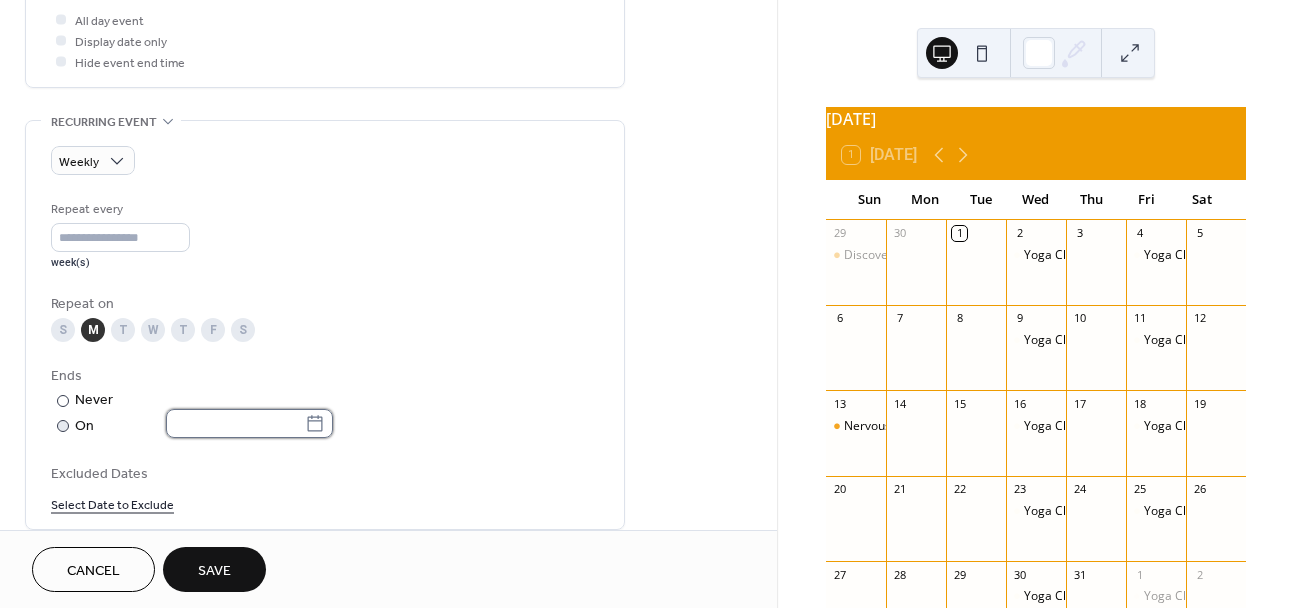 click at bounding box center (235, 423) 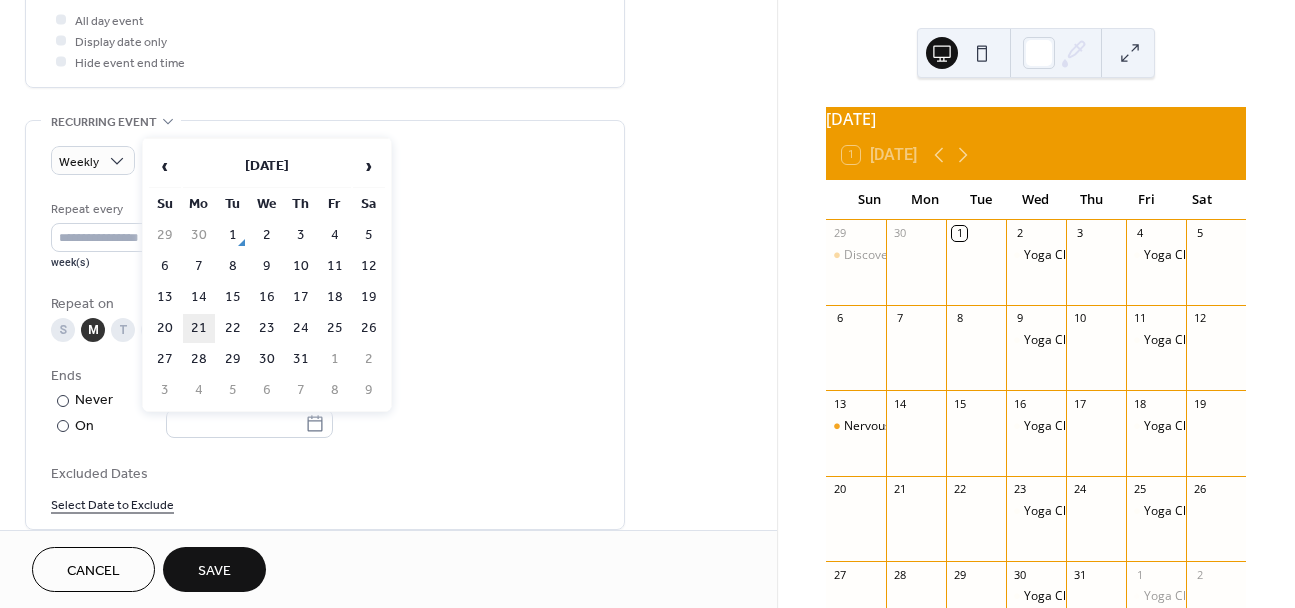 click on "21" at bounding box center (199, 328) 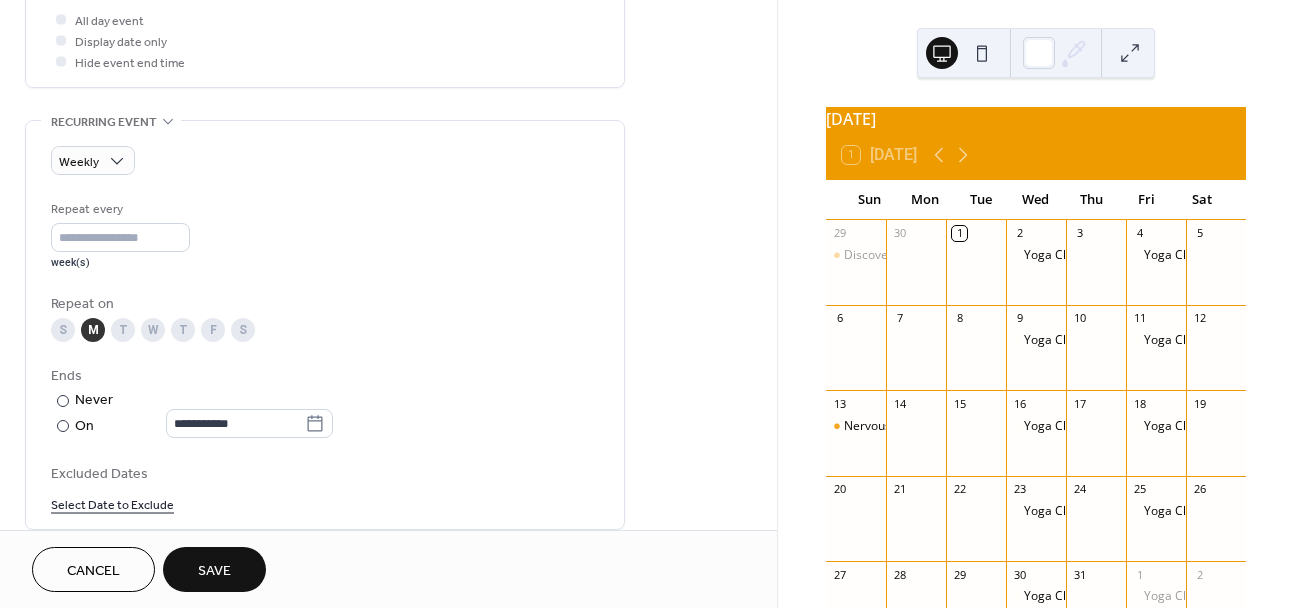 click on "Save" at bounding box center (214, 571) 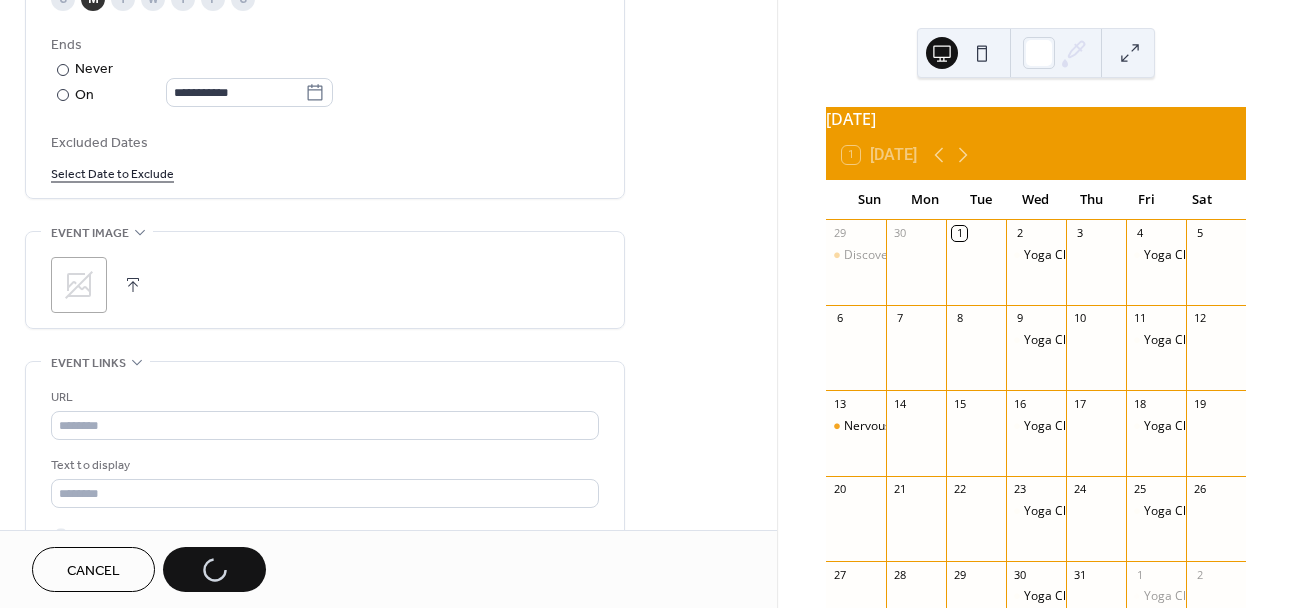 scroll, scrollTop: 1137, scrollLeft: 0, axis: vertical 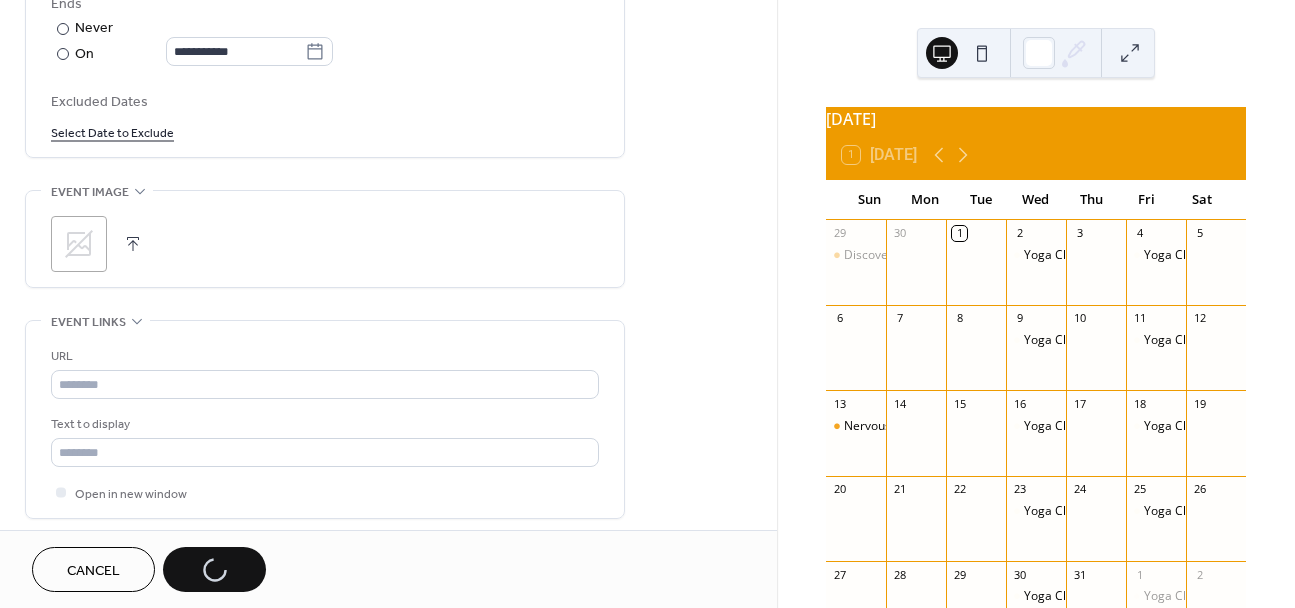 click at bounding box center (133, 244) 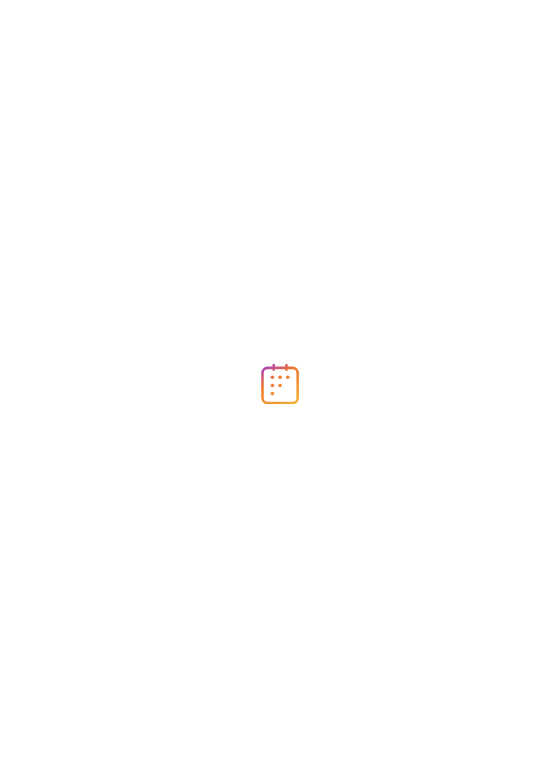 scroll, scrollTop: 0, scrollLeft: 0, axis: both 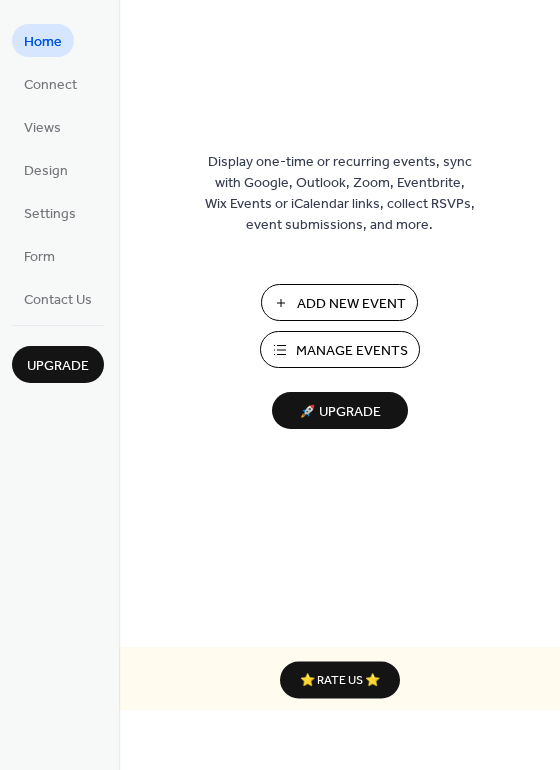 click on "Add New Event" at bounding box center [351, 304] 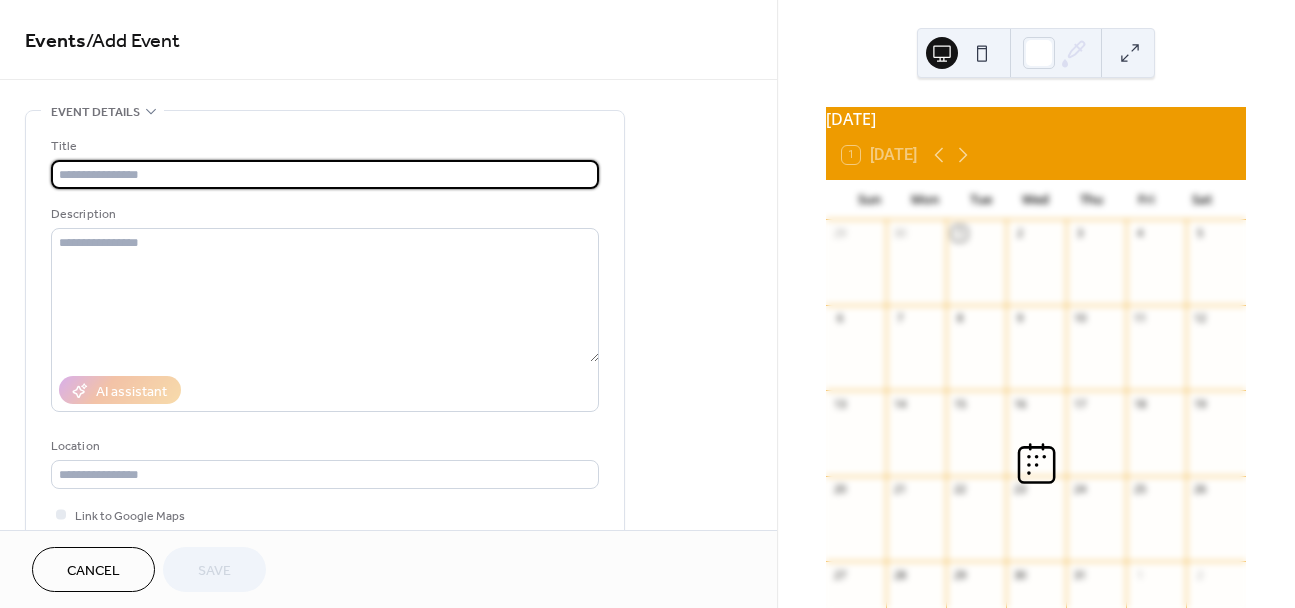 scroll, scrollTop: 0, scrollLeft: 0, axis: both 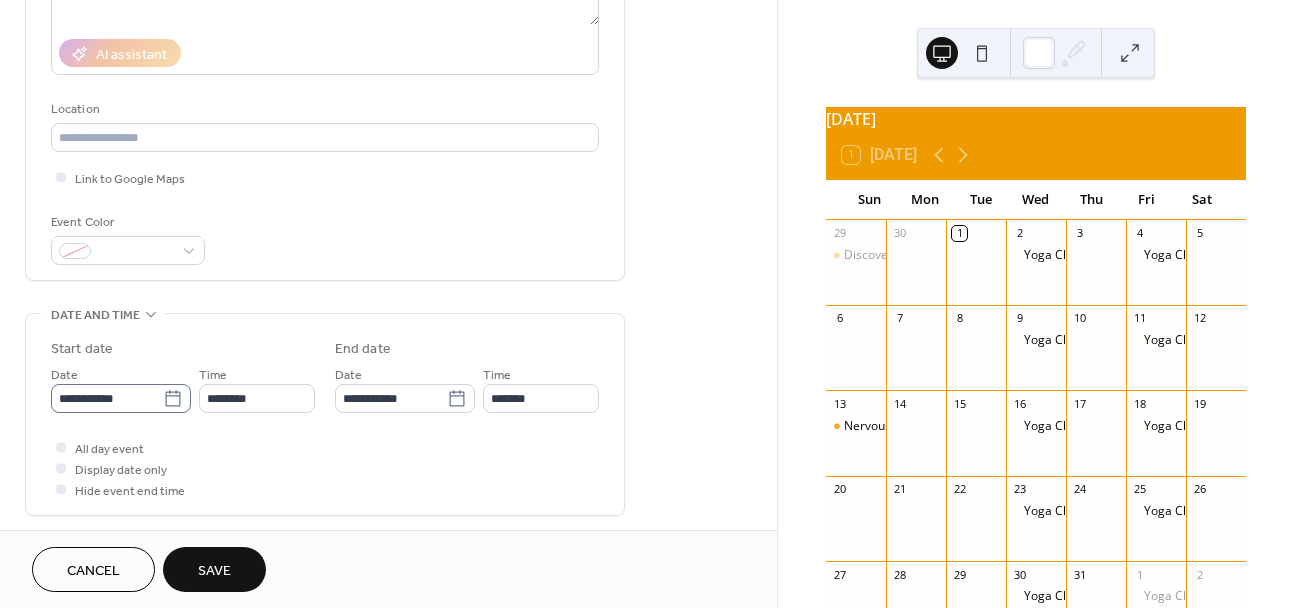 type on "**********" 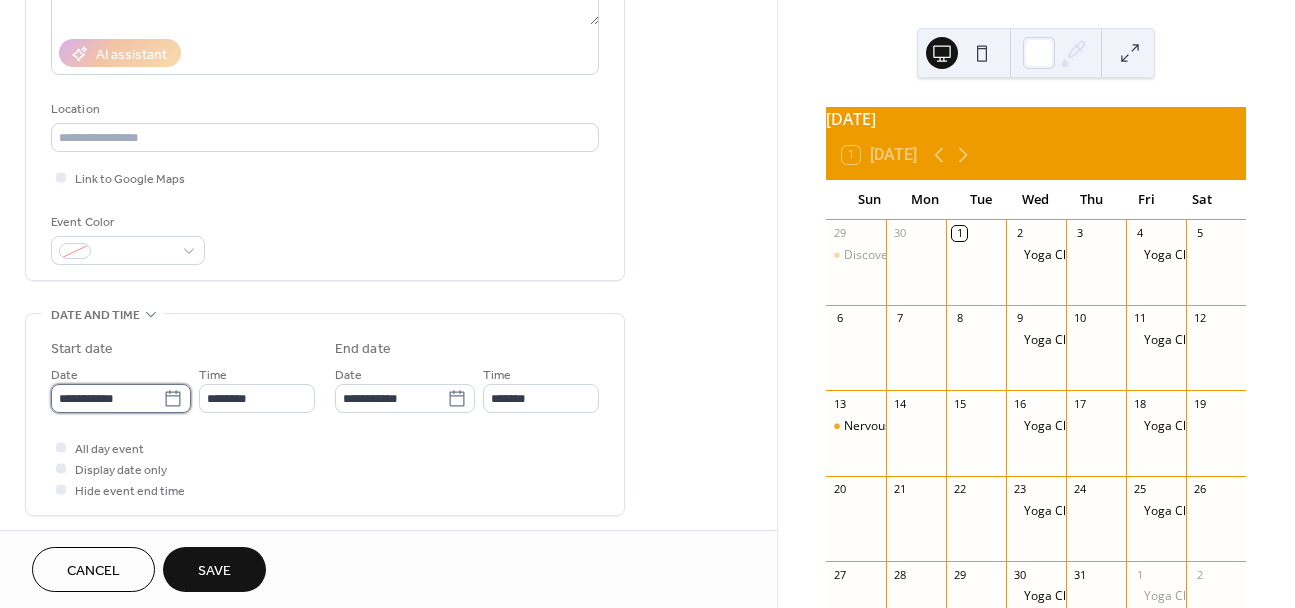 click on "**********" at bounding box center [107, 398] 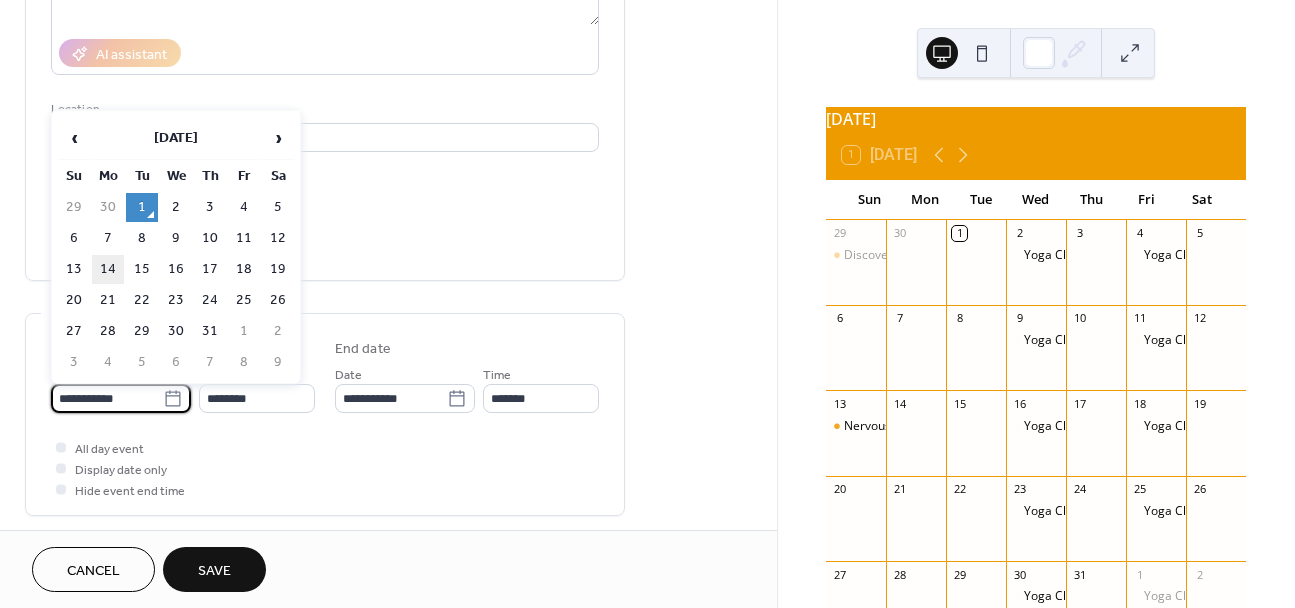 click on "14" at bounding box center (108, 269) 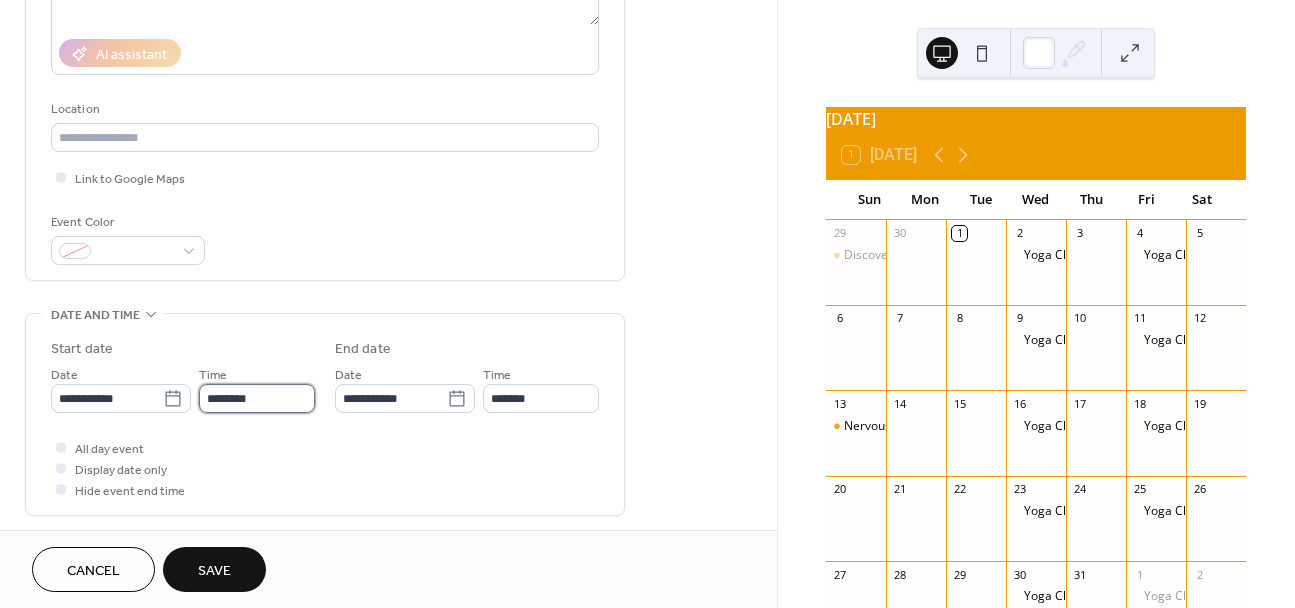 click on "********" at bounding box center [257, 398] 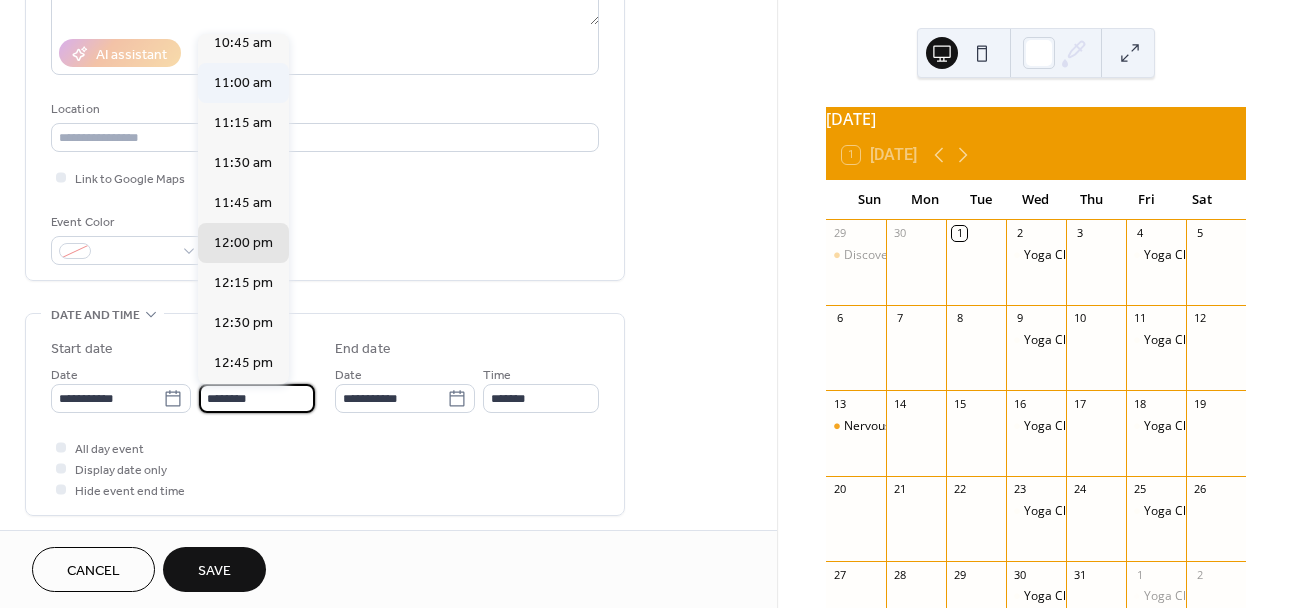 scroll, scrollTop: 1728, scrollLeft: 0, axis: vertical 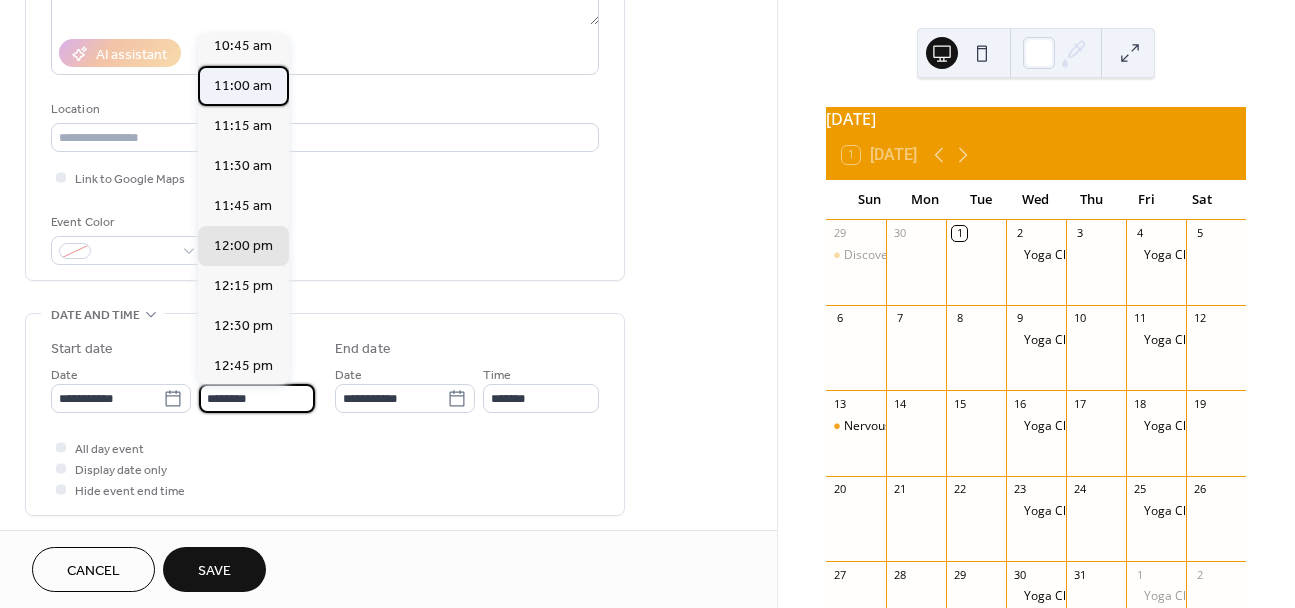 click on "11:00 am" at bounding box center [243, 86] 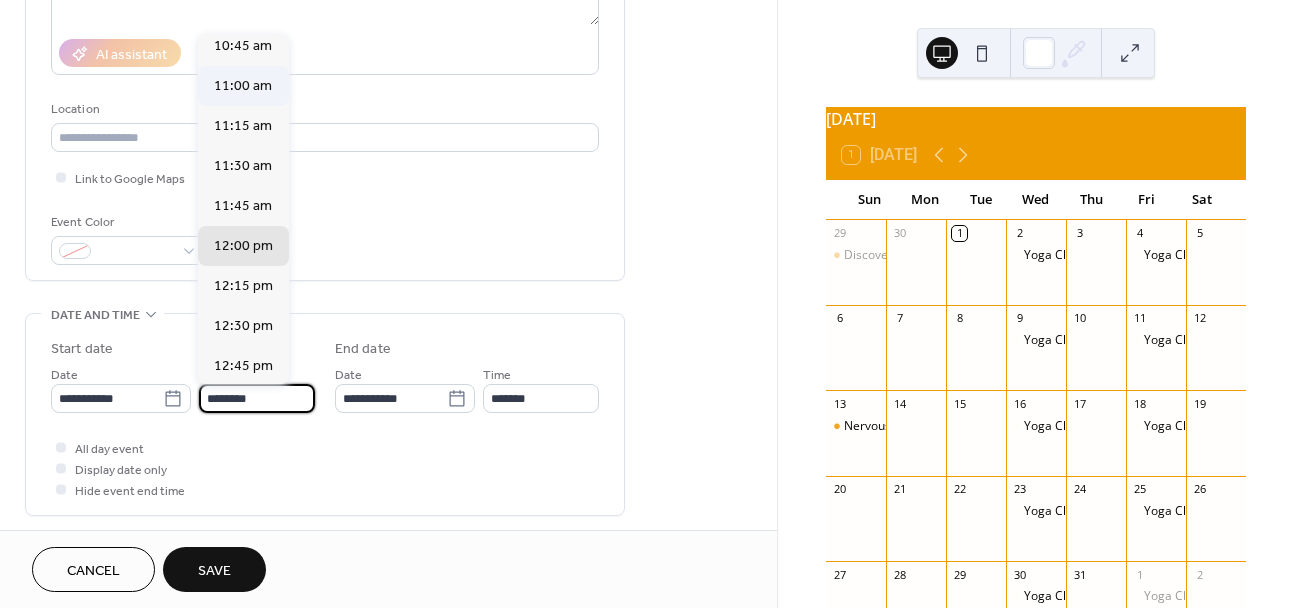 type on "********" 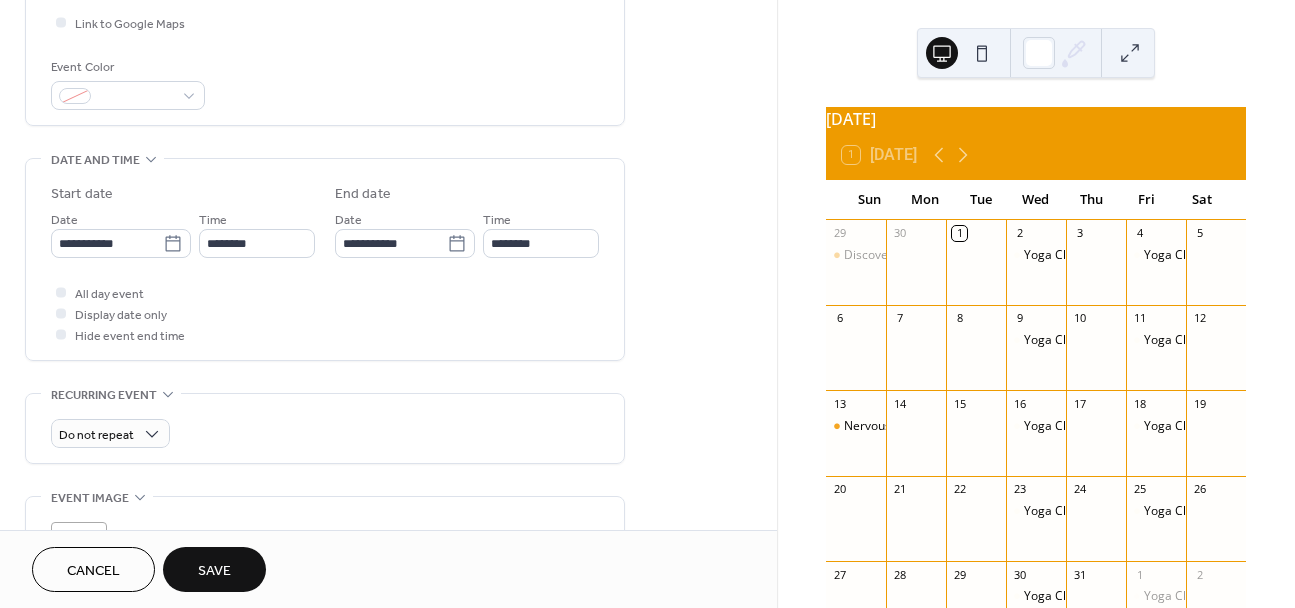 scroll, scrollTop: 516, scrollLeft: 0, axis: vertical 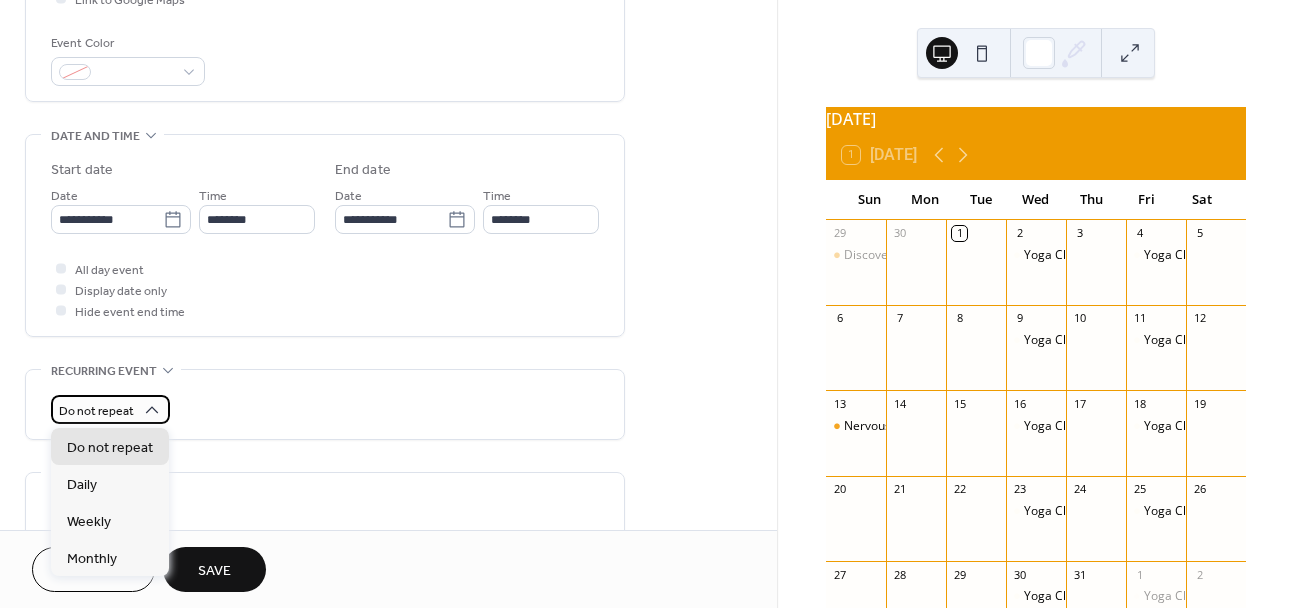 click on "Do not repeat" at bounding box center (96, 411) 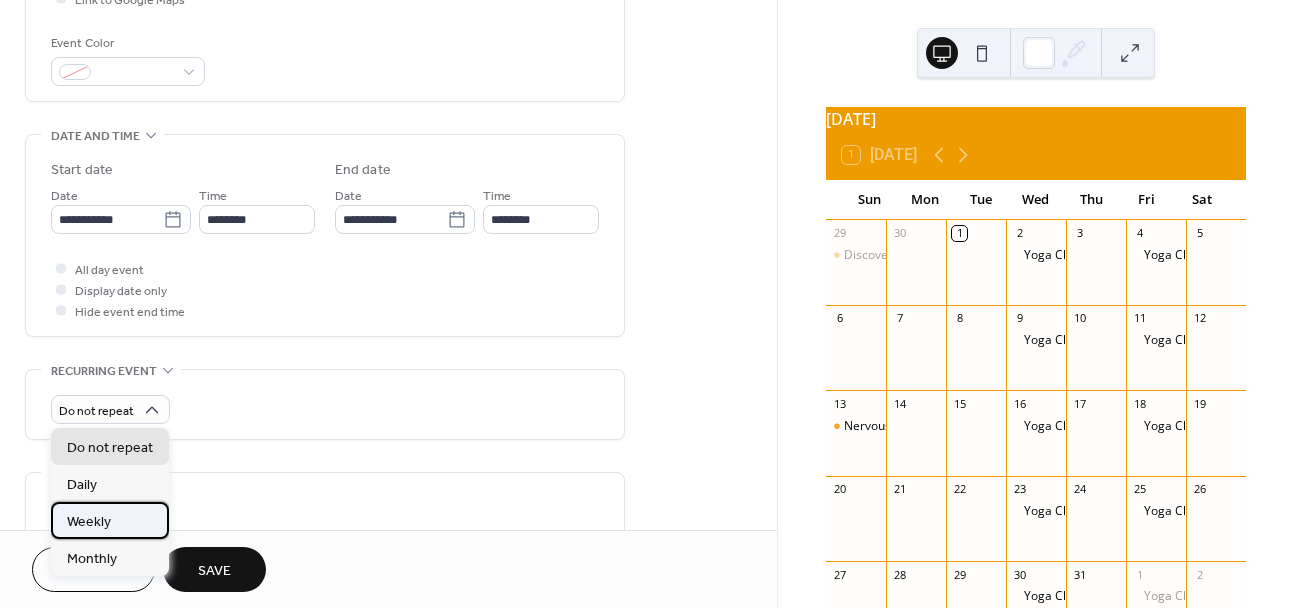 click on "Weekly" at bounding box center (110, 520) 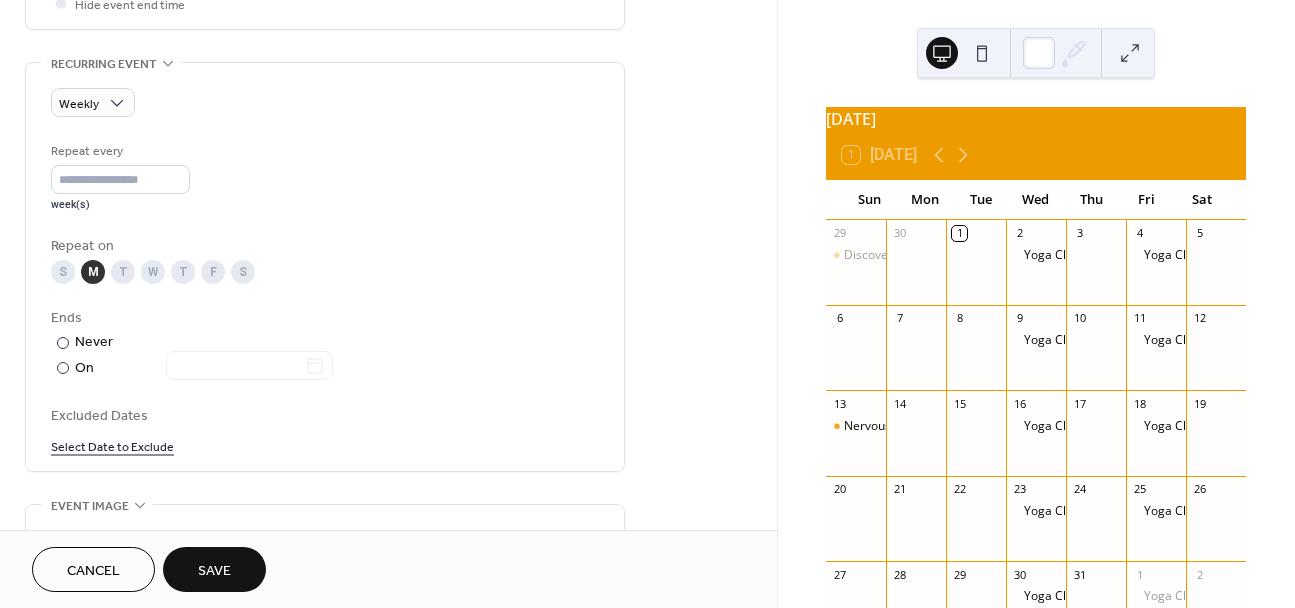 scroll, scrollTop: 825, scrollLeft: 0, axis: vertical 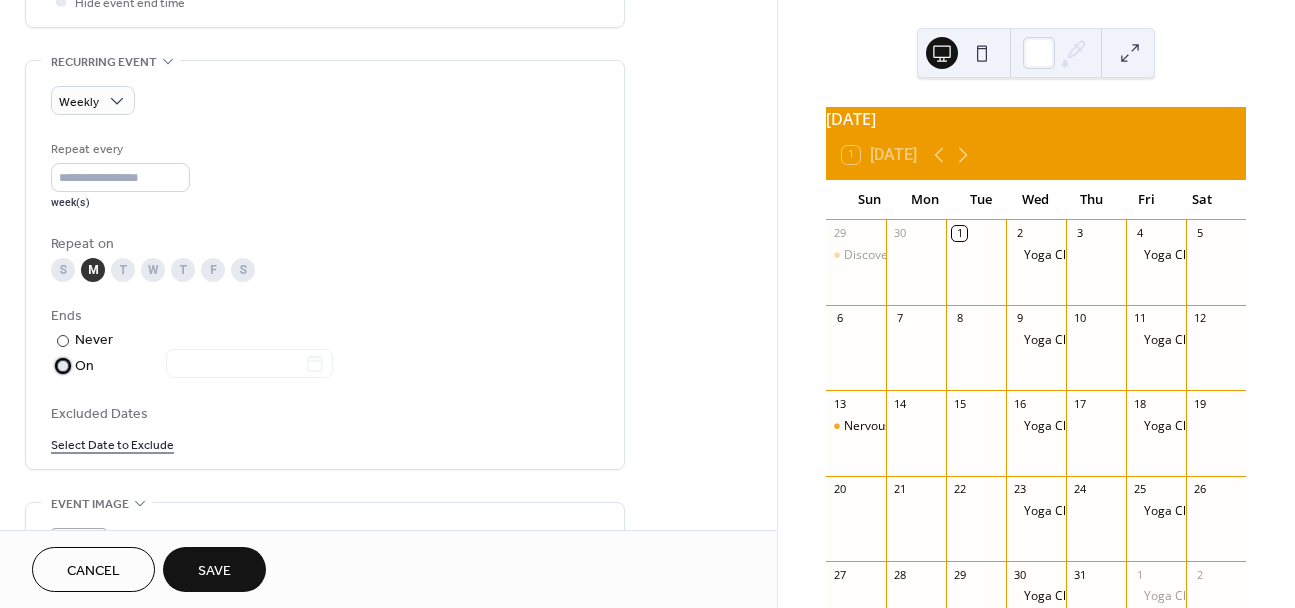 click on "On" at bounding box center [204, 366] 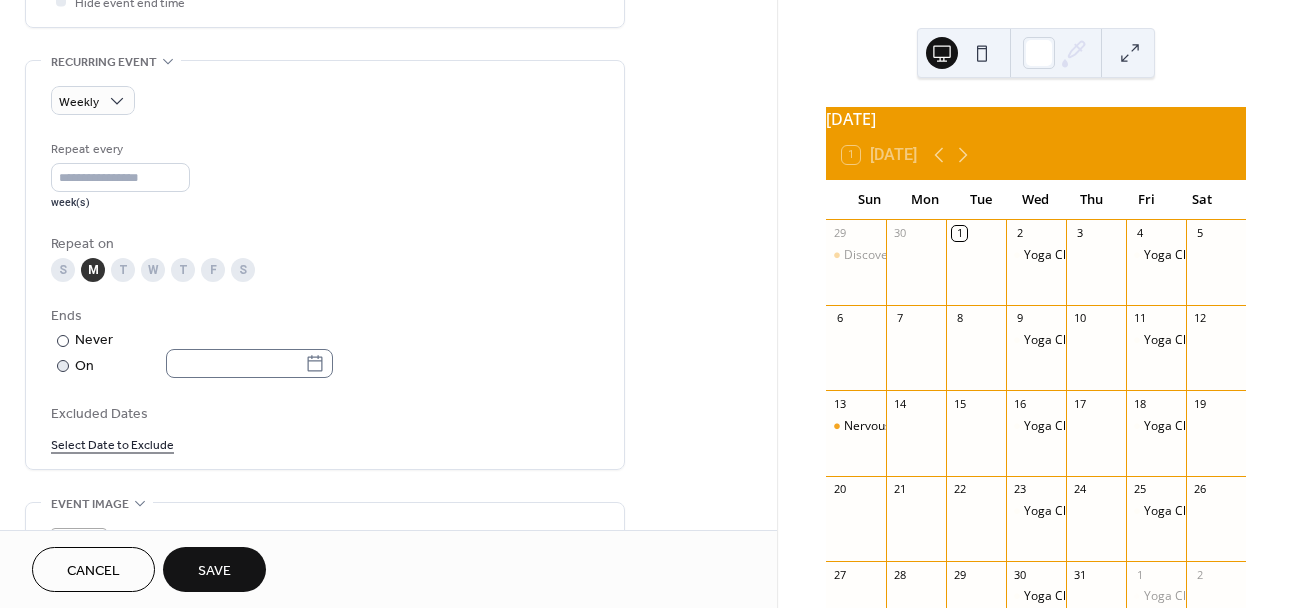 click 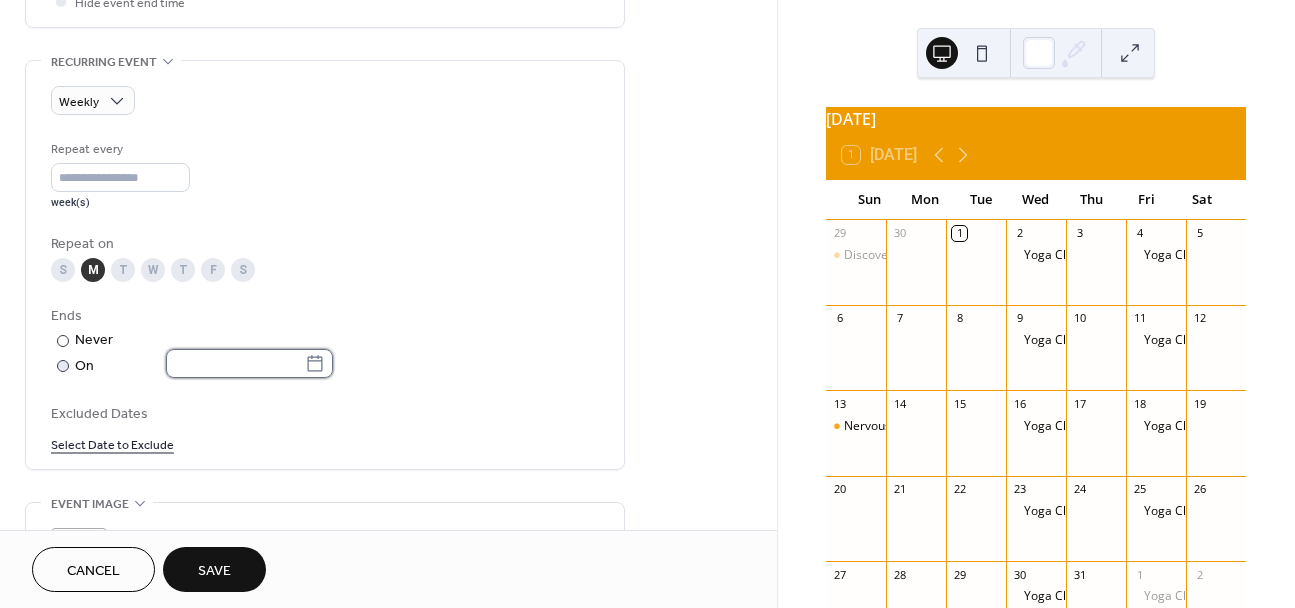 click at bounding box center (235, 363) 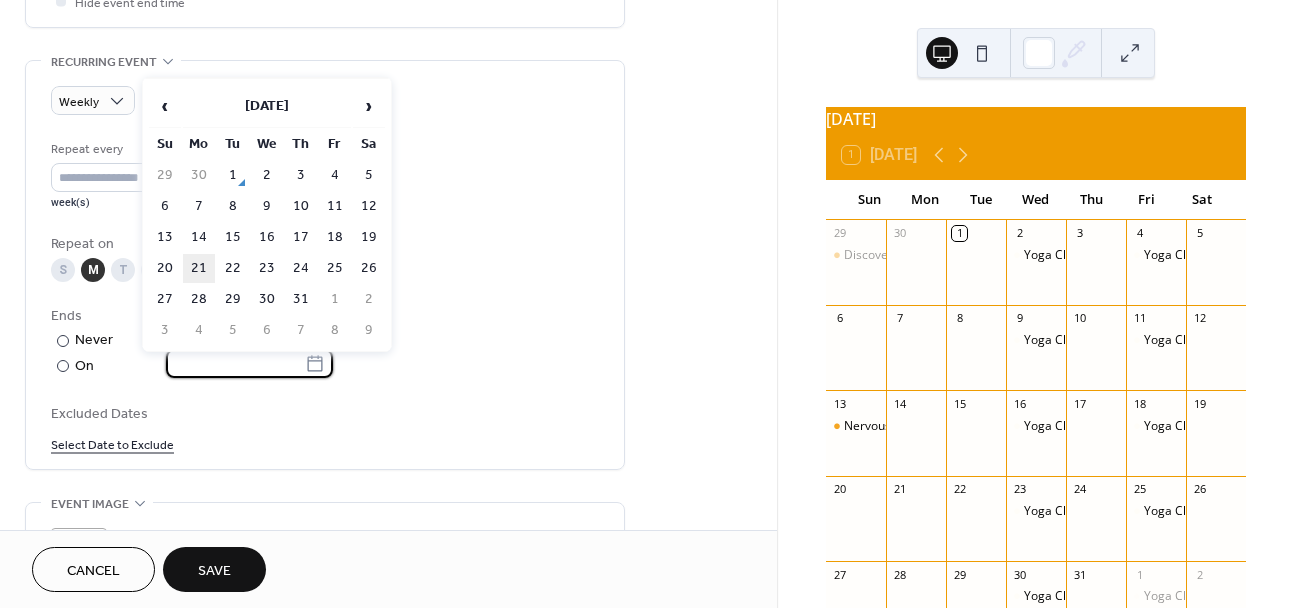 click on "21" at bounding box center (199, 268) 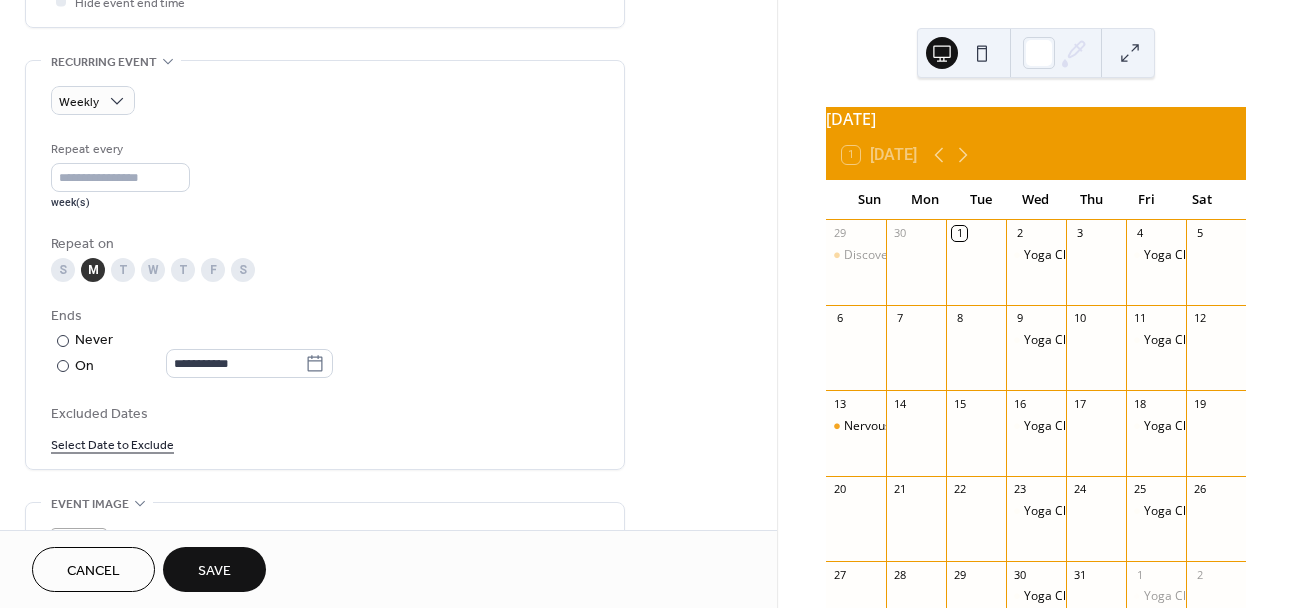 click on "**********" at bounding box center [325, 342] 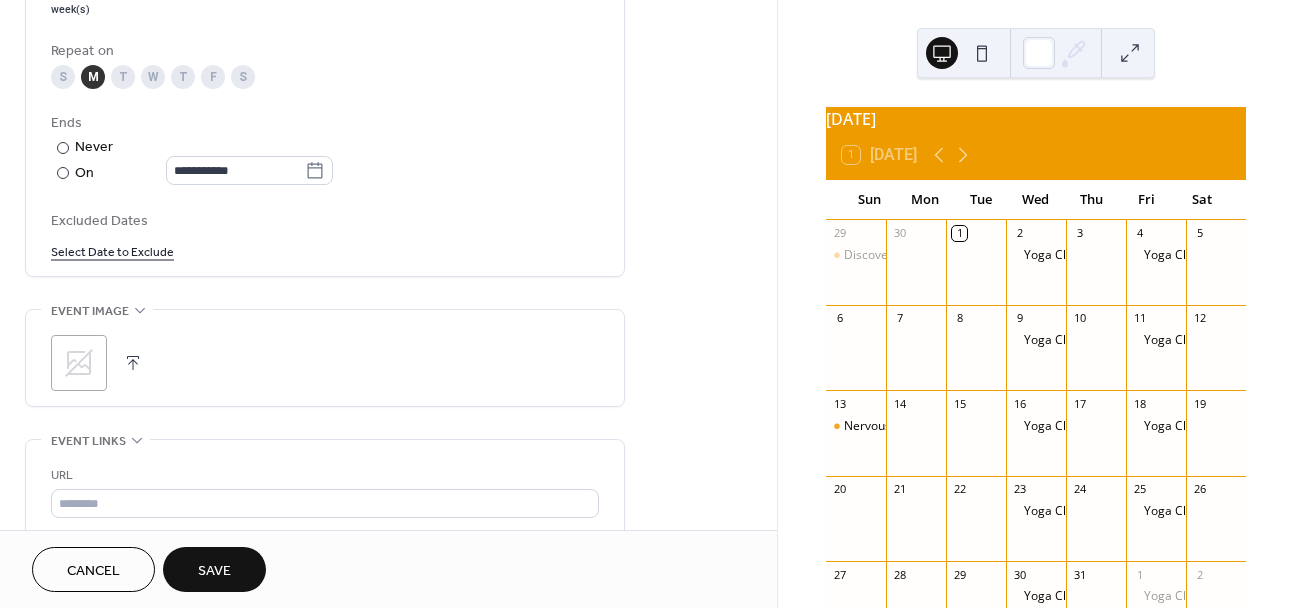 scroll, scrollTop: 1026, scrollLeft: 0, axis: vertical 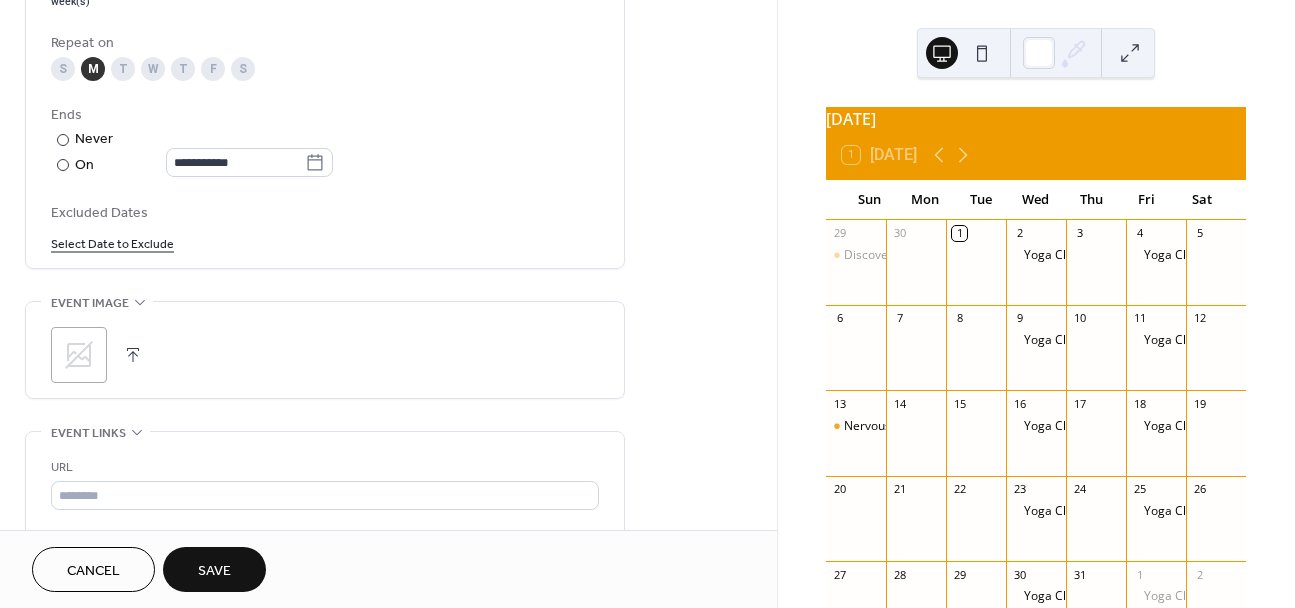 click at bounding box center (133, 355) 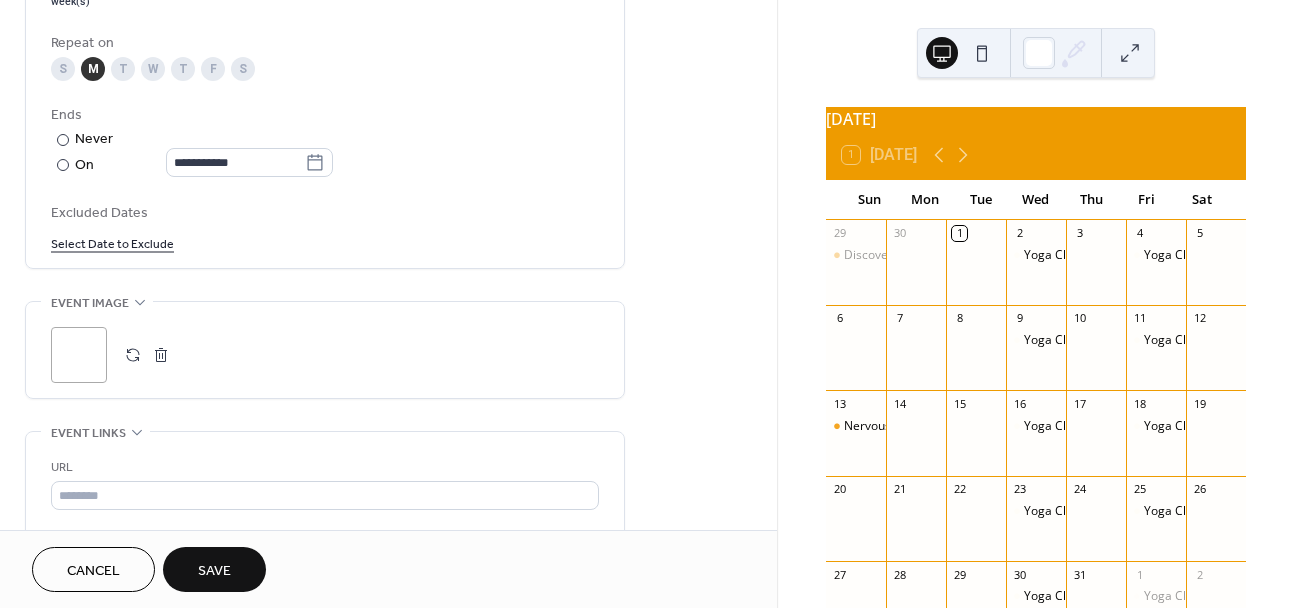 click on "Save" at bounding box center (214, 571) 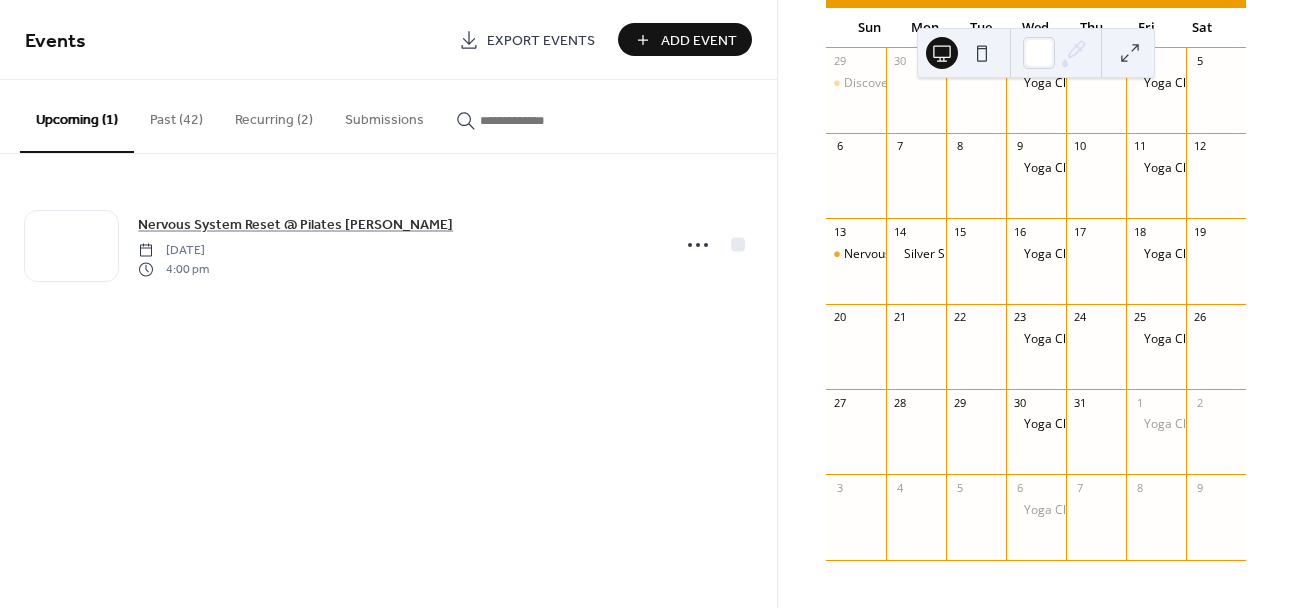scroll, scrollTop: 184, scrollLeft: 0, axis: vertical 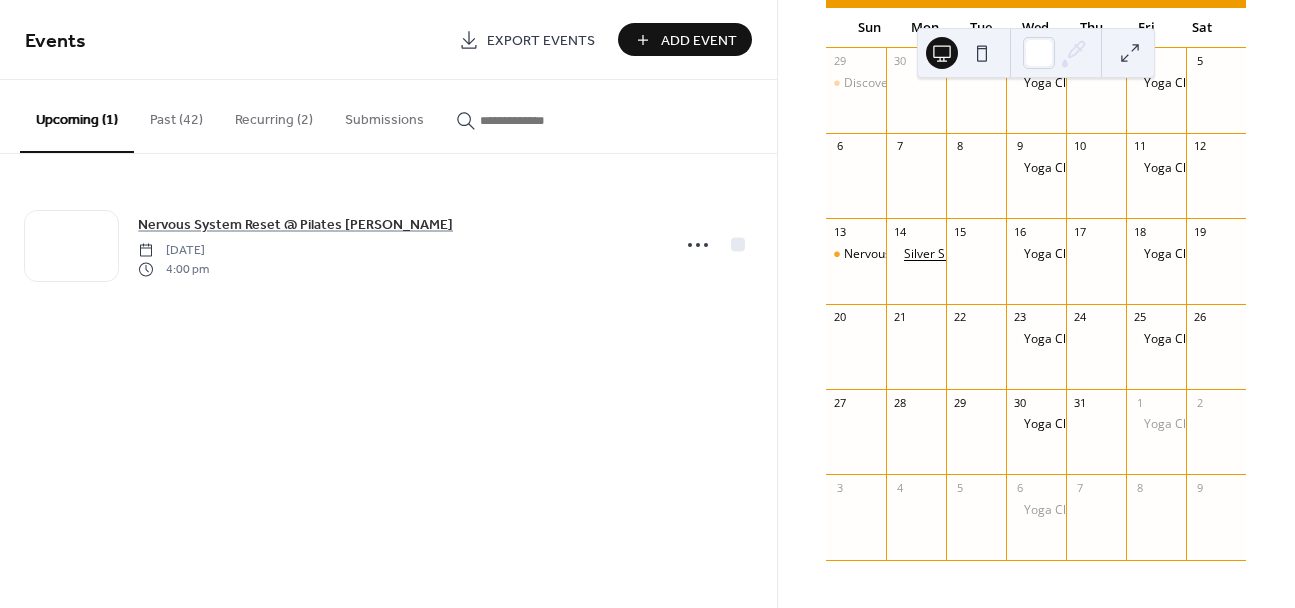 click on "Silver Sneakers Classic @ Fitness Factory" at bounding box center [1018, 254] 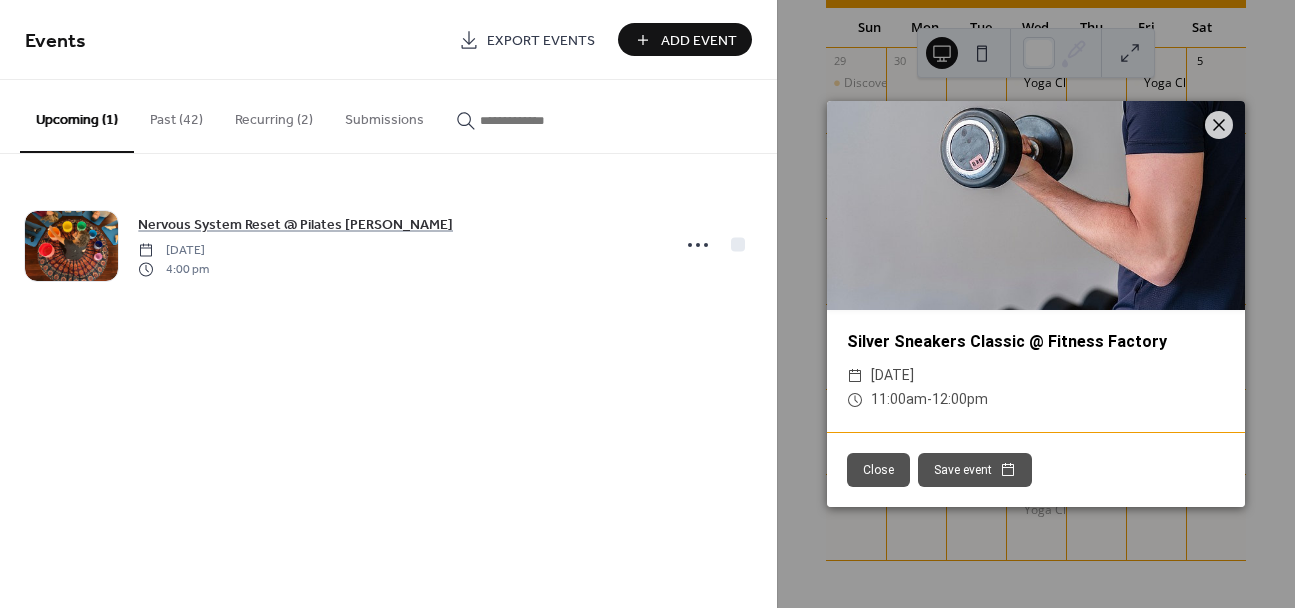 click on "Events Export Events Add Event Upcoming  (1) Past  (42) Recurring  (2) Submissions  Nervous System Reset @ Pilates Brevard [DATE] 4:00 pm Cancel" at bounding box center [388, 304] 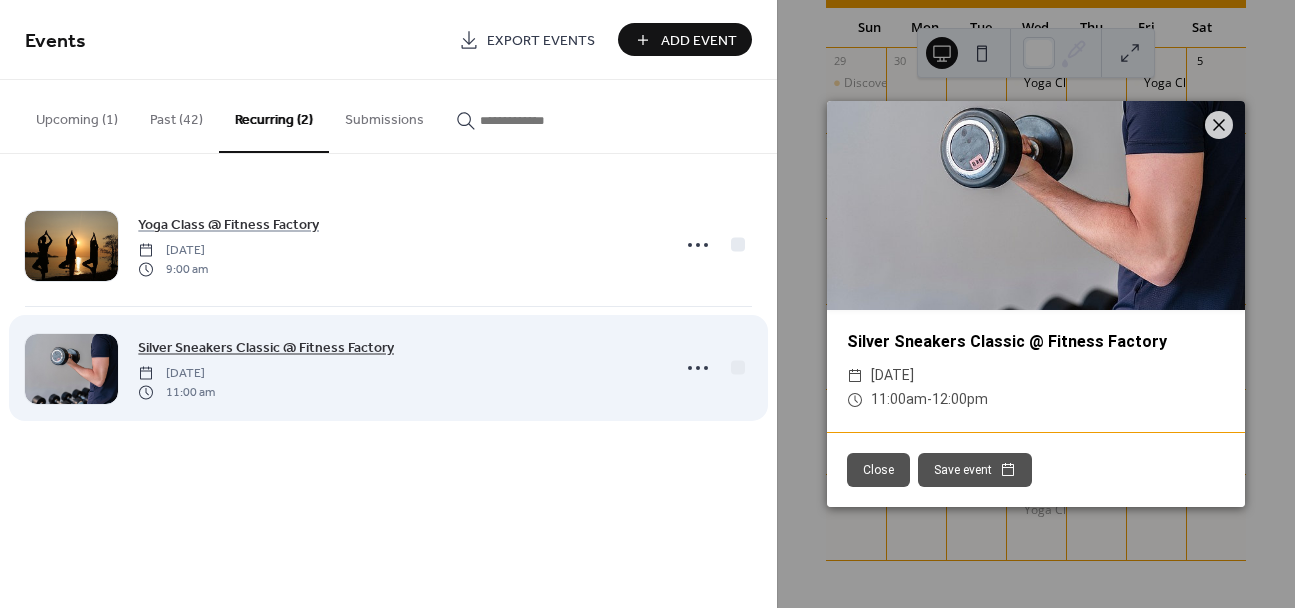 click on "Silver Sneakers Classic @ Fitness Factory" at bounding box center (266, 348) 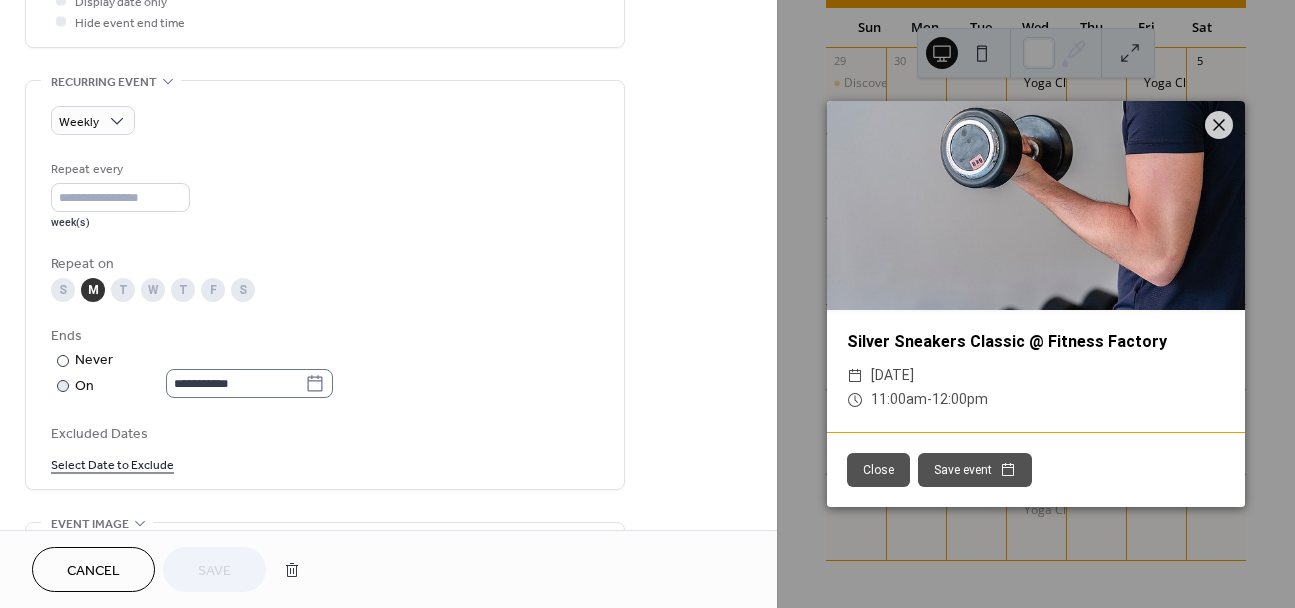 scroll, scrollTop: 807, scrollLeft: 0, axis: vertical 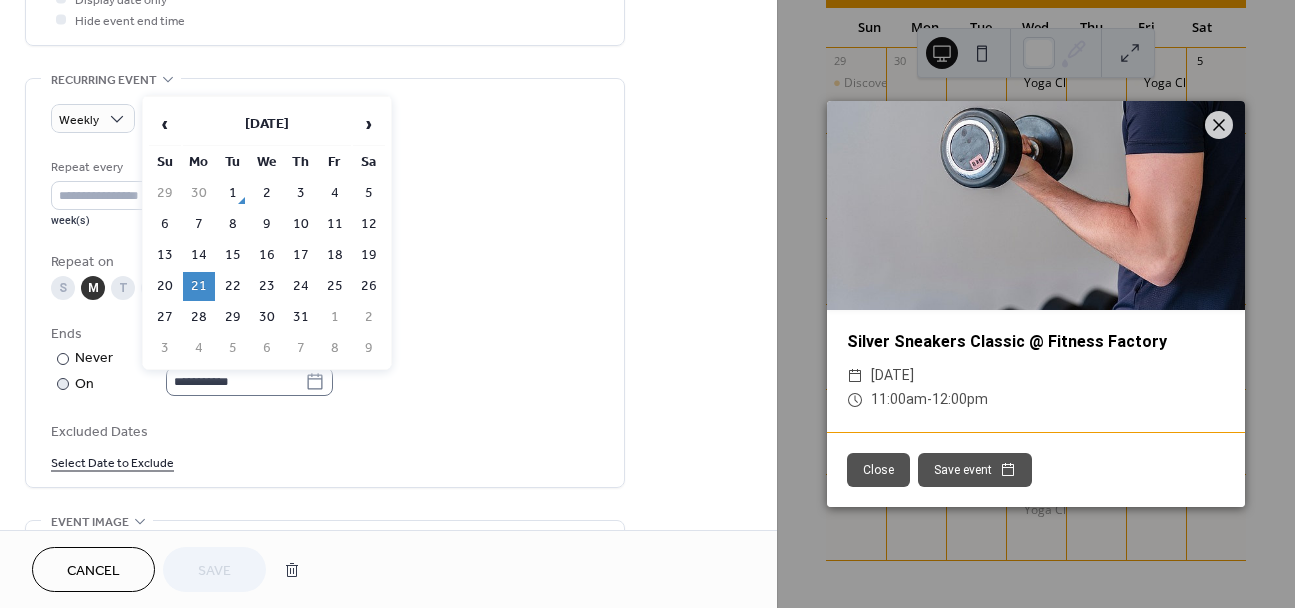 click 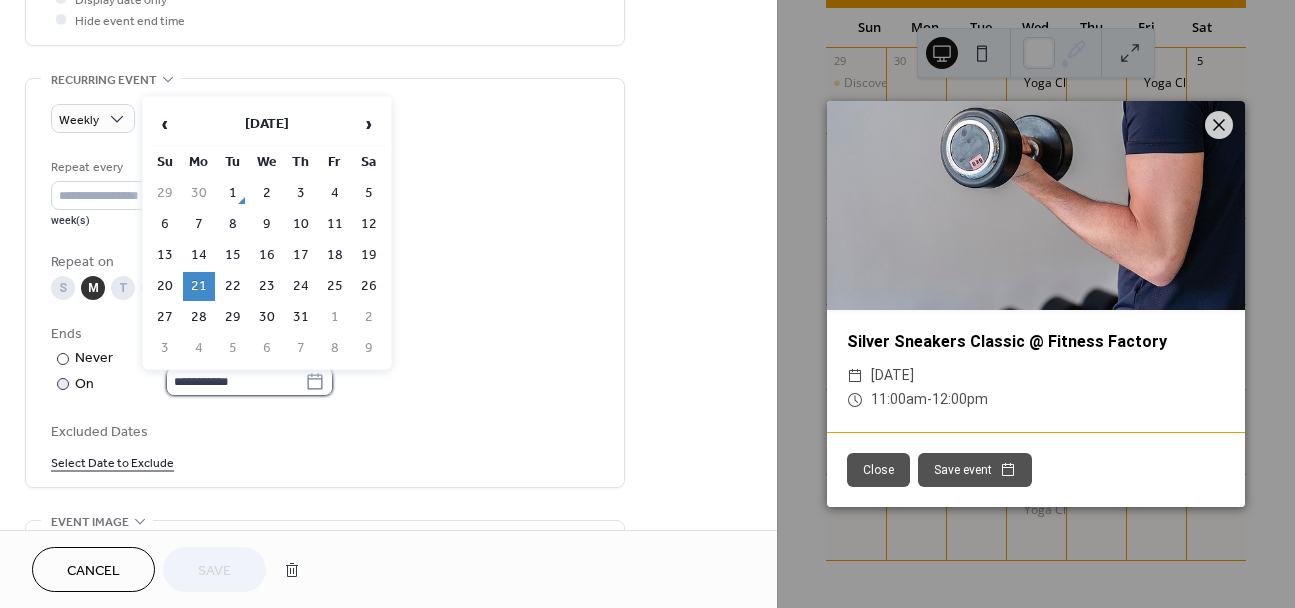 click on "**********" at bounding box center (235, 381) 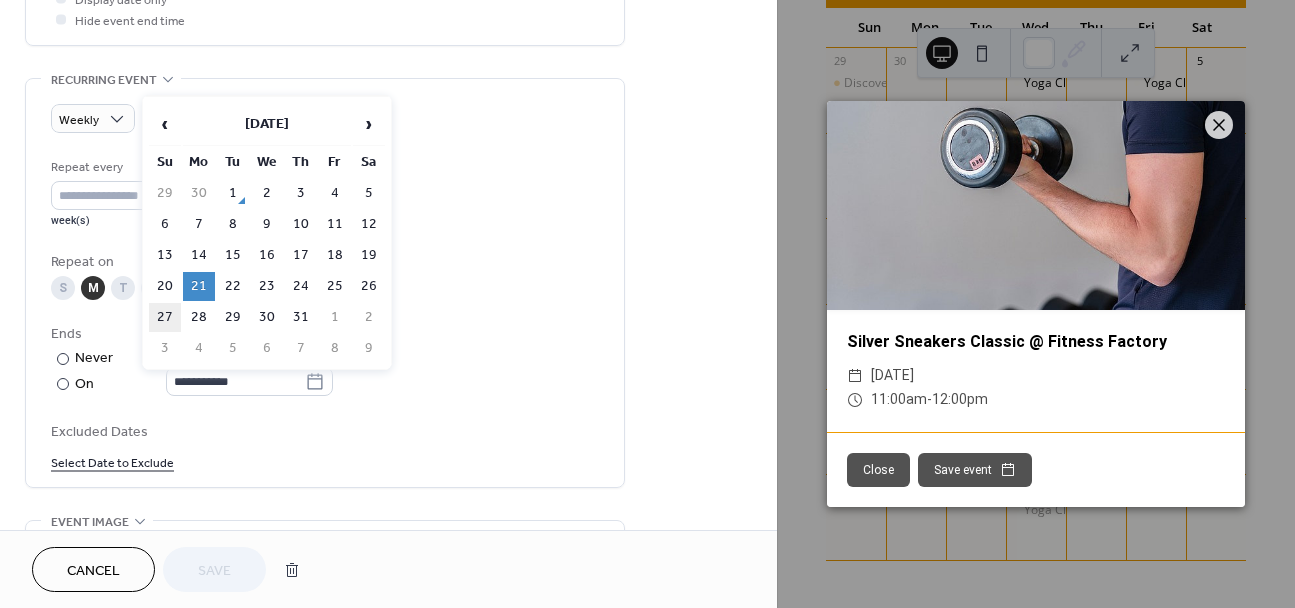 click on "27" at bounding box center [165, 317] 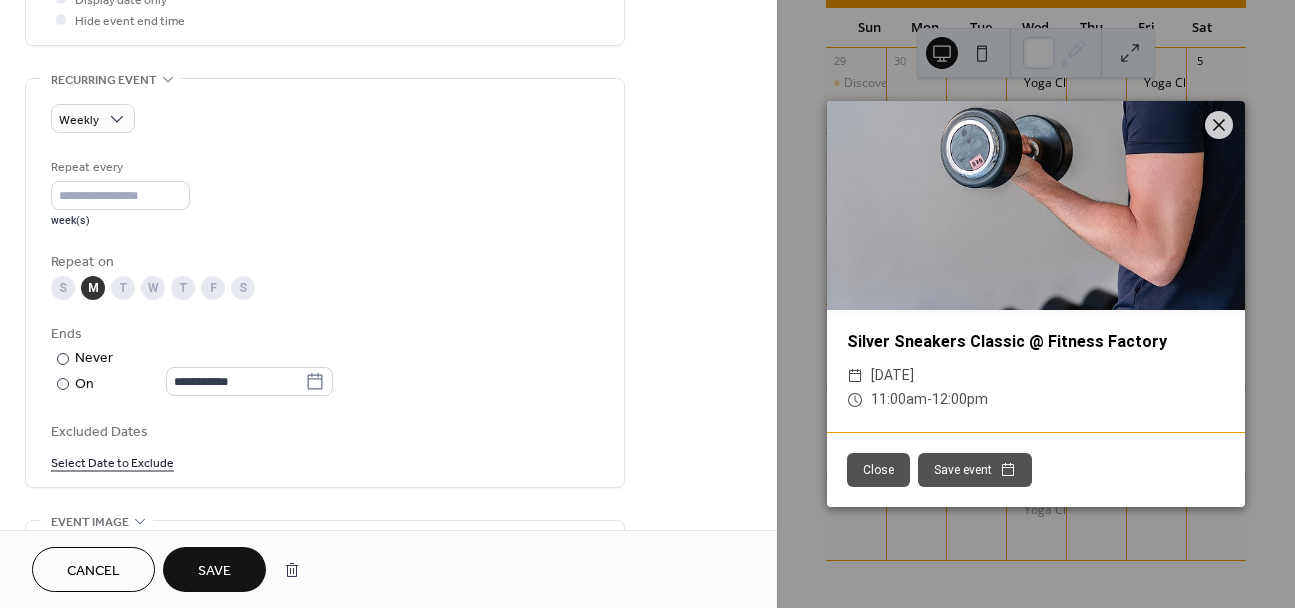 click on "Save" at bounding box center (214, 571) 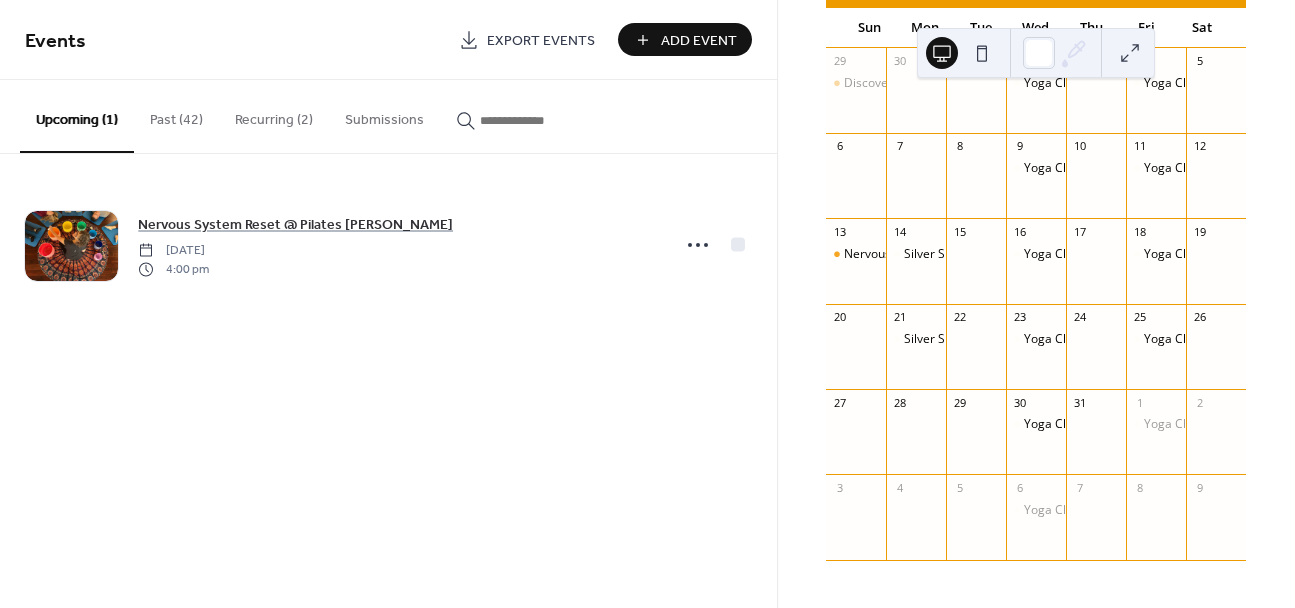 click on "Recurring  (2)" at bounding box center [274, 115] 